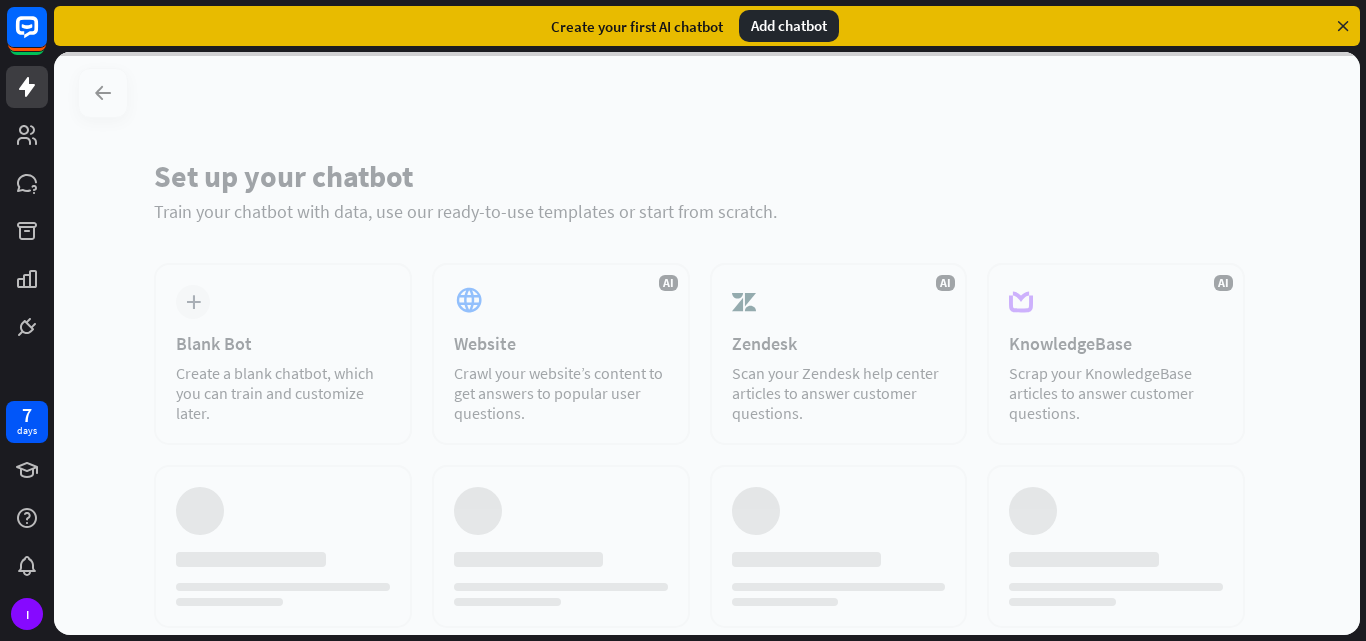 scroll, scrollTop: 0, scrollLeft: 0, axis: both 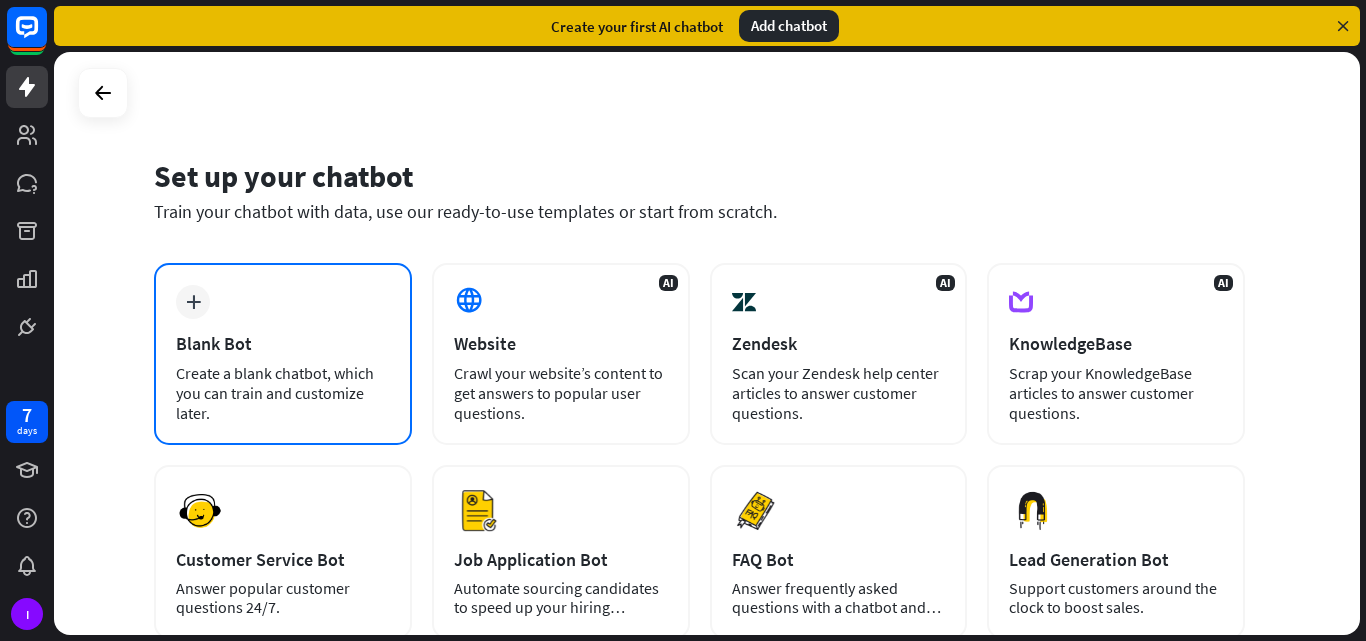 click on "Create a blank chatbot, which you can train and
customize later." at bounding box center (283, 393) 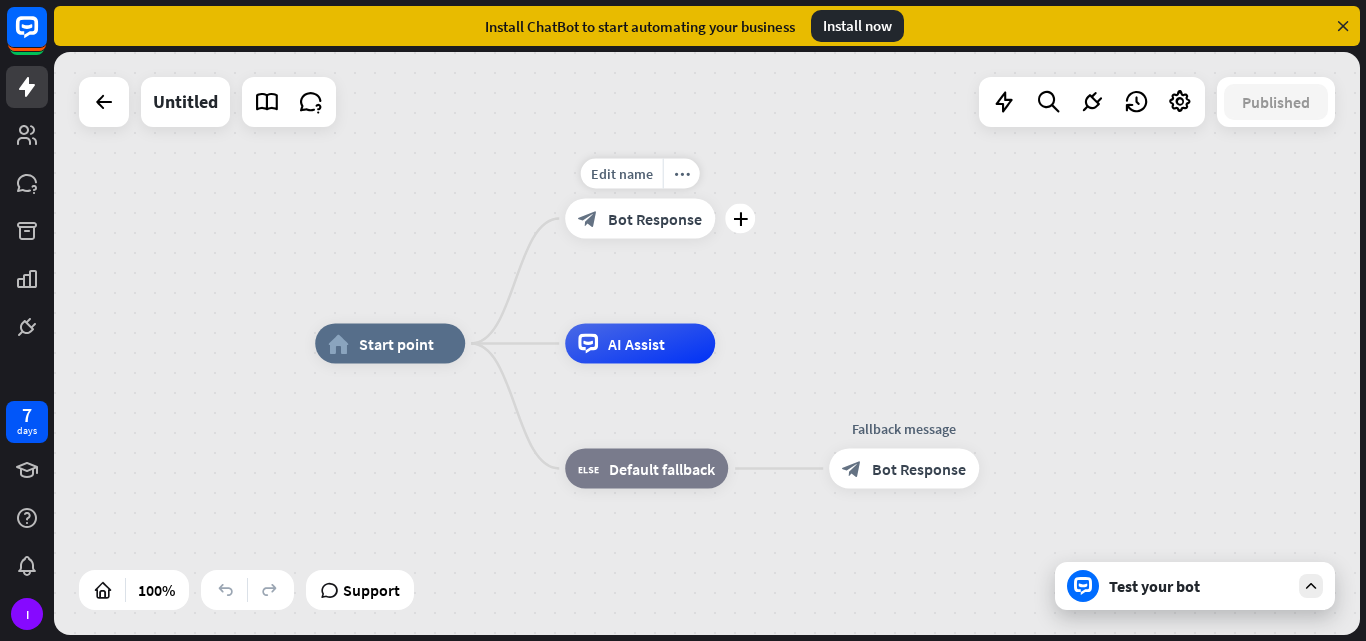 click on "Bot Response" at bounding box center [655, 219] 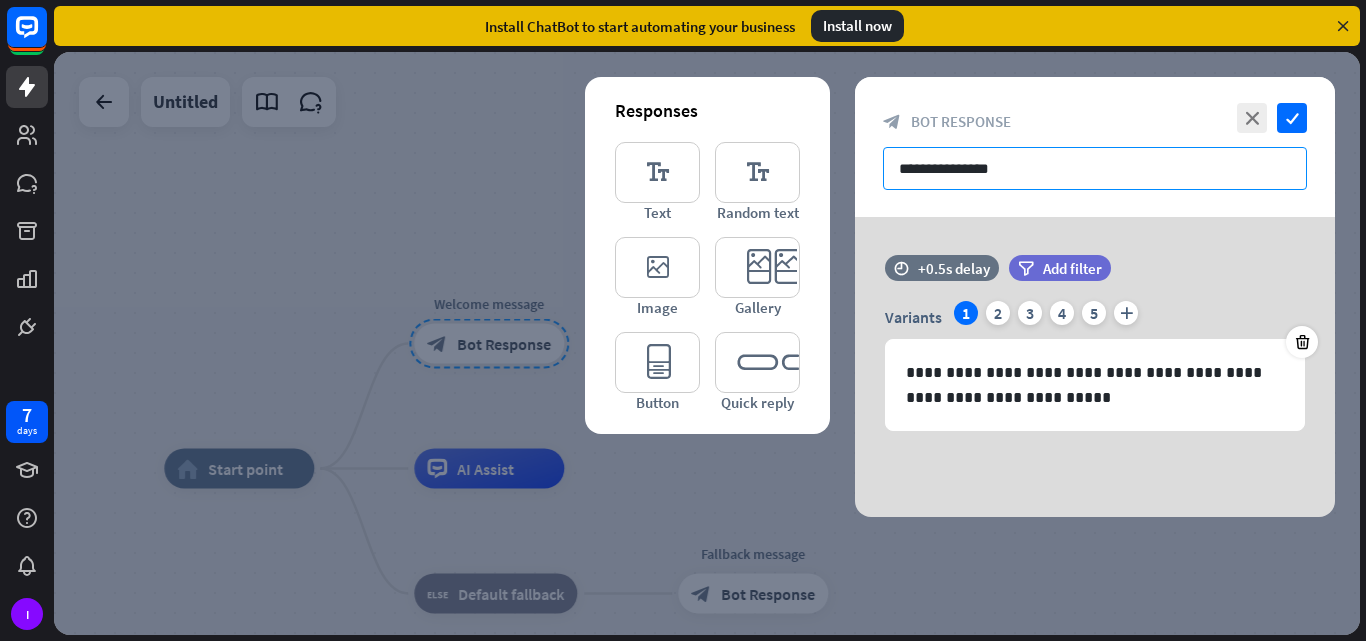 click on "**********" at bounding box center [1095, 168] 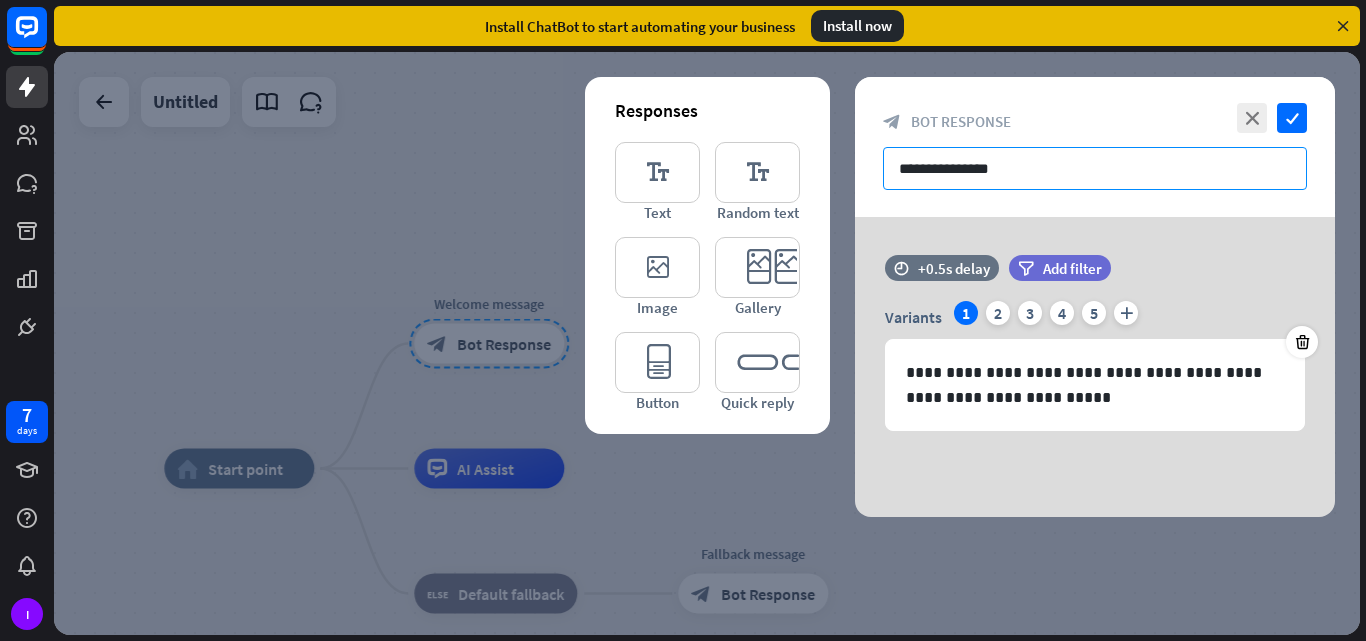 click on "**********" at bounding box center [1095, 168] 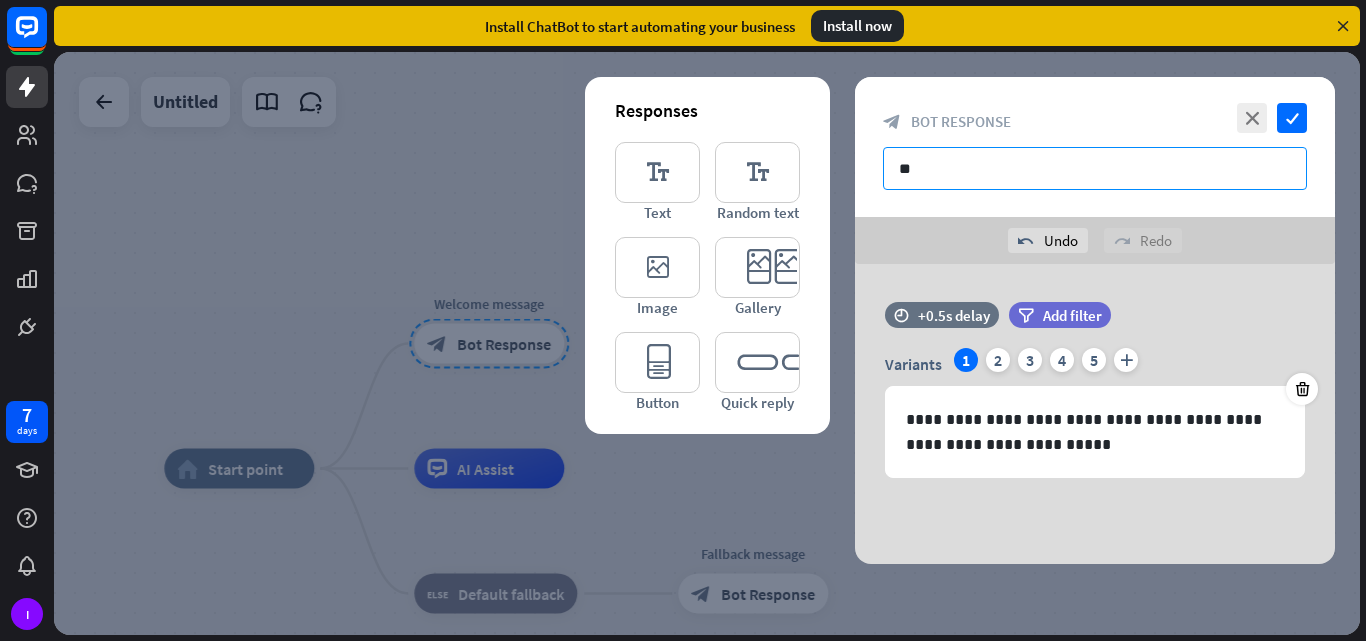 type on "*" 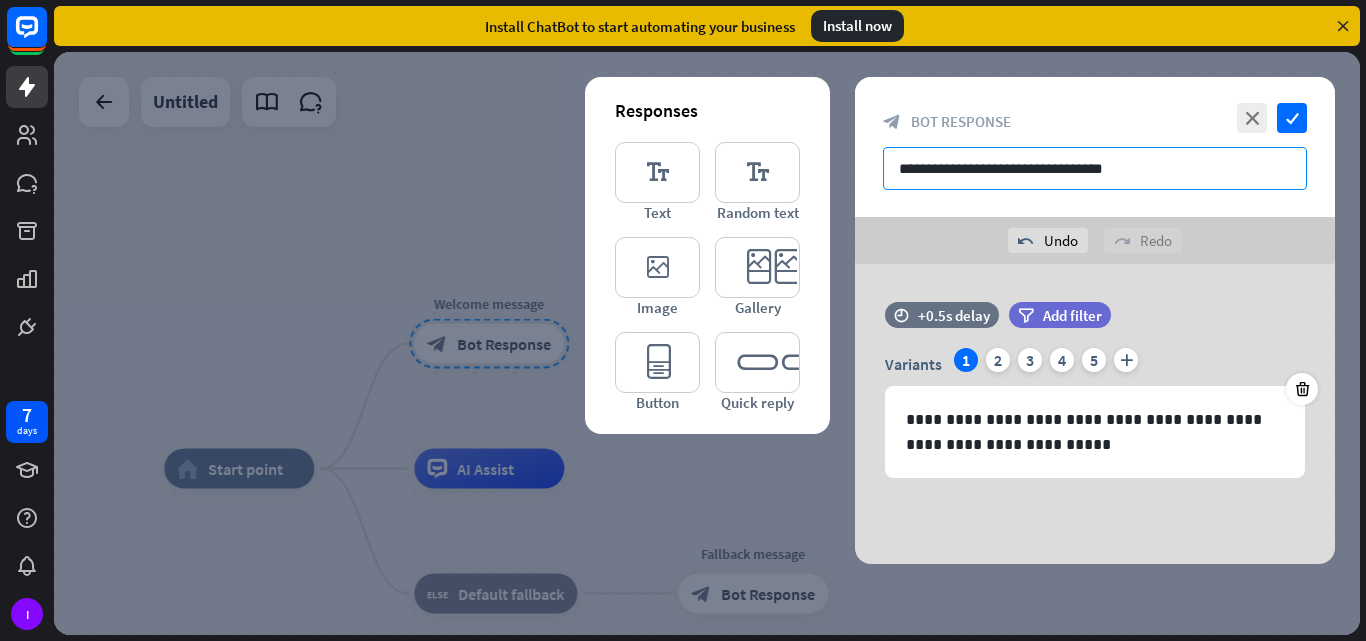 click on "**********" at bounding box center [1095, 168] 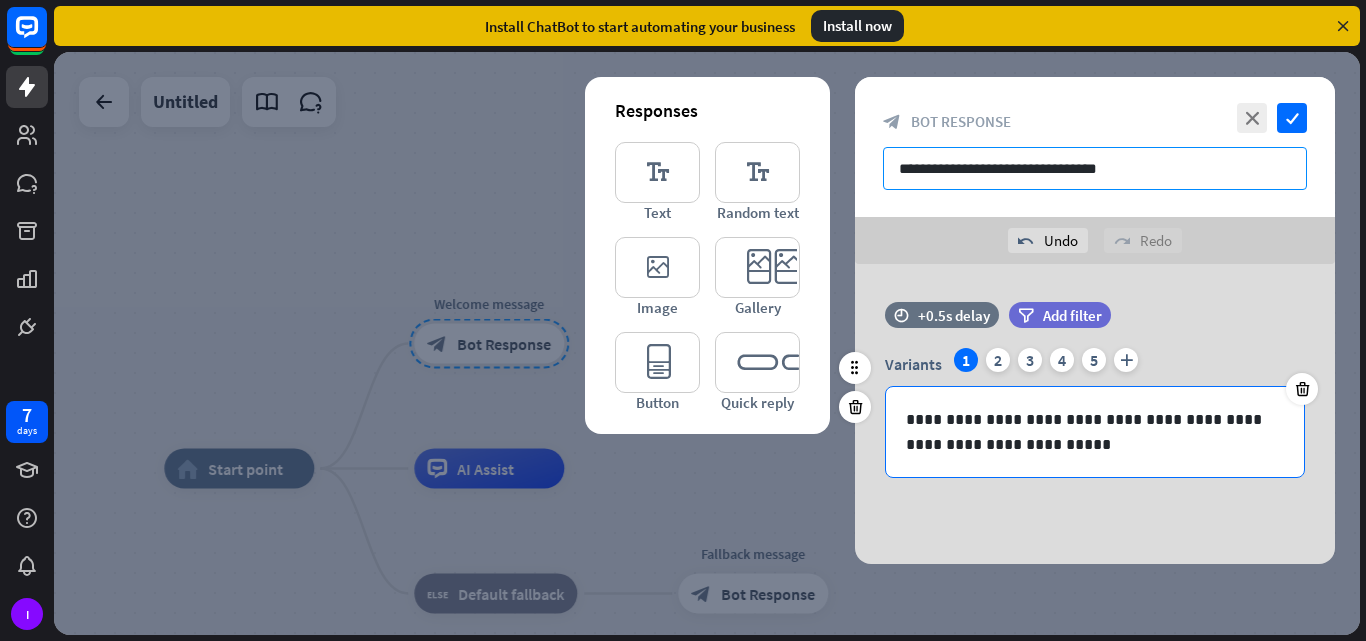 type on "**********" 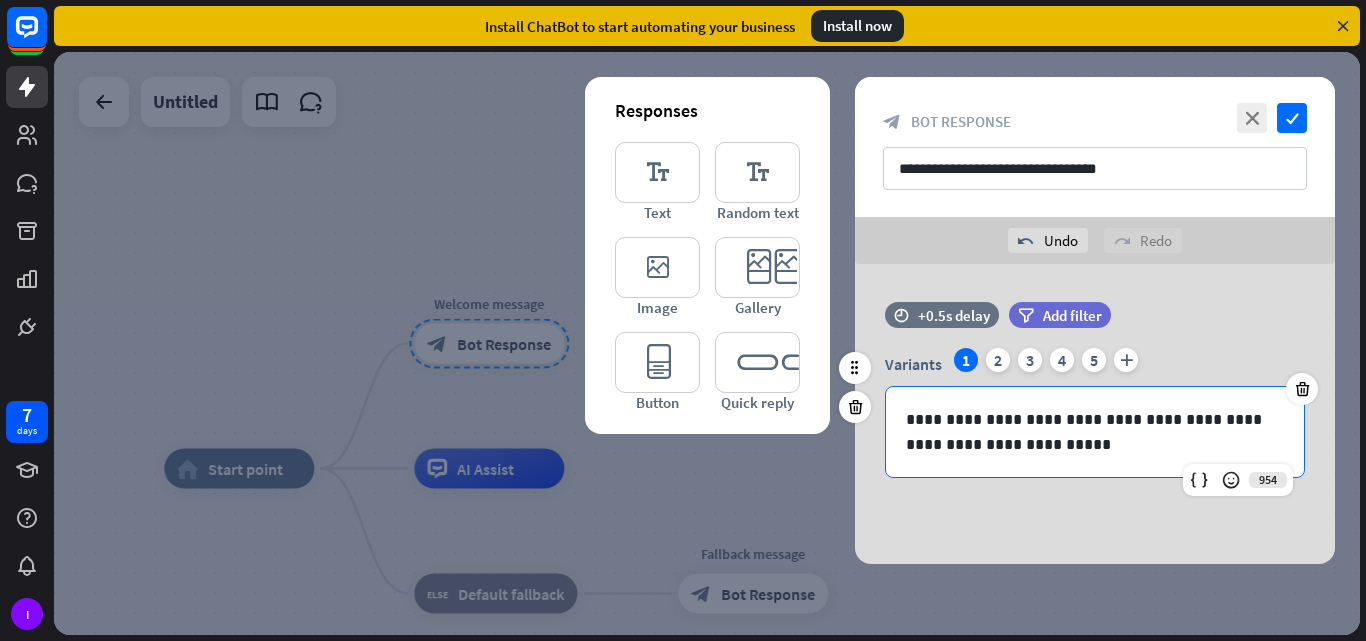 click on "**********" at bounding box center (1095, 432) 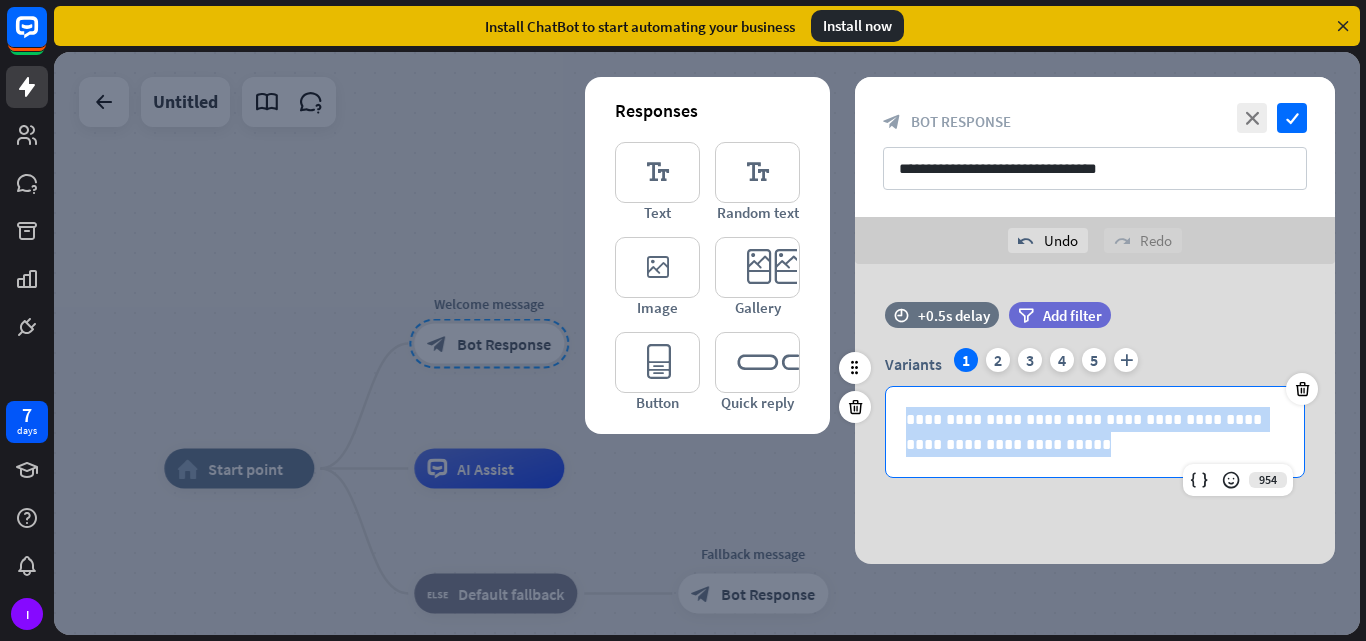 drag, startPoint x: 902, startPoint y: 418, endPoint x: 1060, endPoint y: 446, distance: 160.46184 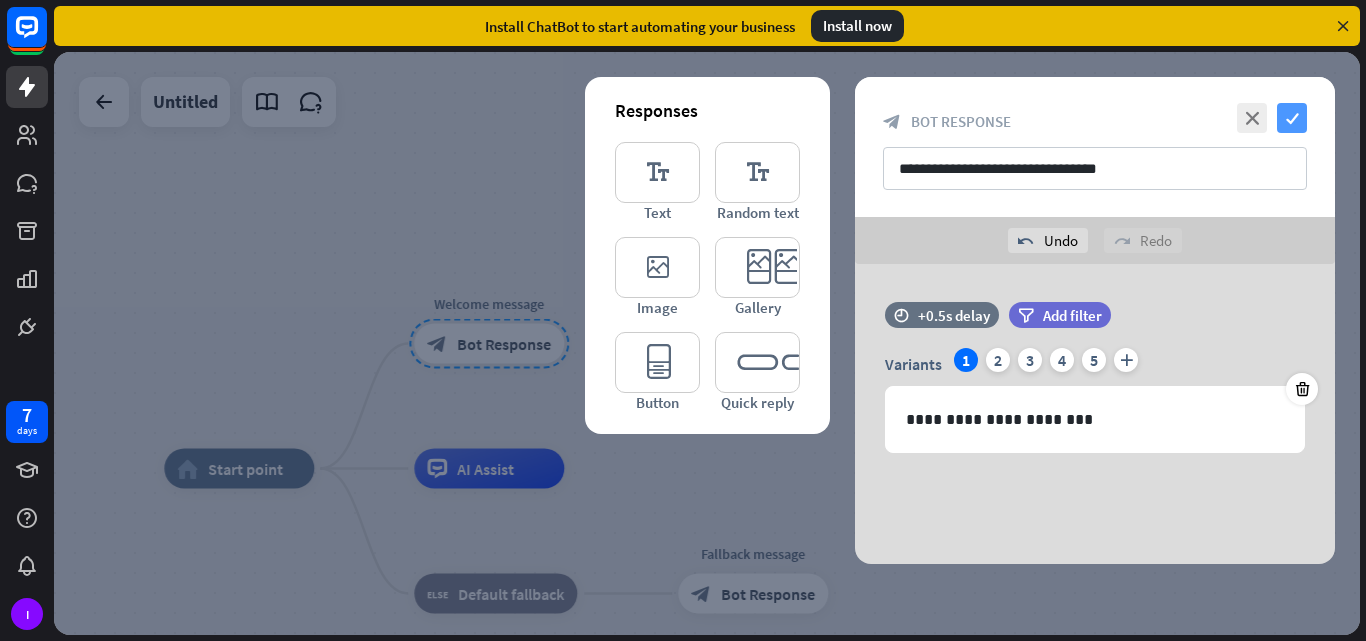 click on "check" at bounding box center [1292, 118] 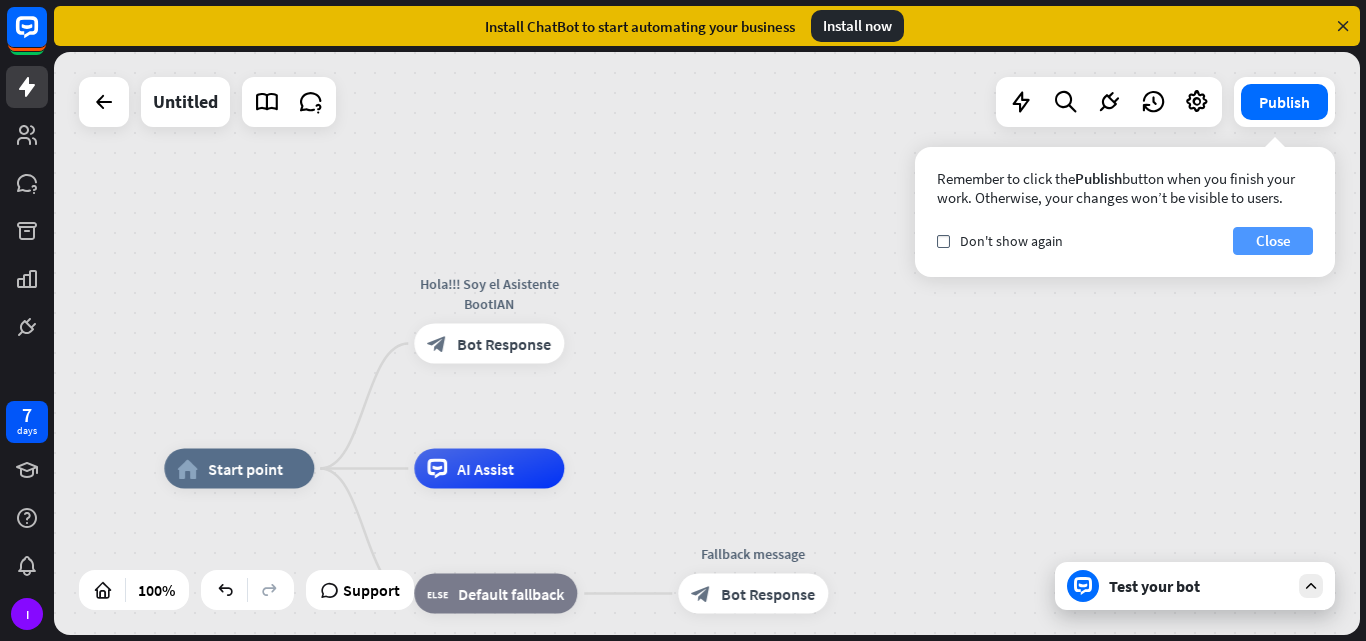click on "Close" at bounding box center (1273, 241) 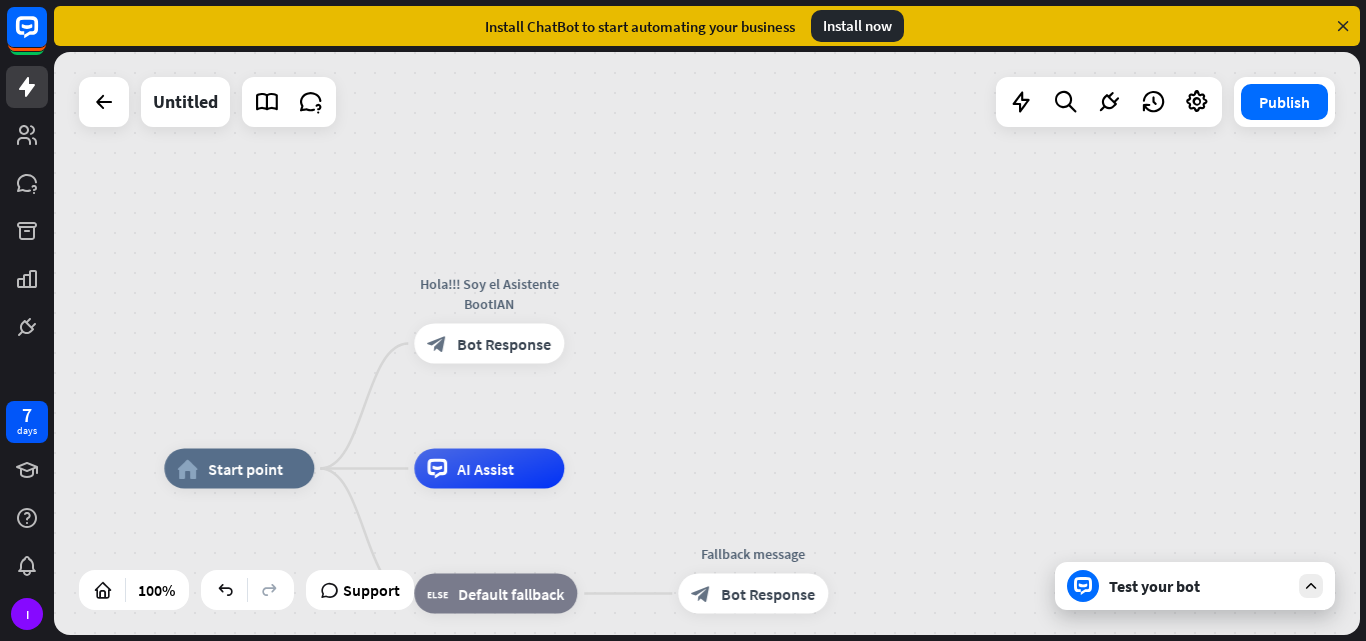 click on "Test your bot" at bounding box center (1199, 586) 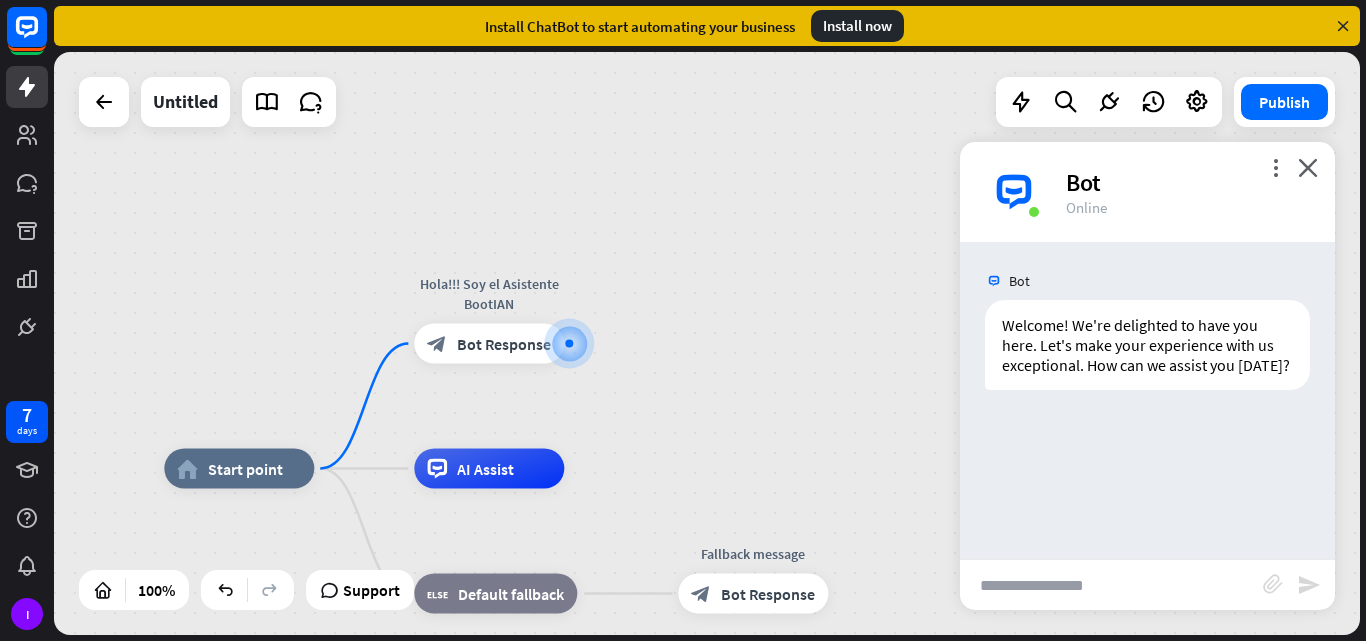 click at bounding box center (1111, 585) 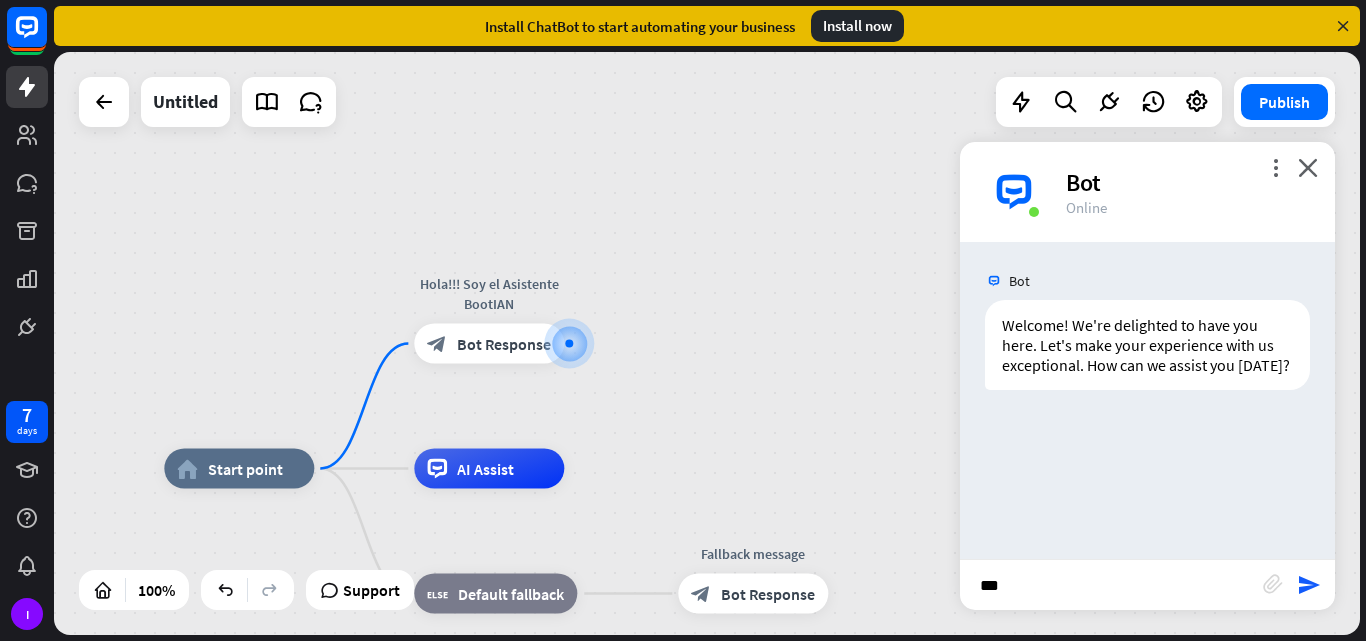 type on "****" 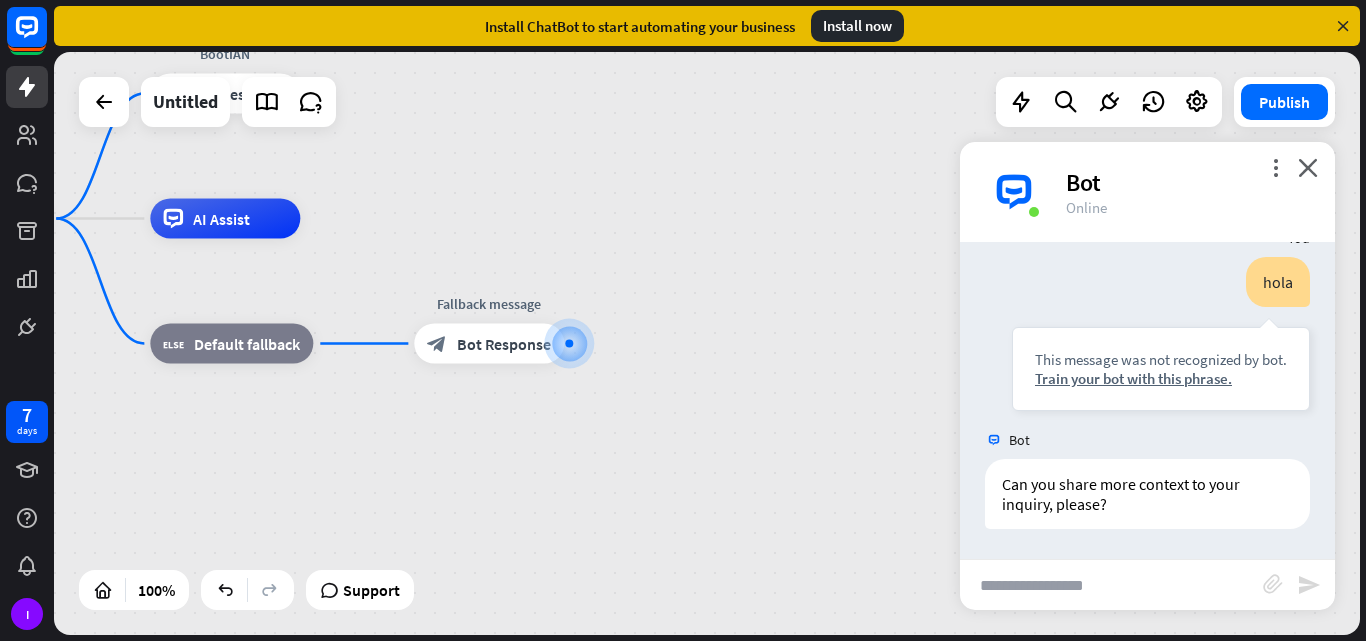 scroll, scrollTop: 201, scrollLeft: 0, axis: vertical 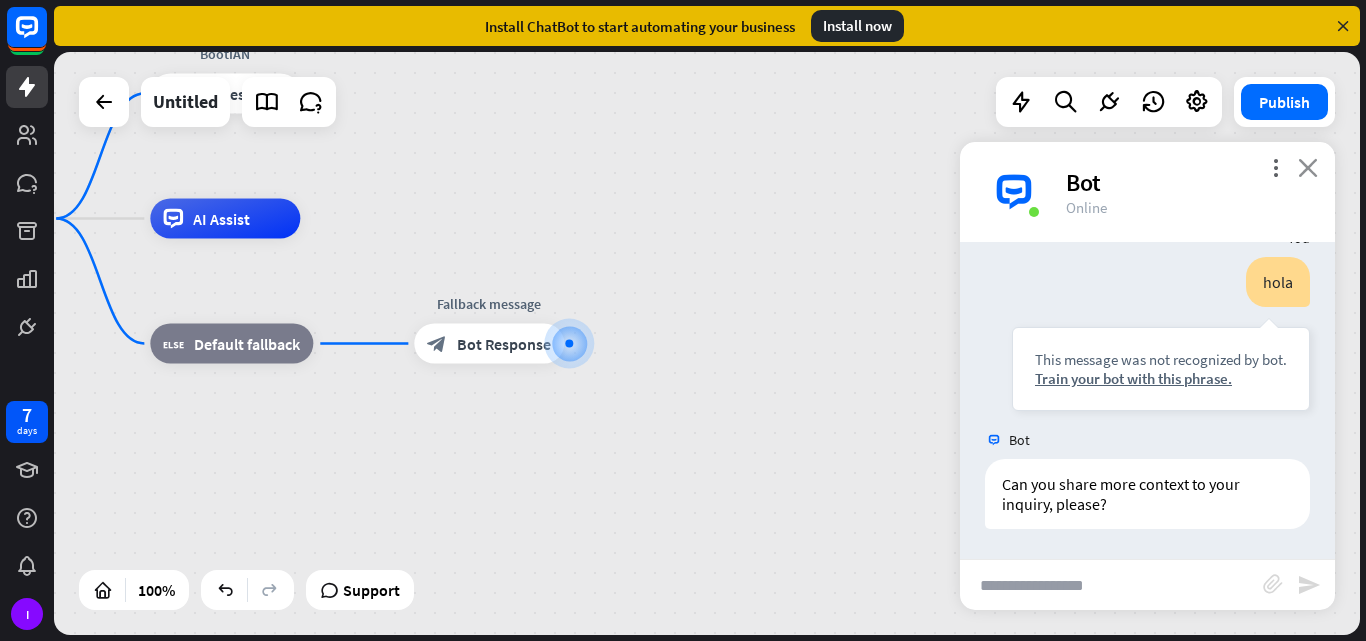 click on "close" at bounding box center [1308, 167] 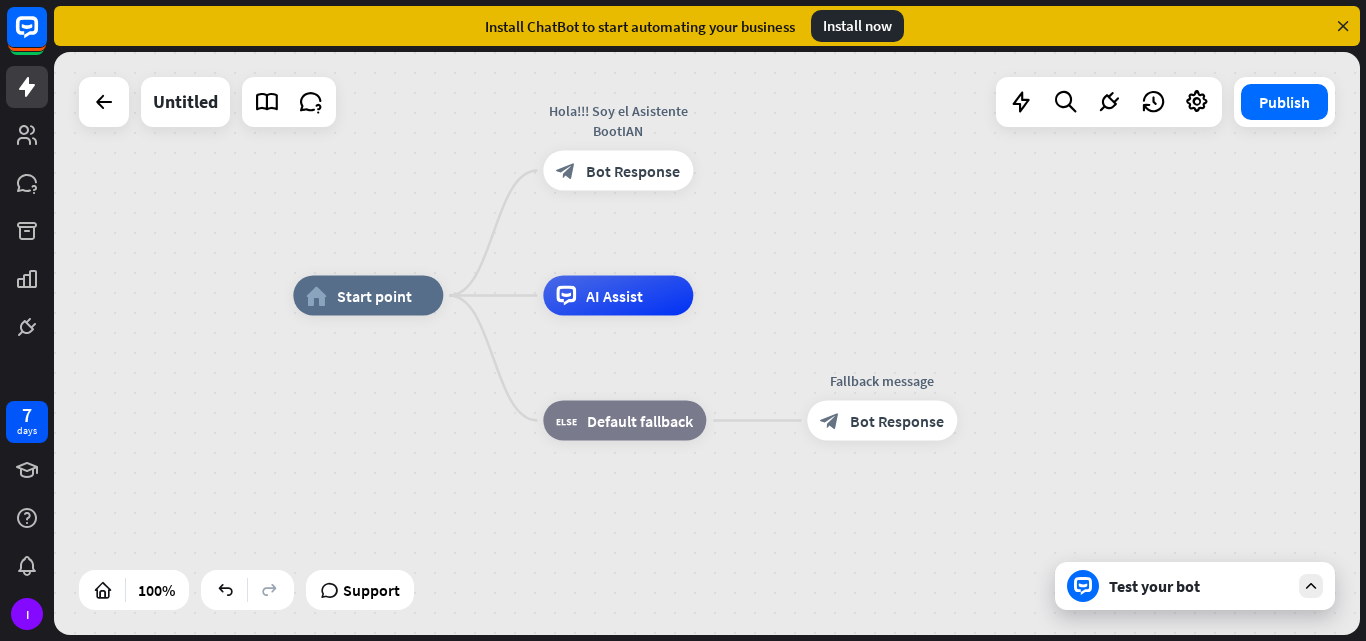 drag, startPoint x: 450, startPoint y: 476, endPoint x: 843, endPoint y: 553, distance: 400.47223 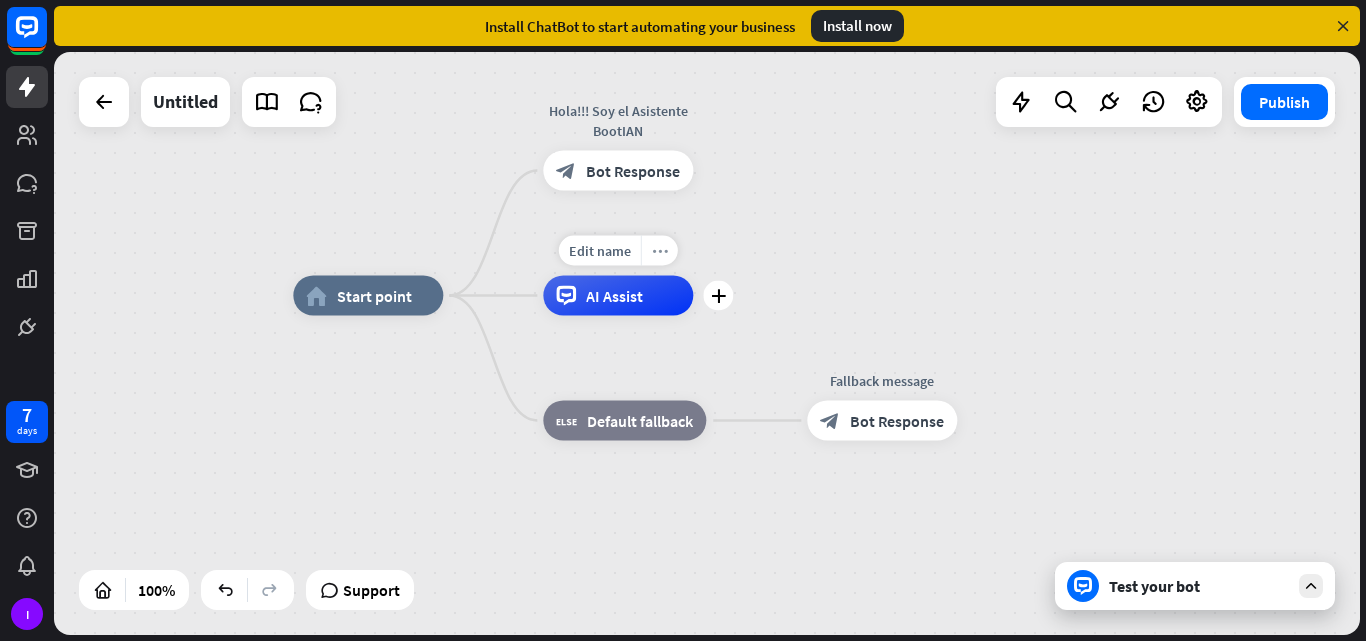 click on "more_horiz" at bounding box center (659, 251) 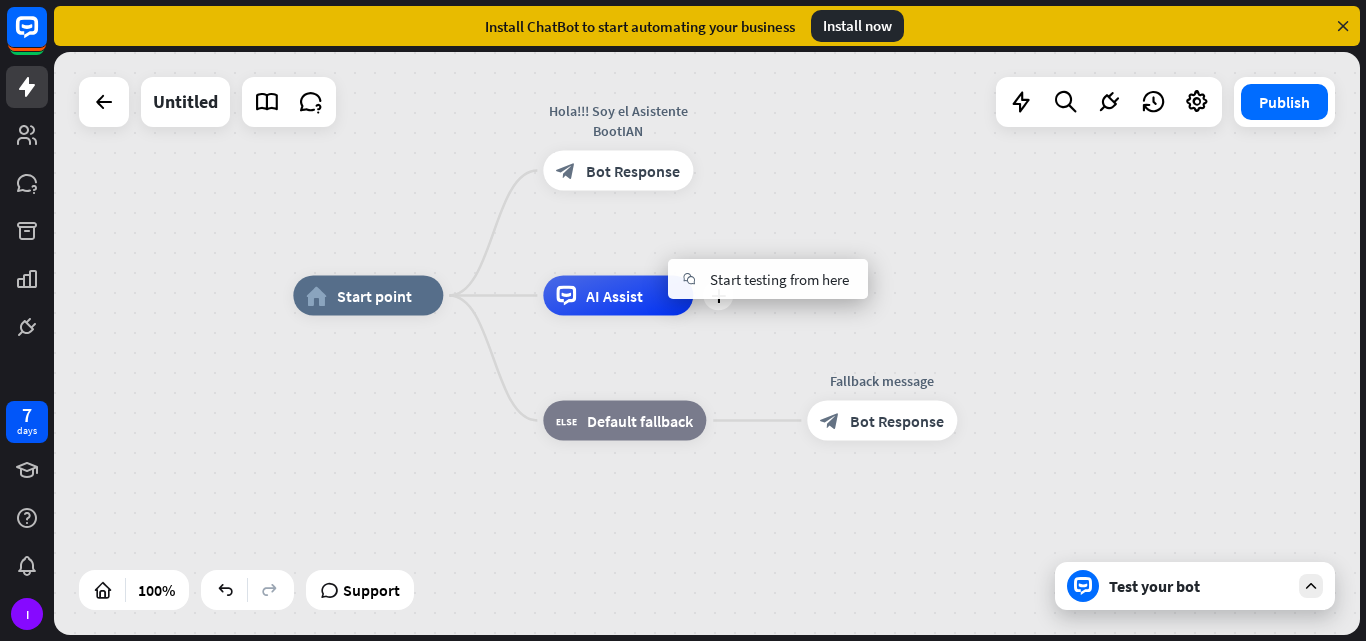 click on "plus       AI Assist" at bounding box center (618, 296) 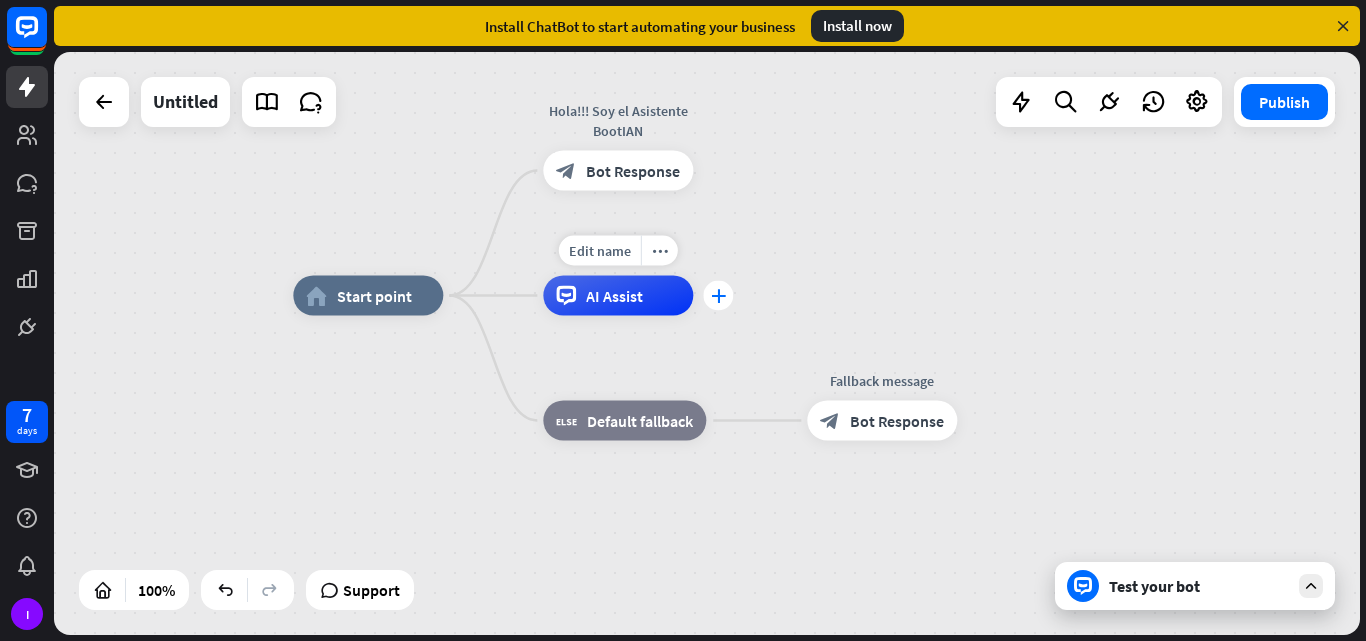 click on "plus" at bounding box center [718, 296] 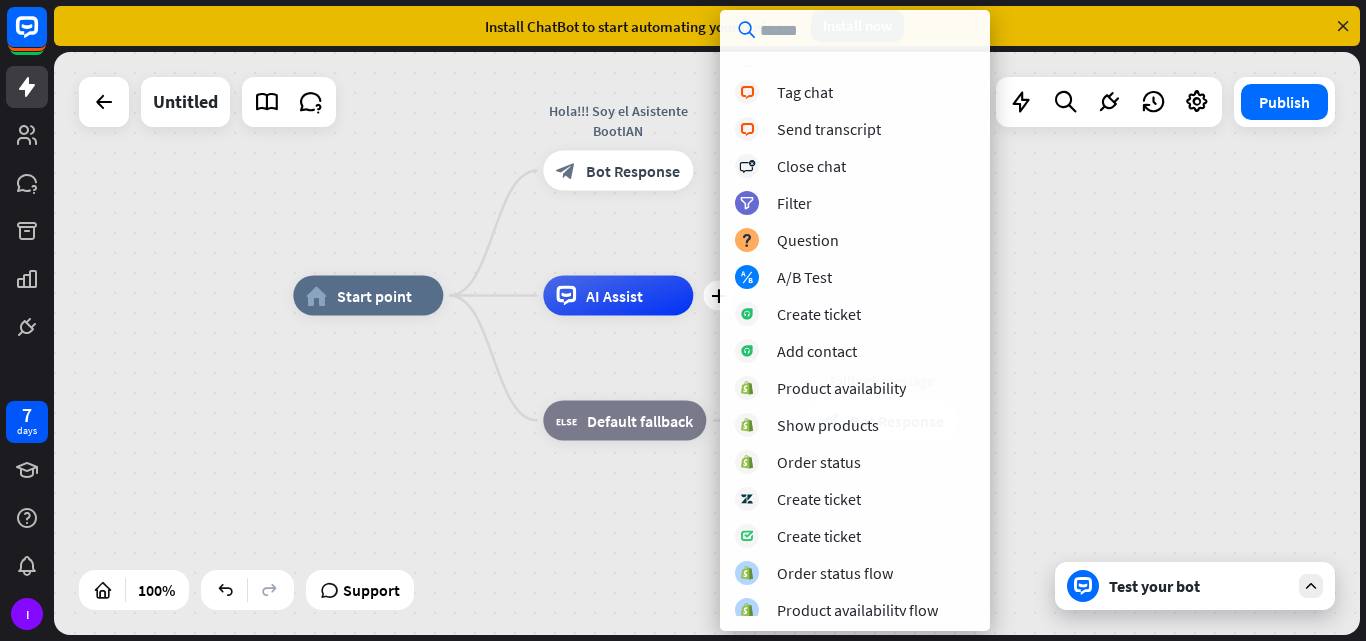 scroll, scrollTop: 436, scrollLeft: 0, axis: vertical 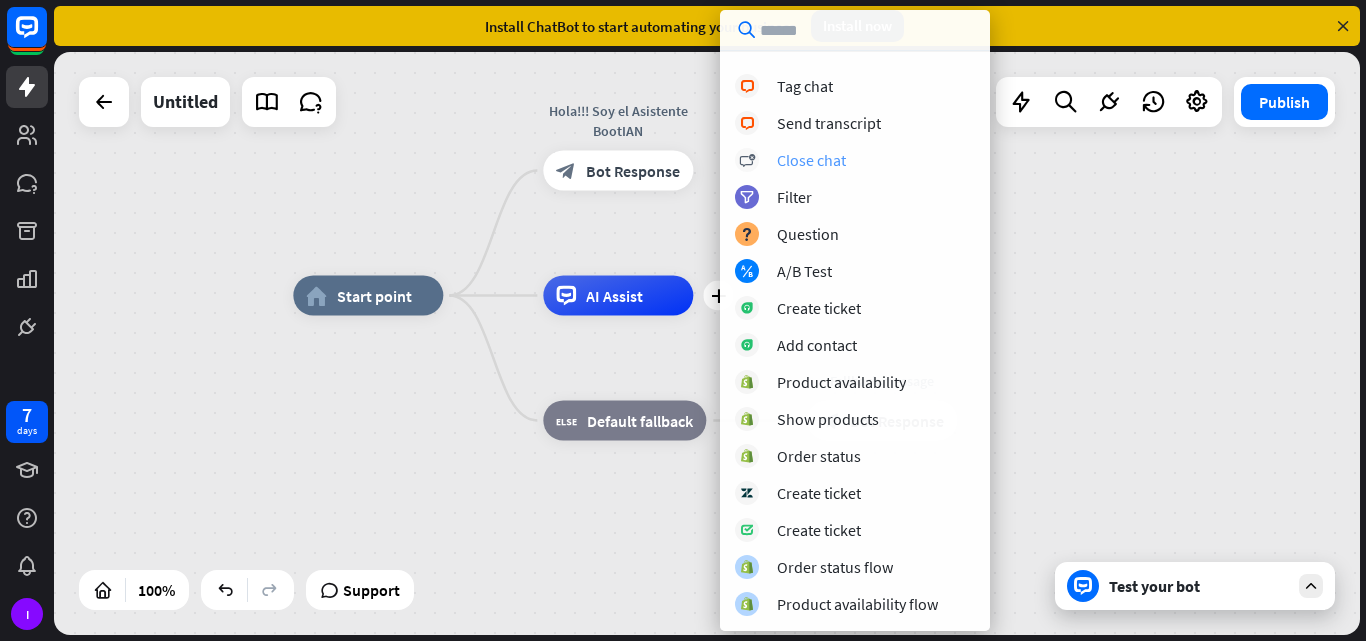 click on "Close chat" at bounding box center [811, 160] 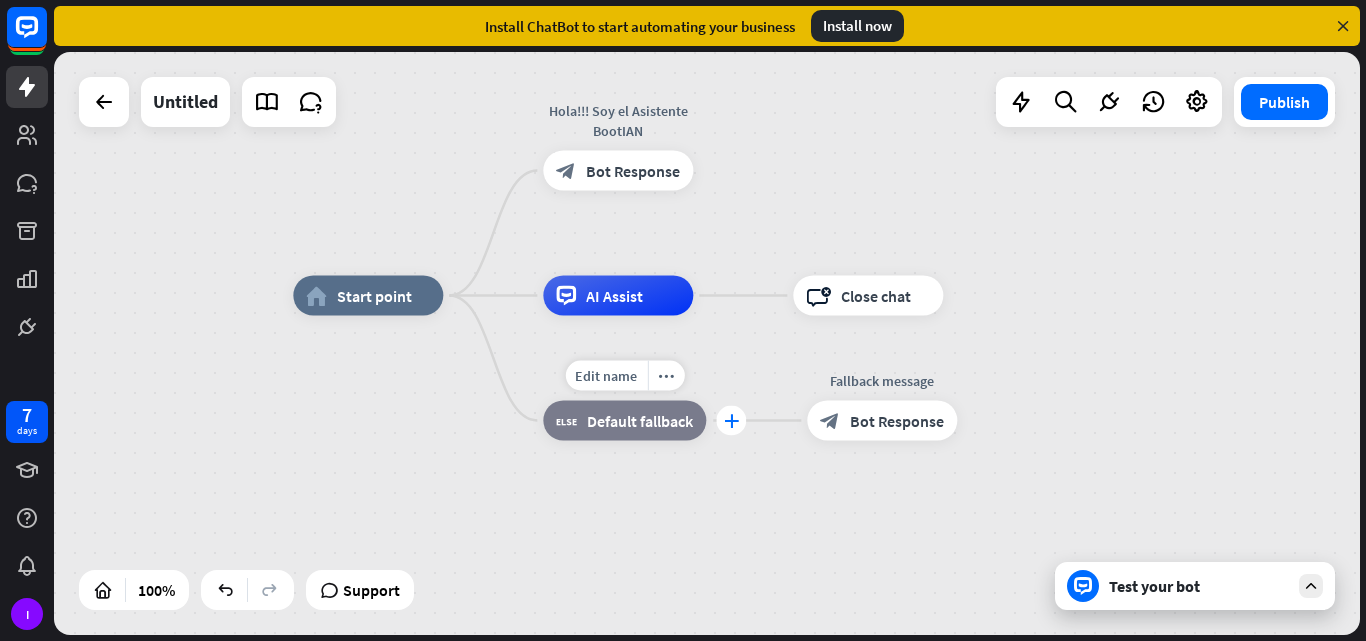 click on "plus" at bounding box center [731, 421] 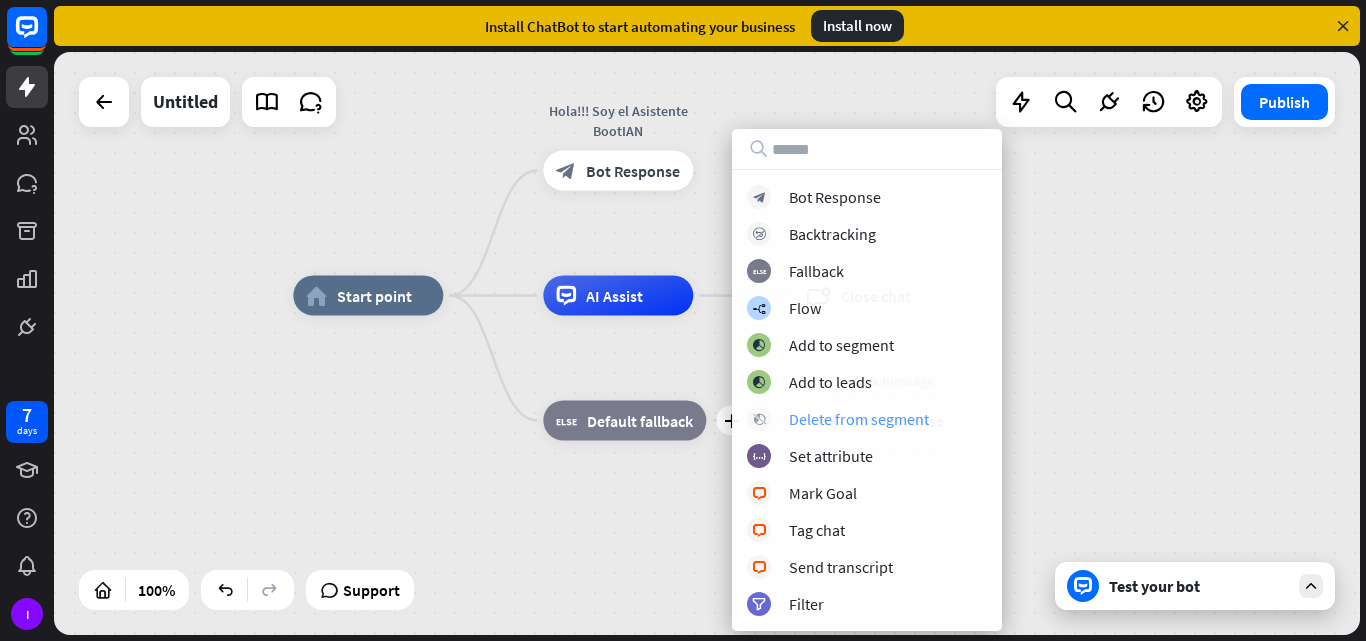 click on "Delete from segment" at bounding box center [859, 419] 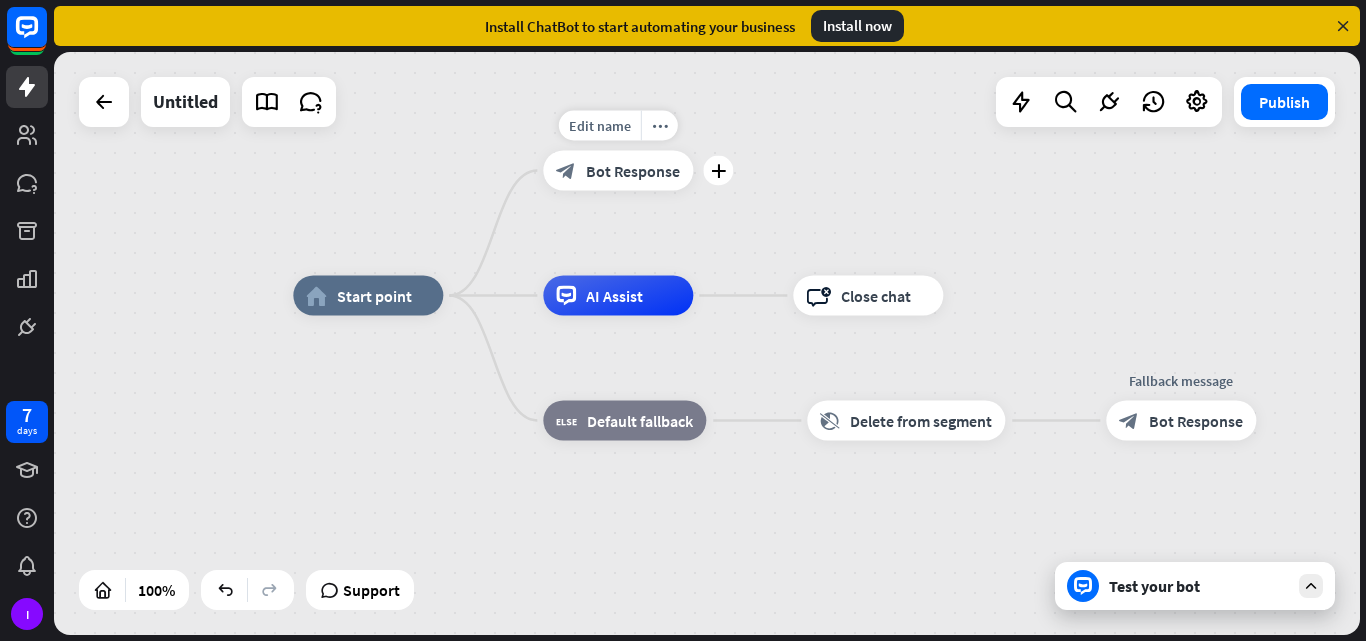 click on "Bot Response" at bounding box center (633, 171) 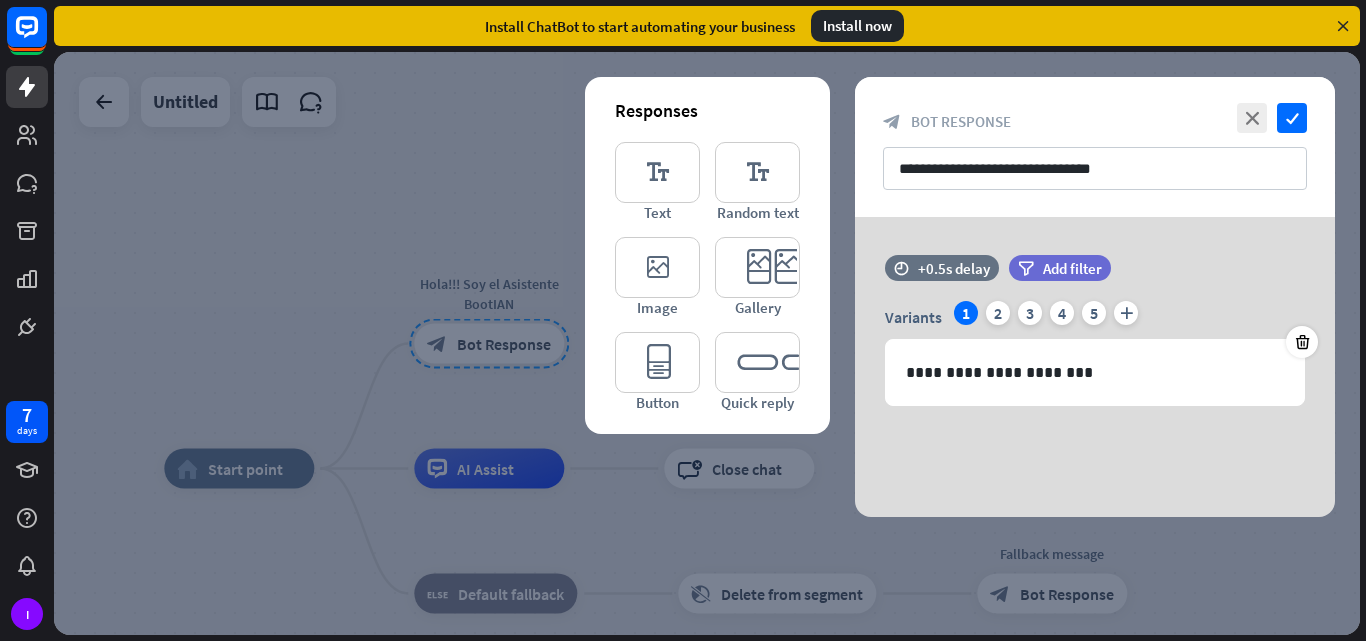 click at bounding box center (707, 343) 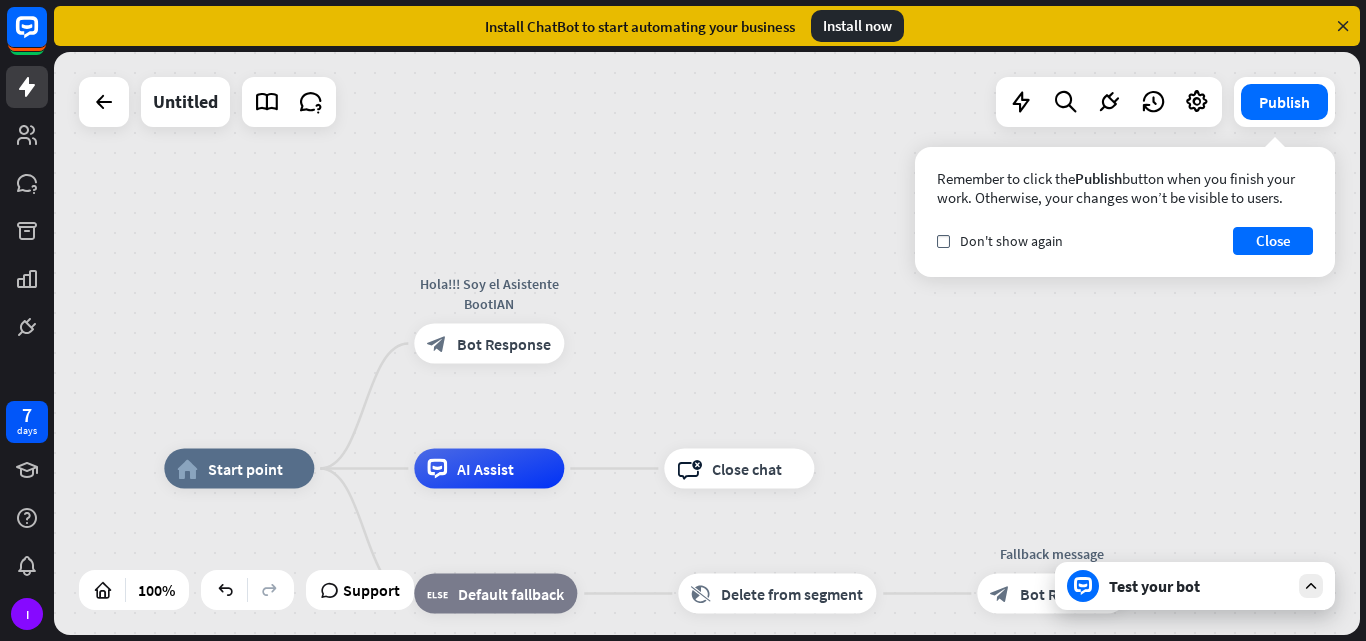 click on "Test your bot" at bounding box center [1195, 586] 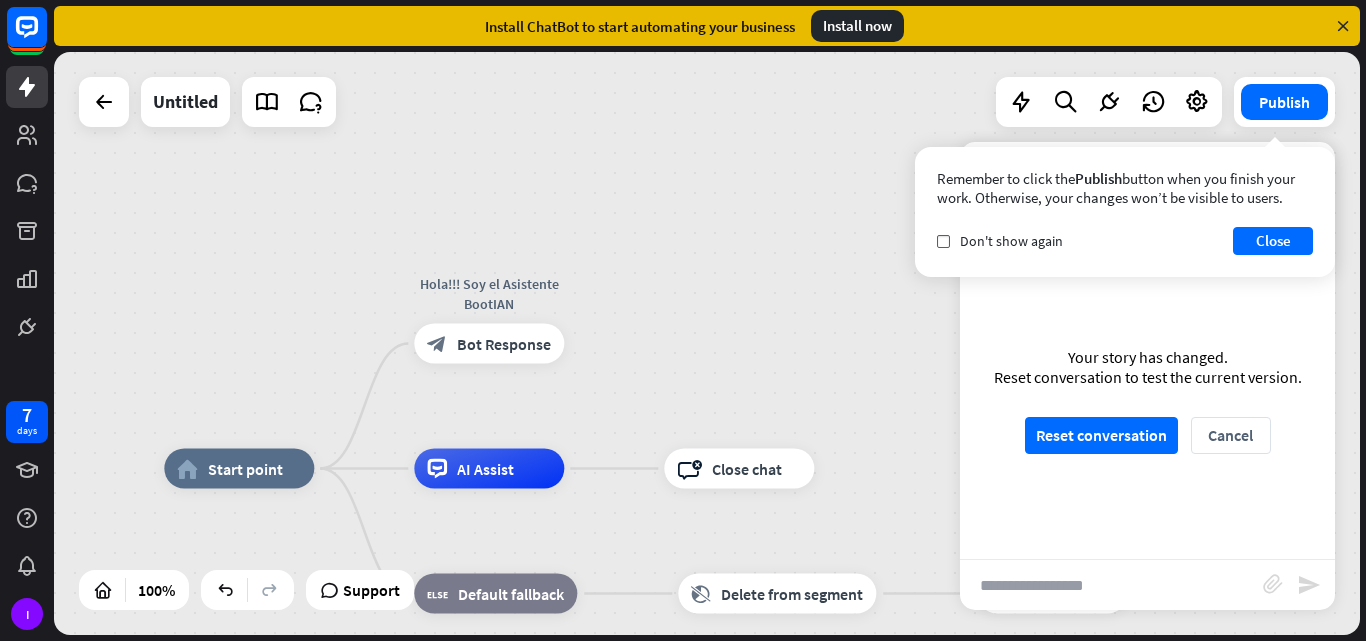 click at bounding box center (1111, 585) 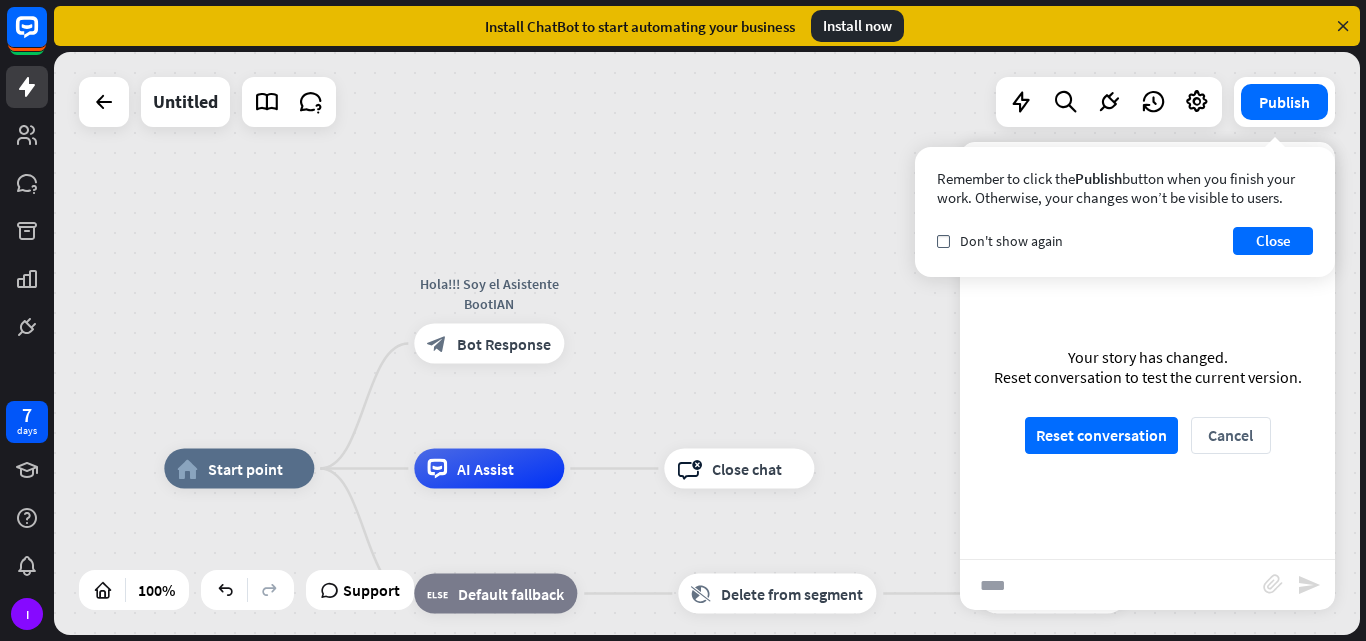 type on "****" 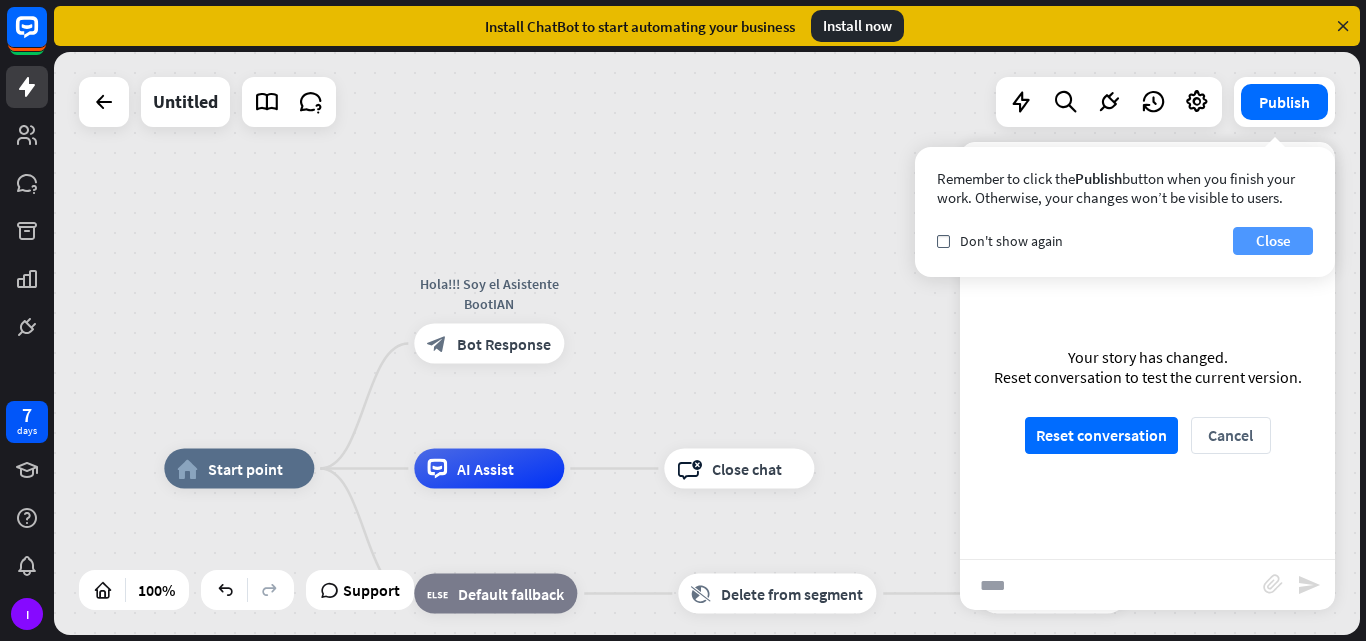 click on "Close" at bounding box center [1273, 241] 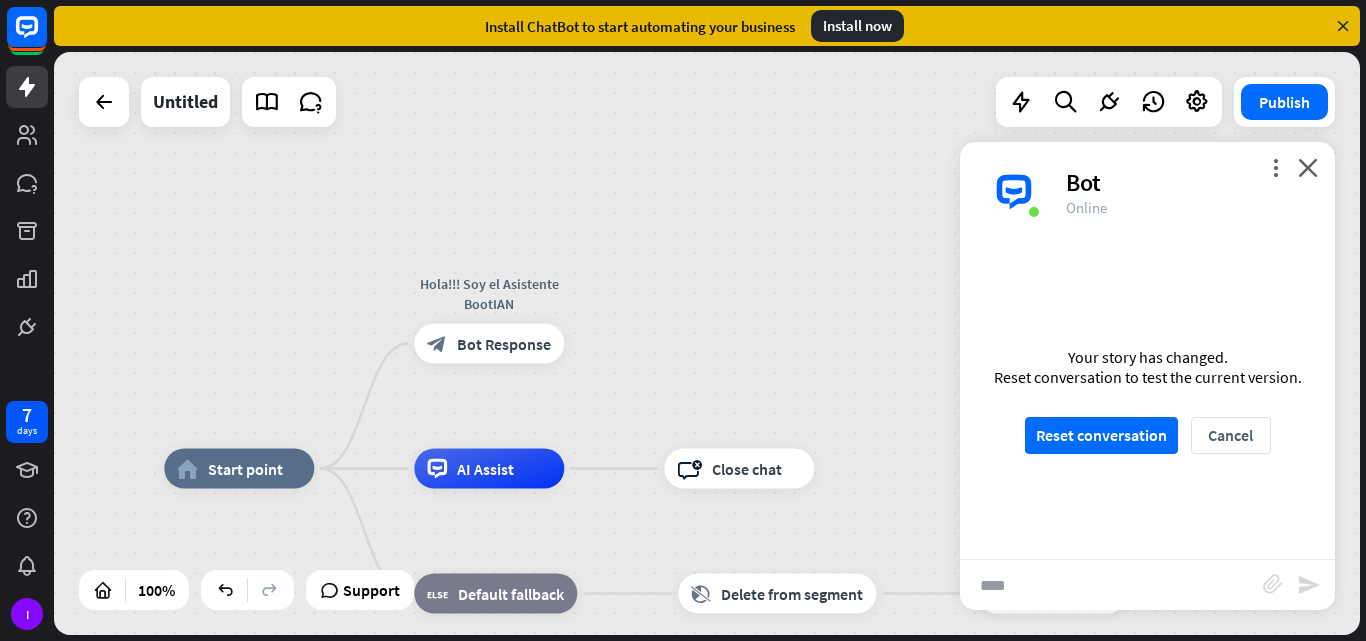 click on "****" at bounding box center (1111, 585) 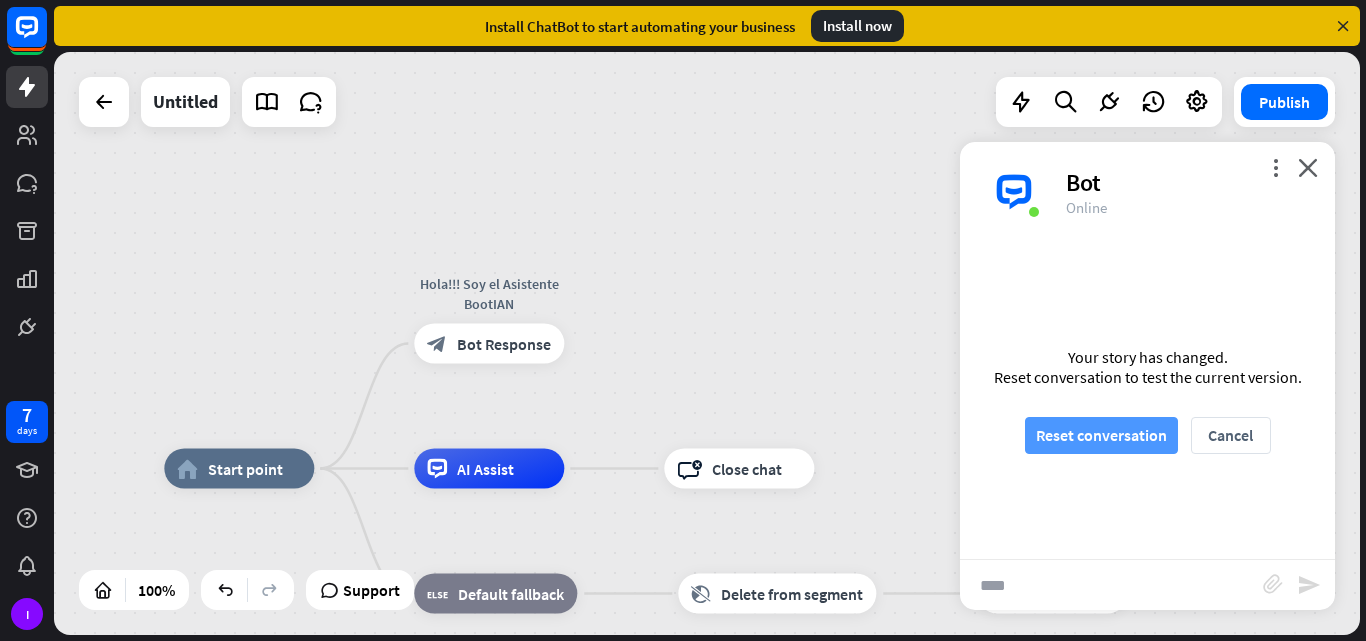 click on "Reset conversation" at bounding box center [1101, 435] 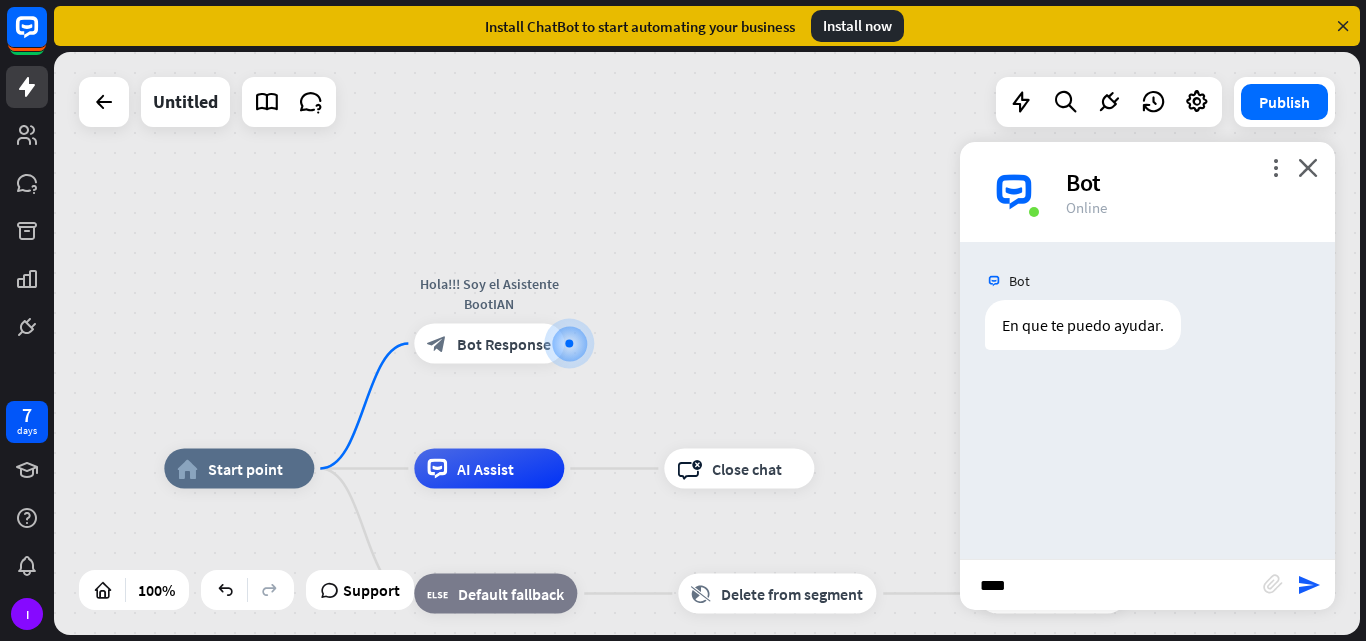 click on "****" at bounding box center (1111, 585) 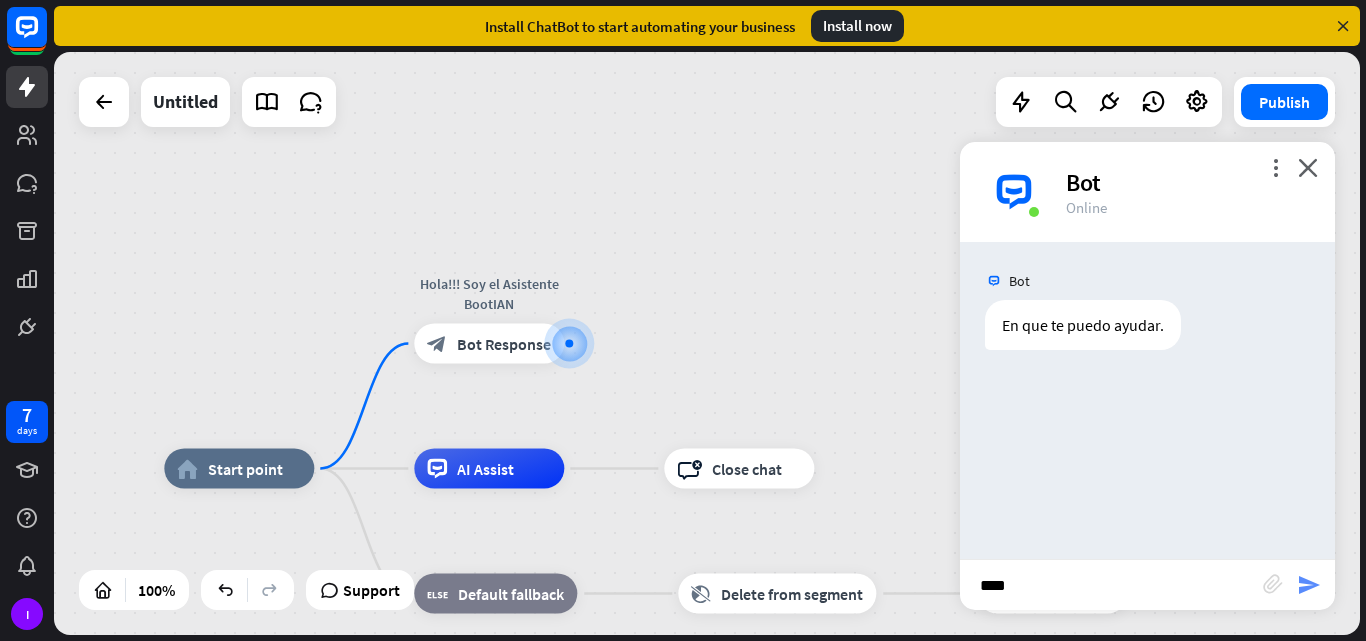 click on "send" at bounding box center (1309, 585) 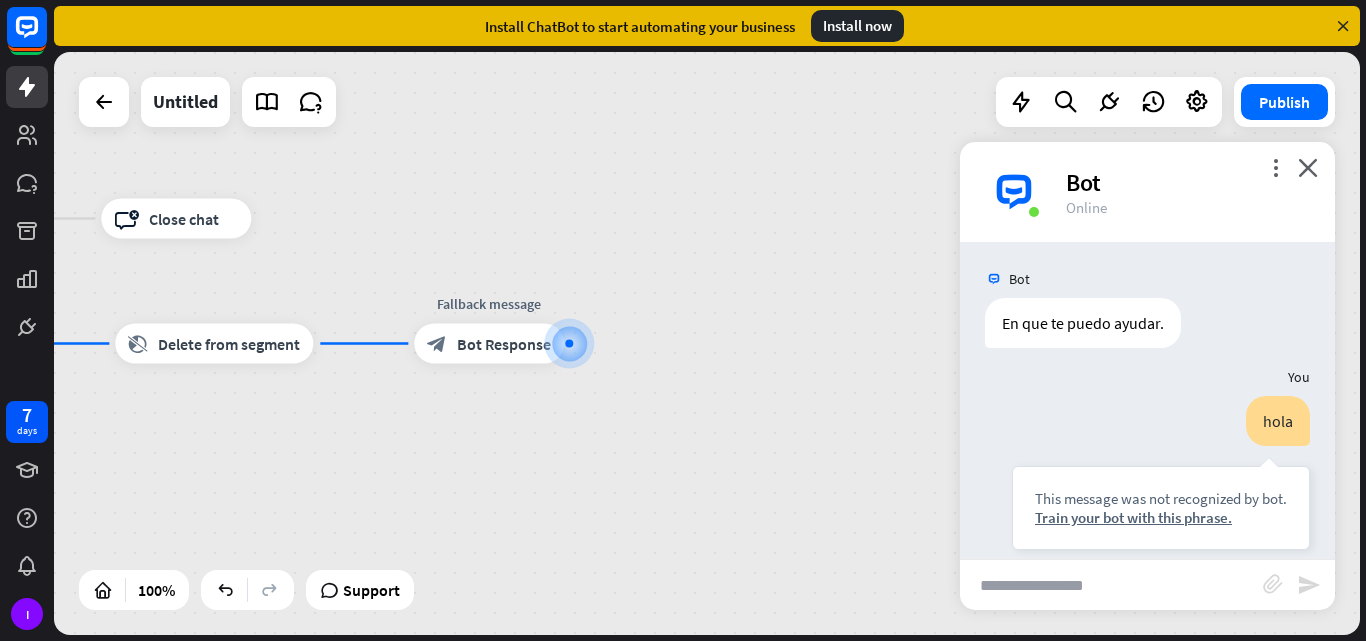 scroll, scrollTop: 0, scrollLeft: 0, axis: both 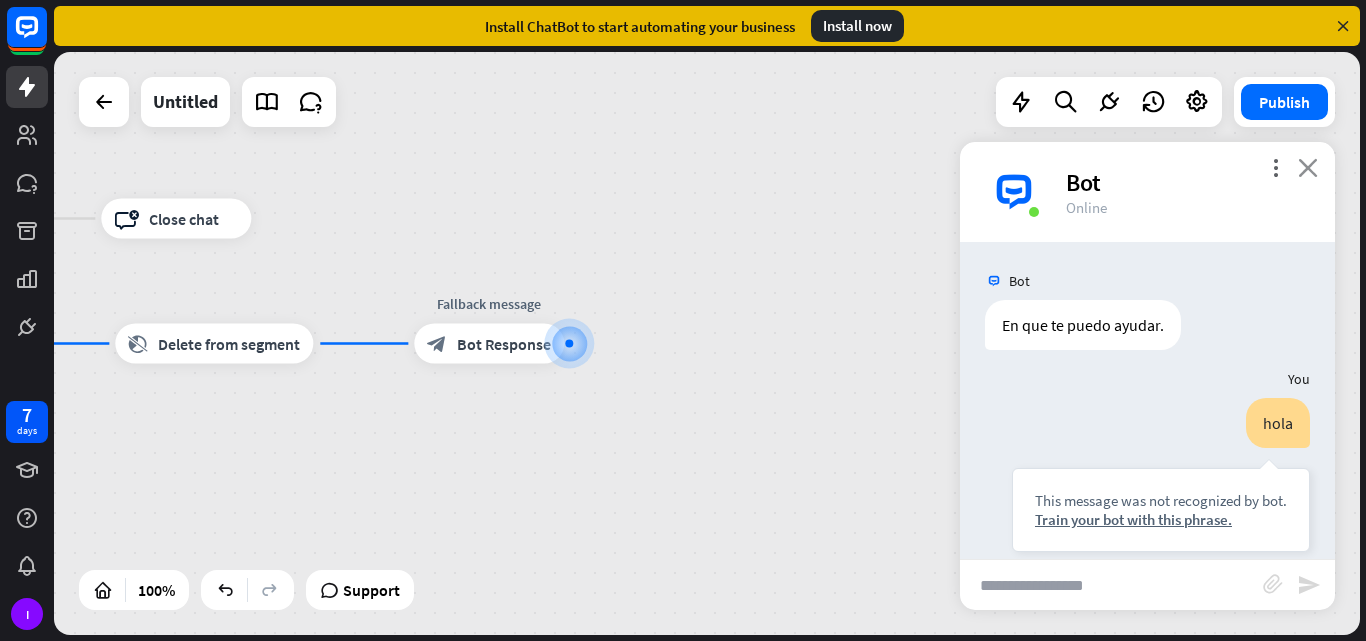click on "close" at bounding box center (1308, 167) 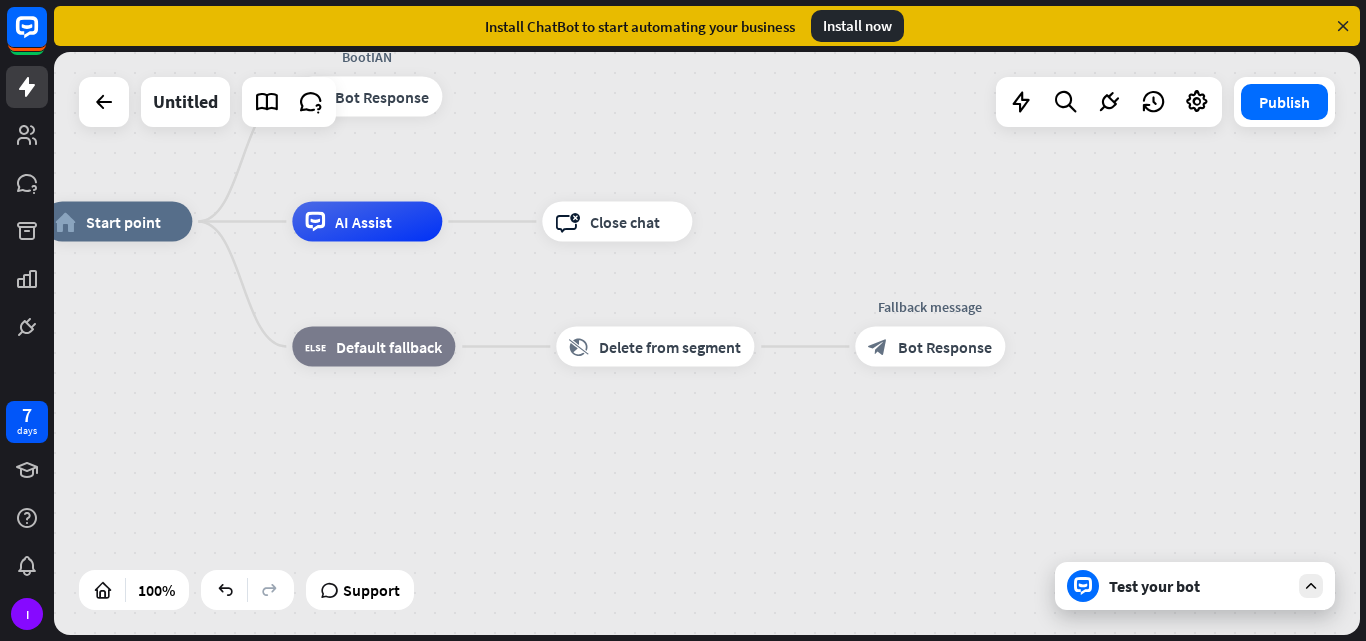 drag, startPoint x: 522, startPoint y: 463, endPoint x: 963, endPoint y: 466, distance: 441.0102 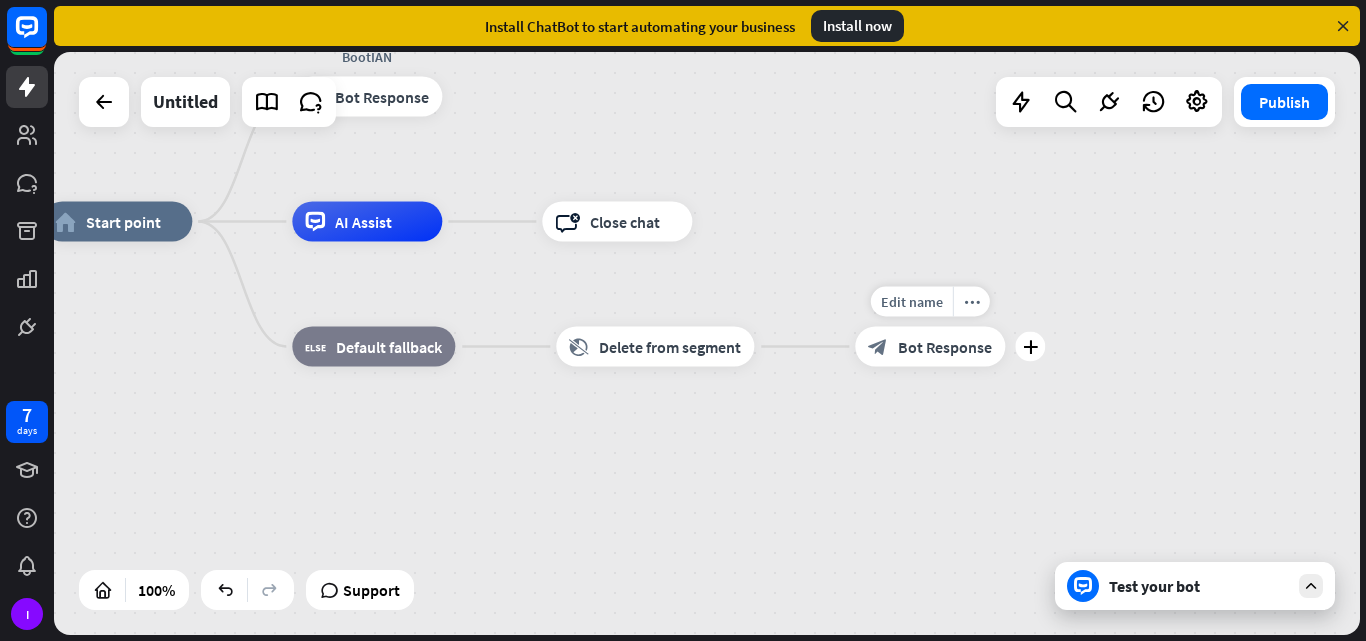 click on "Bot Response" at bounding box center (945, 347) 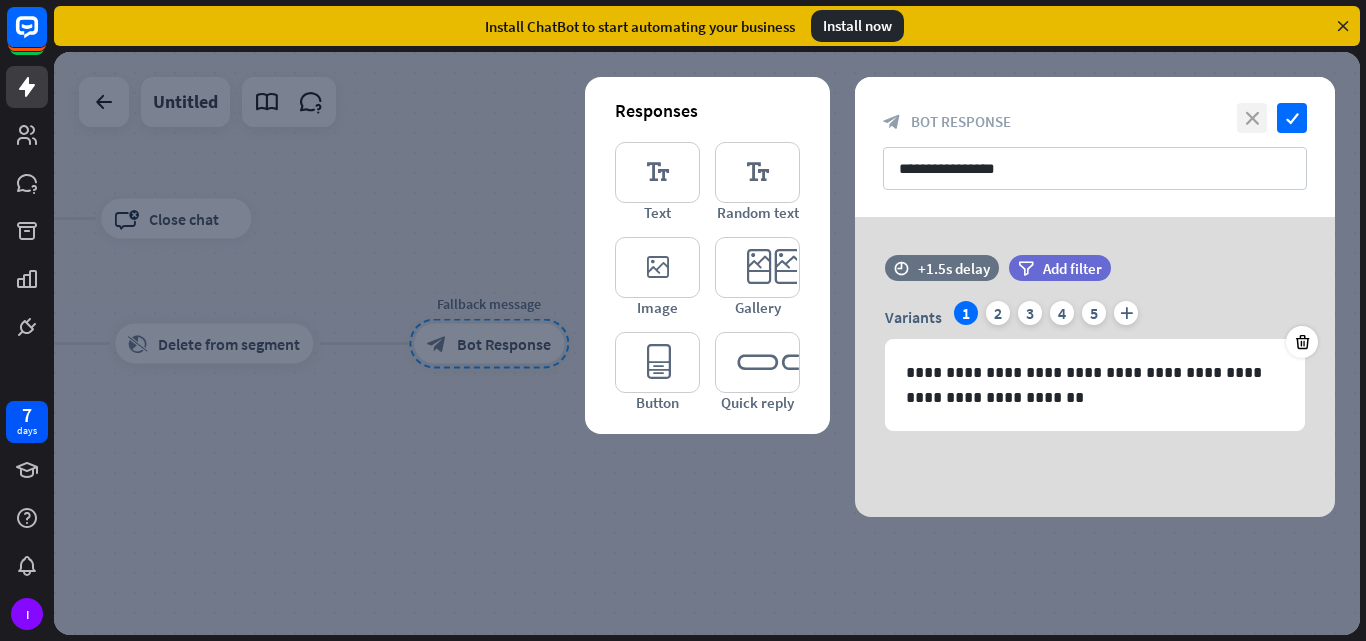 click on "close" at bounding box center (1252, 118) 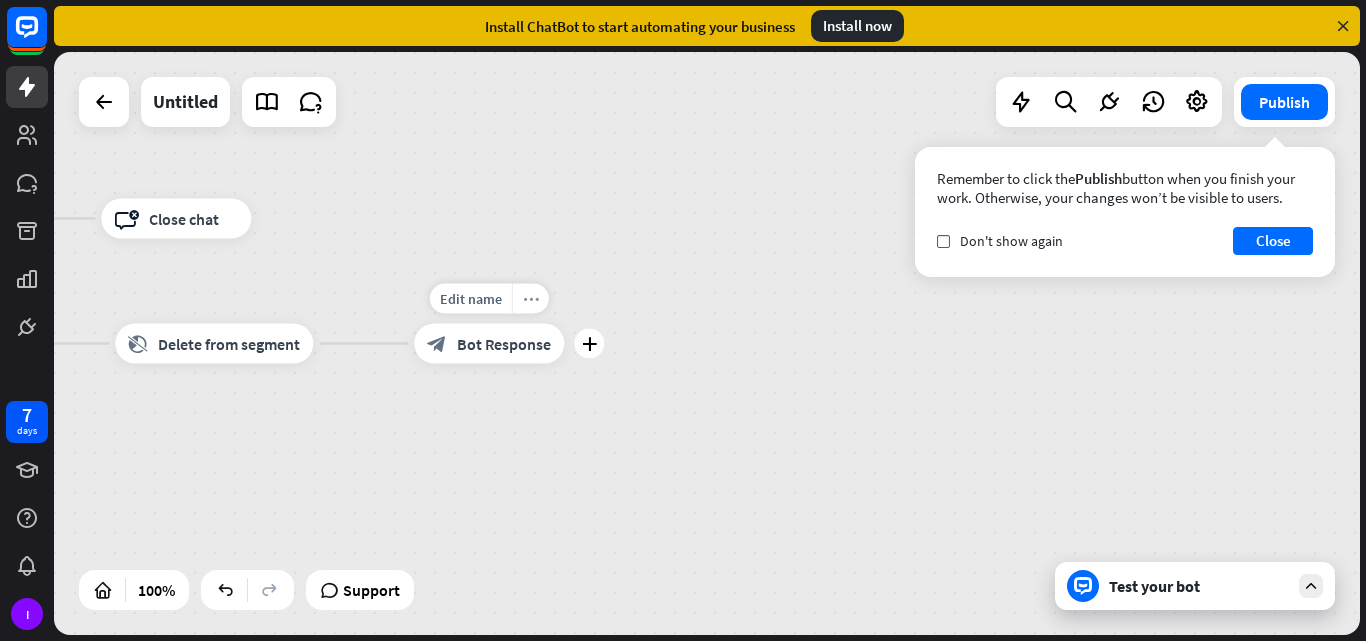 click on "more_horiz" at bounding box center (531, 298) 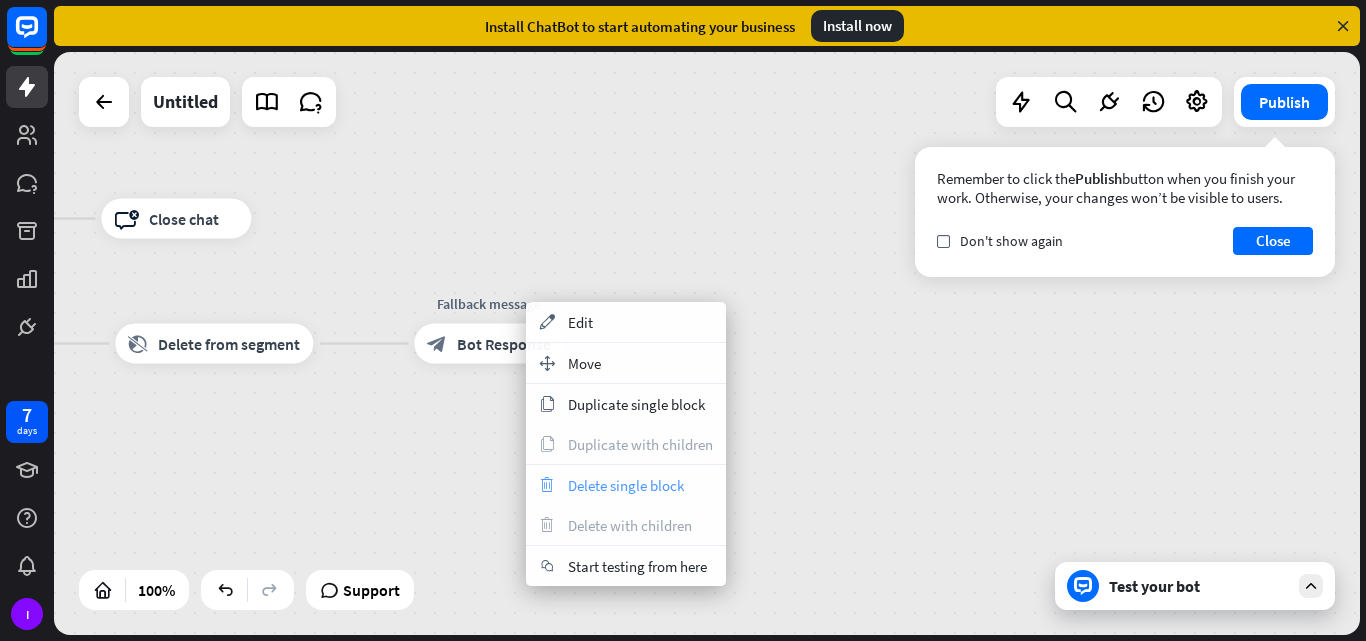 click on "Delete single block" at bounding box center (626, 485) 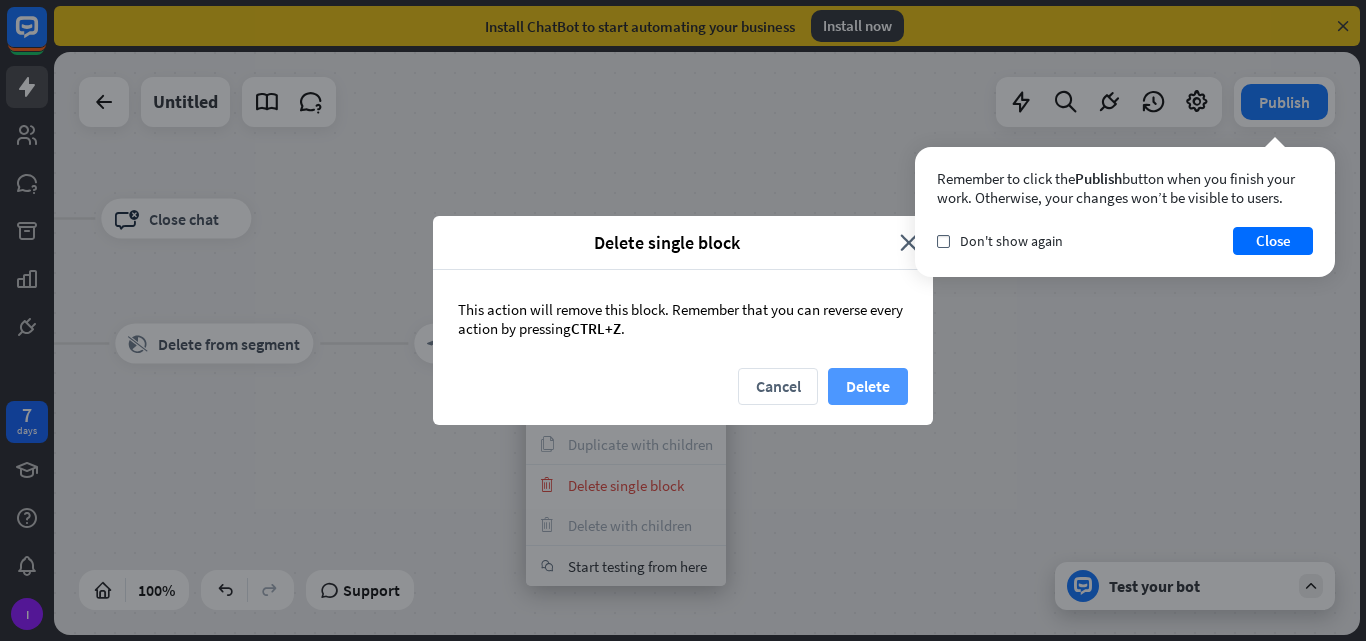 click on "Delete" at bounding box center (868, 386) 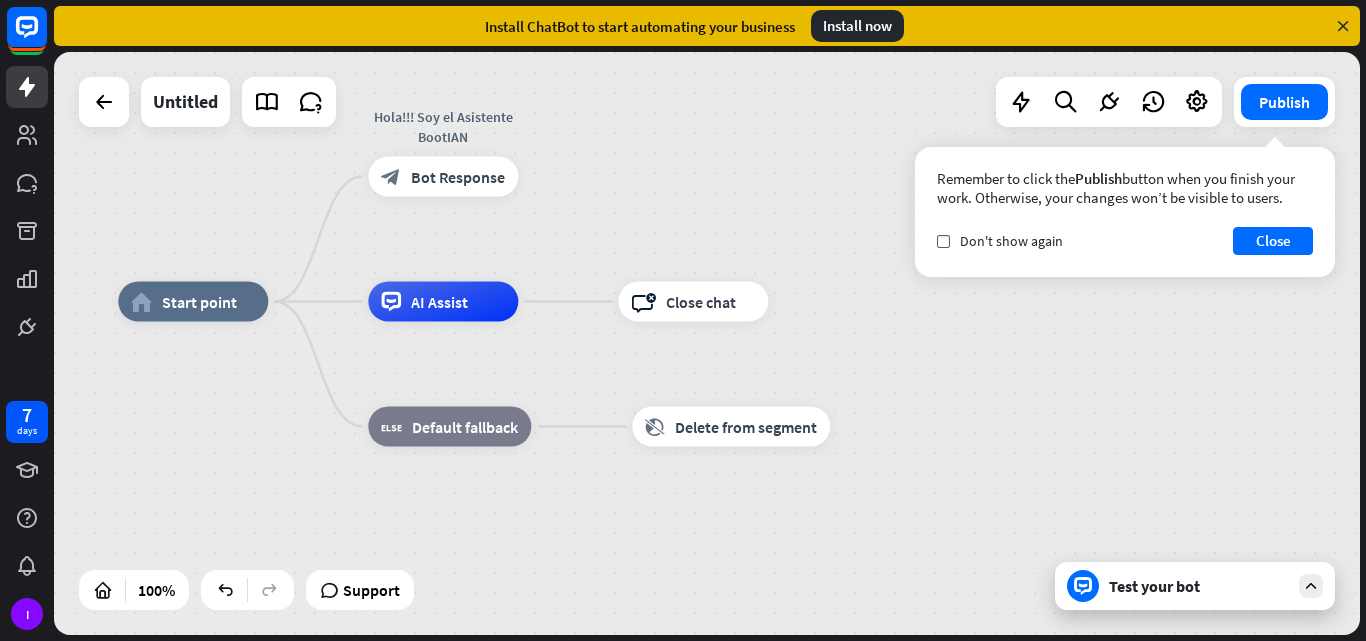 drag, startPoint x: 464, startPoint y: 446, endPoint x: 981, endPoint y: 529, distance: 523.6201 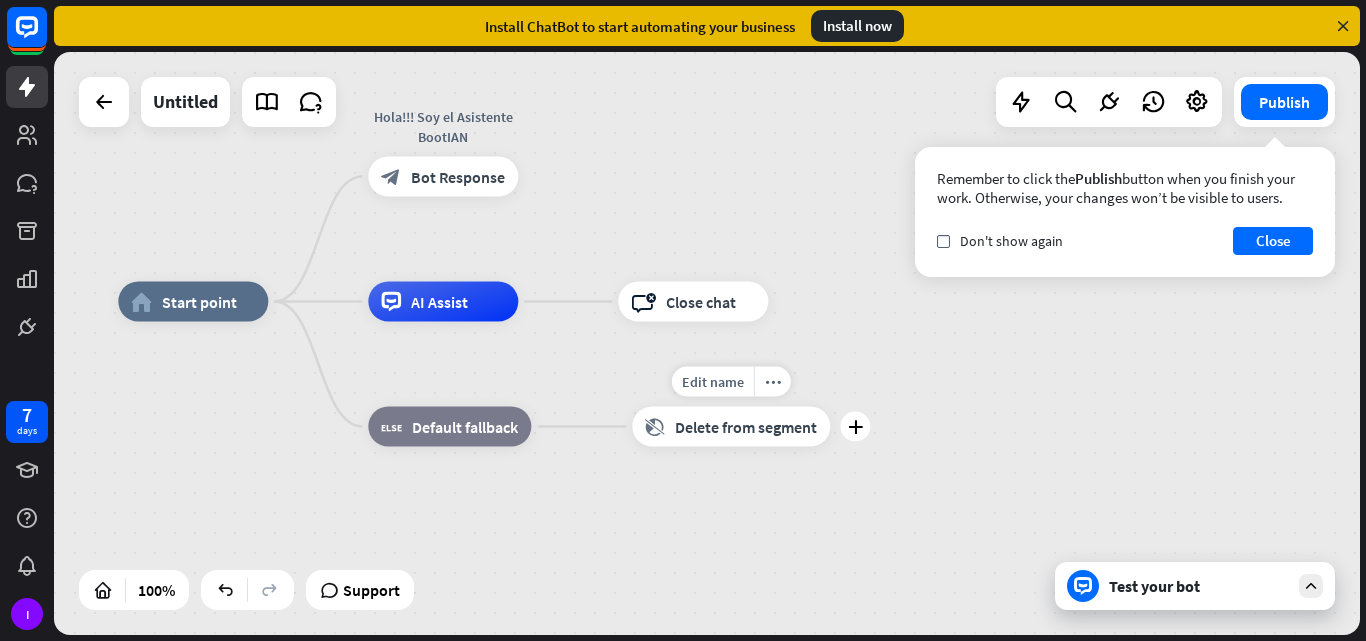 click on "Edit name   more_horiz         plus     block_delete_from_segment   Delete from segment" at bounding box center (731, 427) 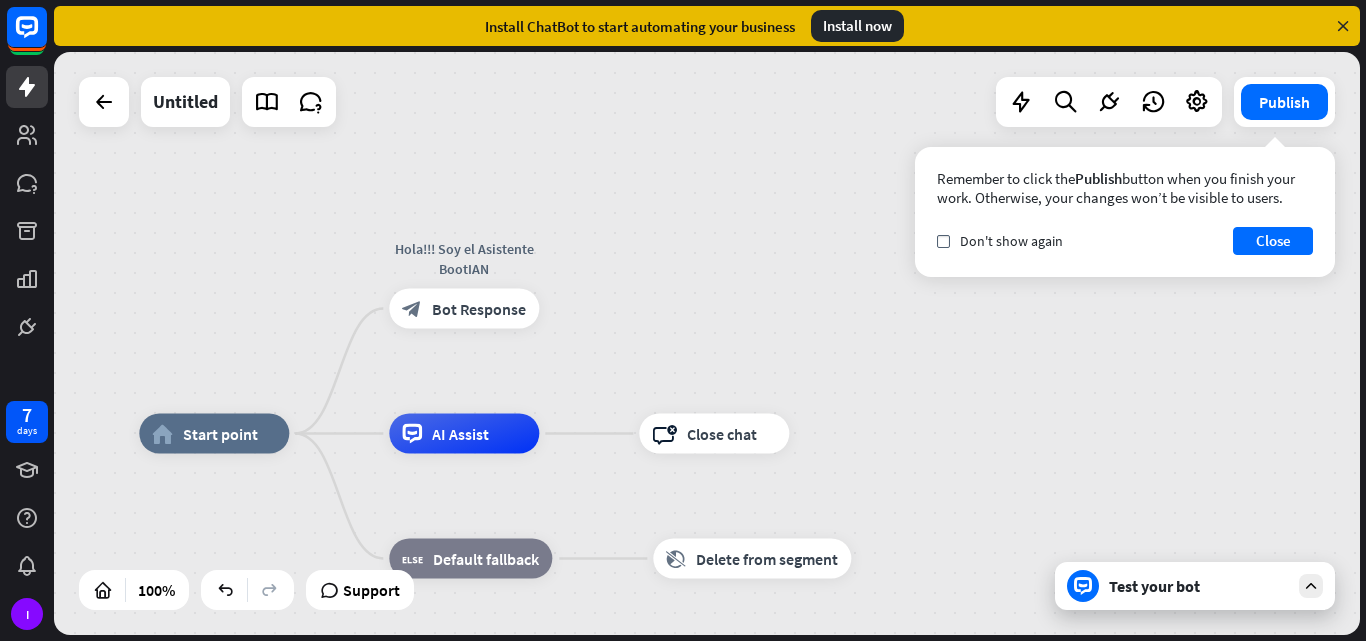 drag, startPoint x: 707, startPoint y: 206, endPoint x: 728, endPoint y: 338, distance: 133.66002 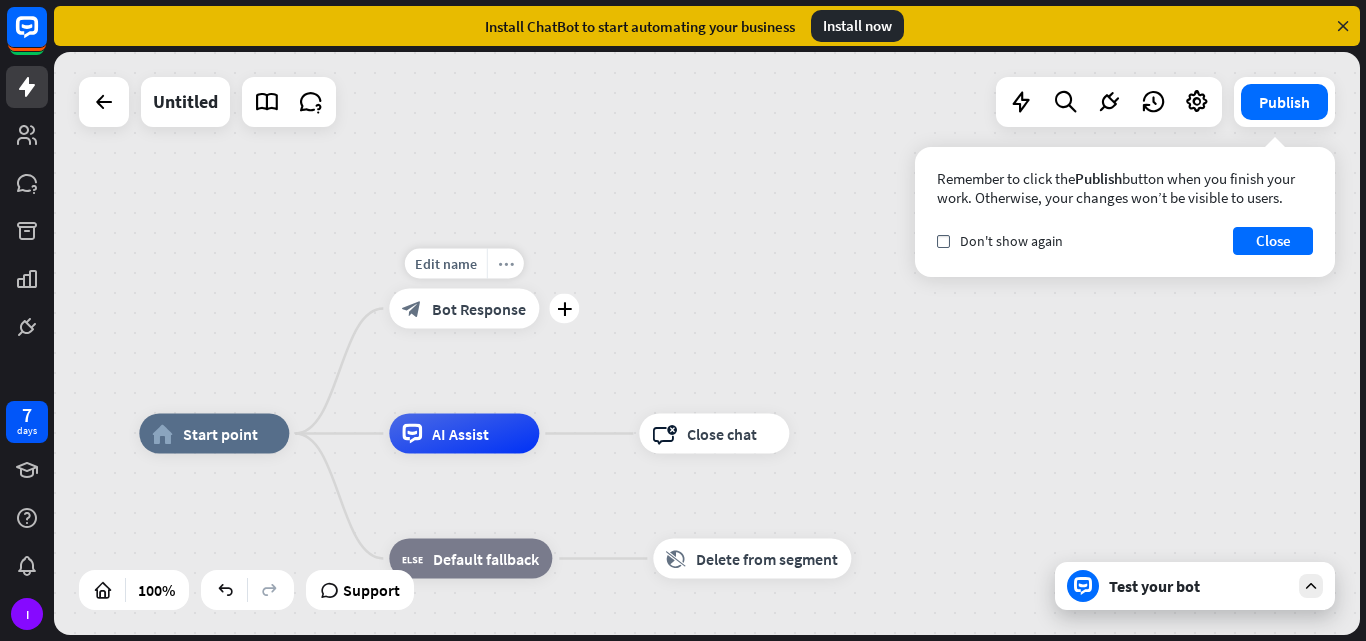 click on "more_horiz" at bounding box center (506, 263) 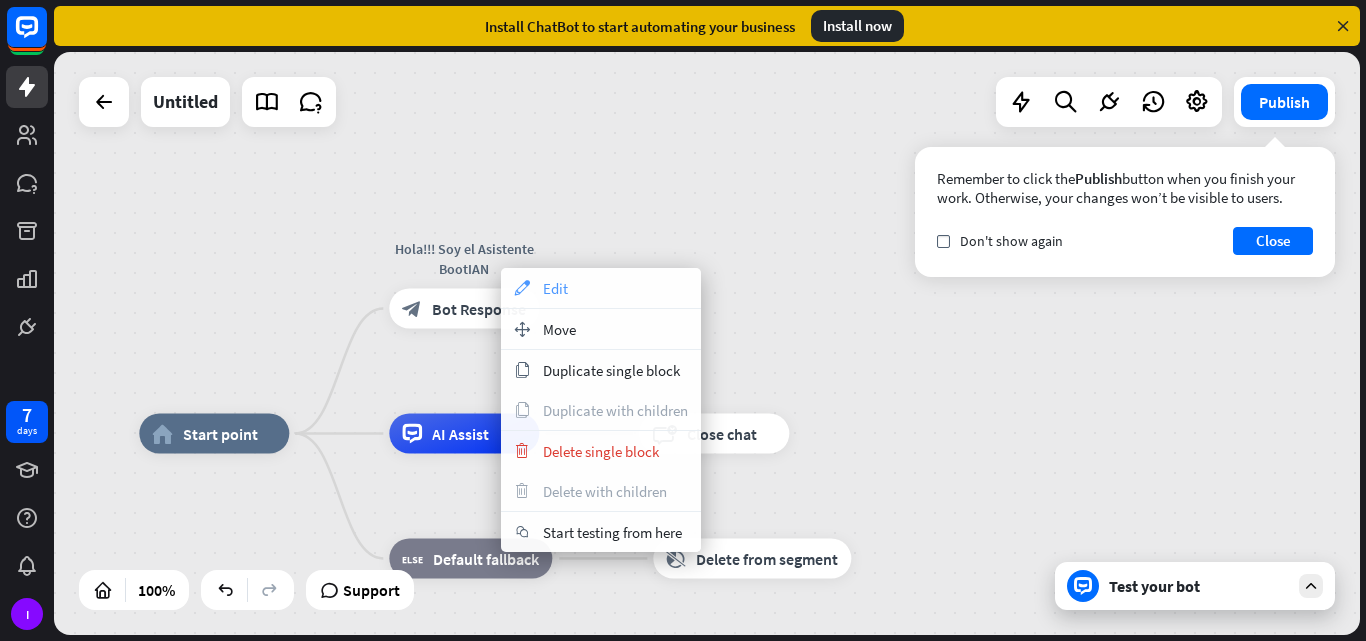 click on "Edit" at bounding box center (555, 288) 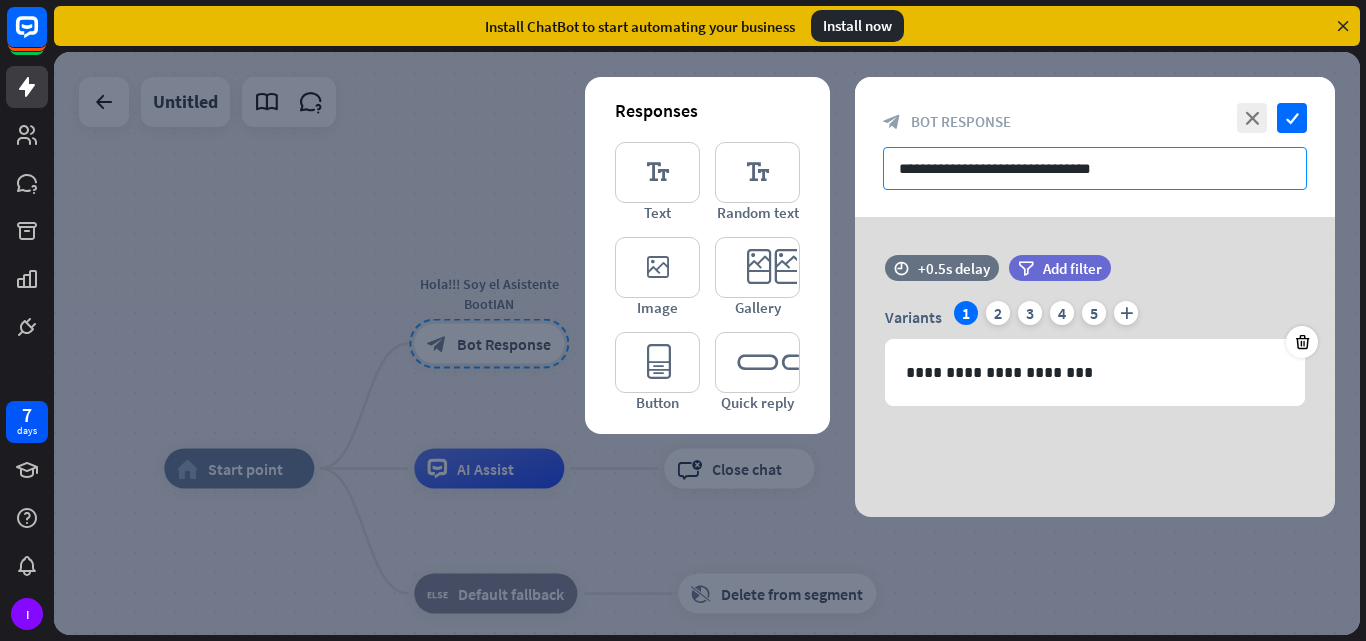 drag, startPoint x: 897, startPoint y: 169, endPoint x: 1126, endPoint y: 169, distance: 229 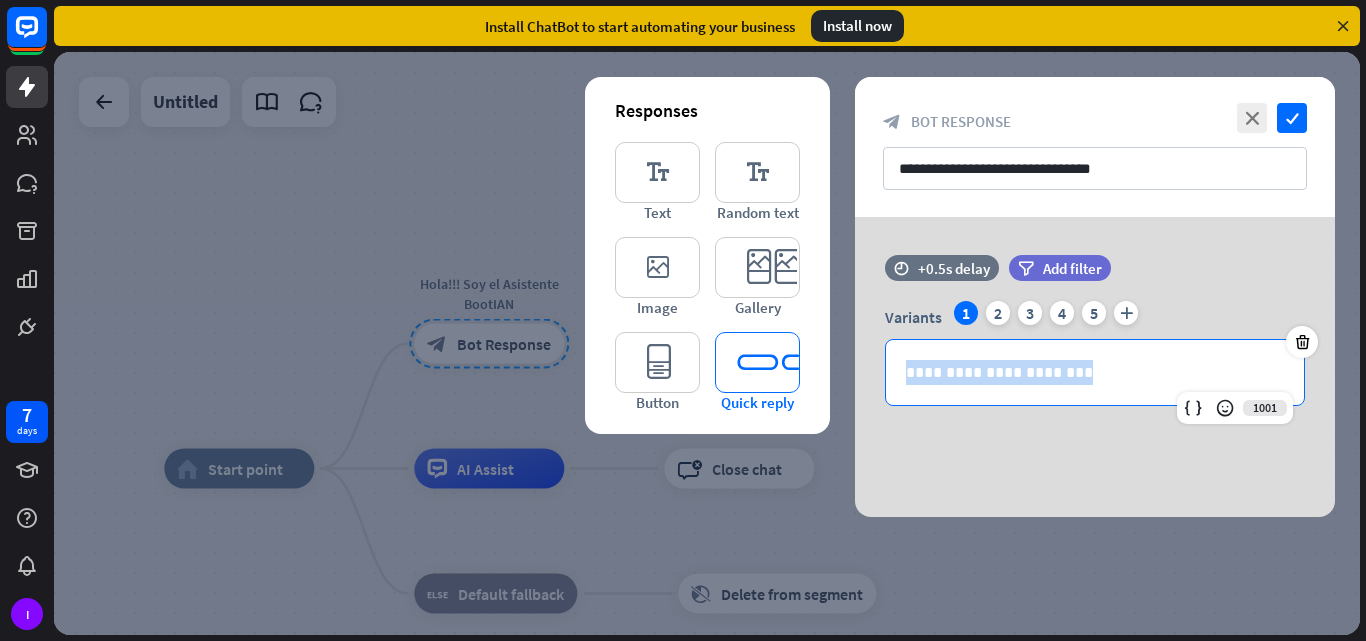 drag, startPoint x: 1091, startPoint y: 377, endPoint x: 757, endPoint y: 377, distance: 334 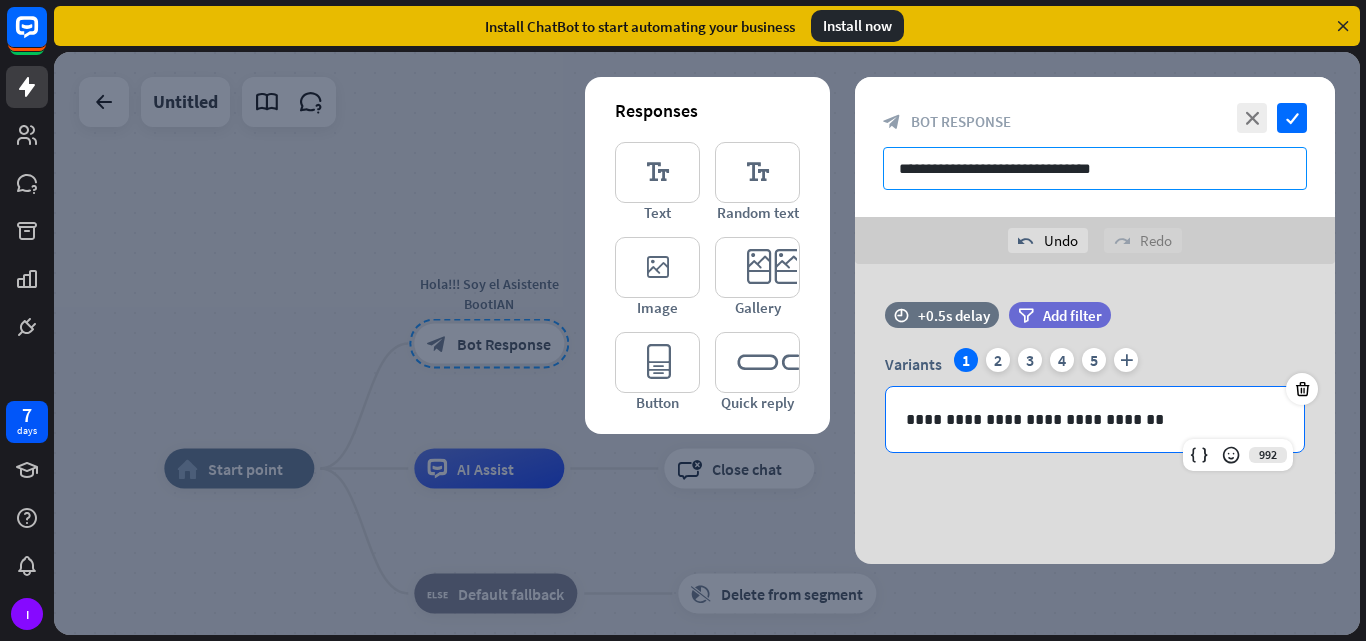 click on "**********" at bounding box center (1095, 168) 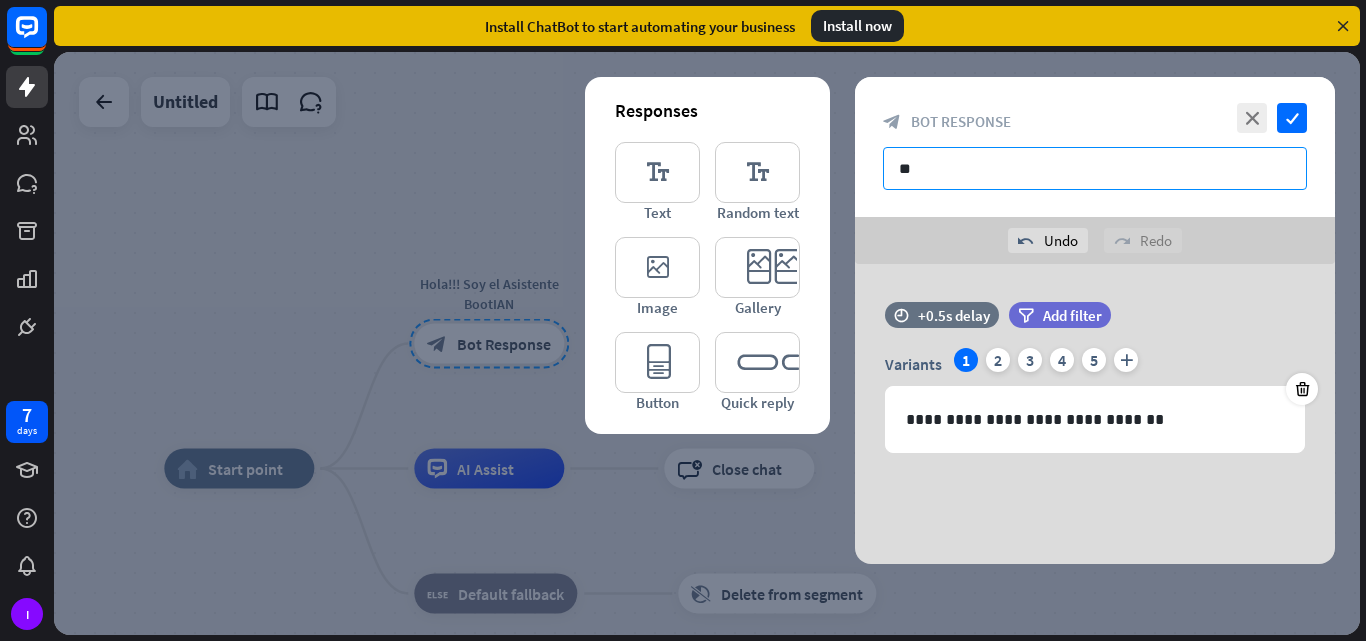 type on "*" 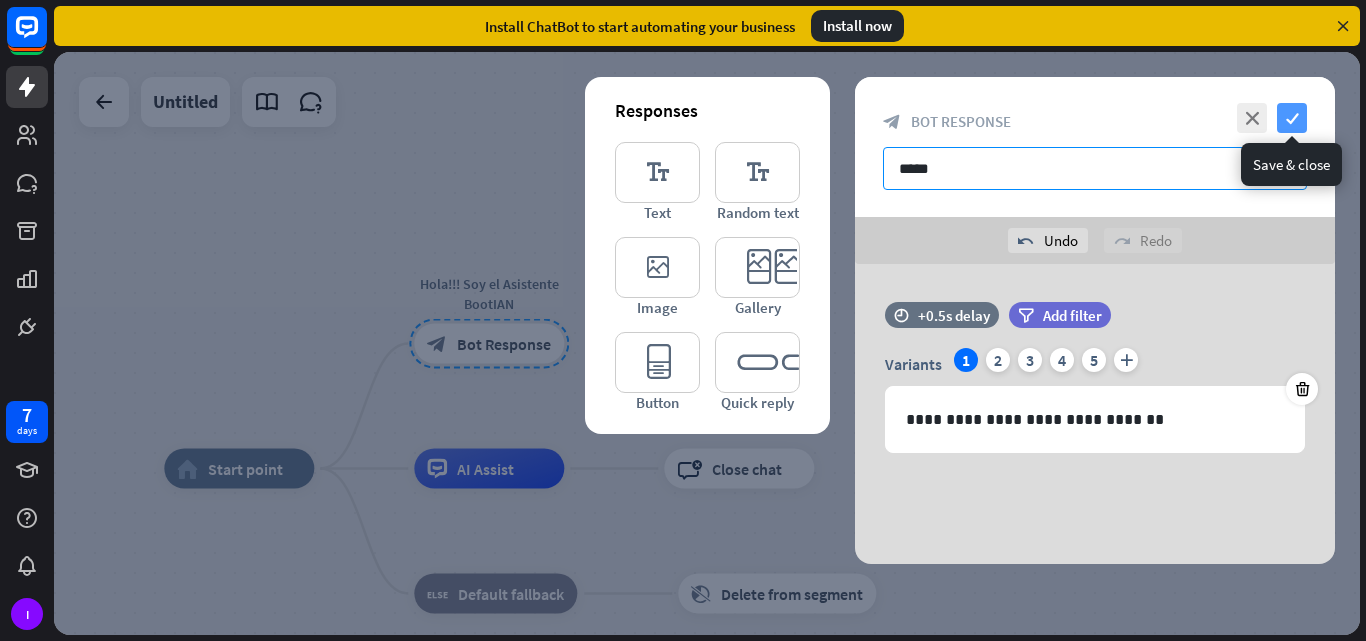 type on "*****" 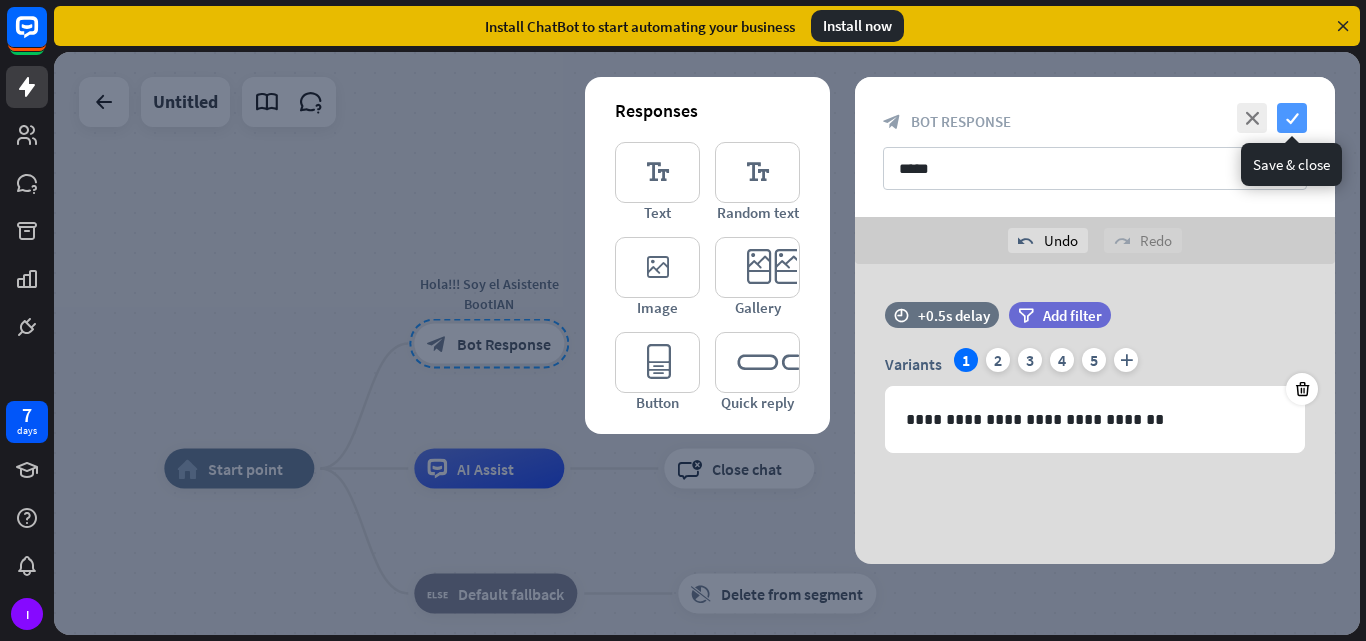 click on "check" at bounding box center [1292, 118] 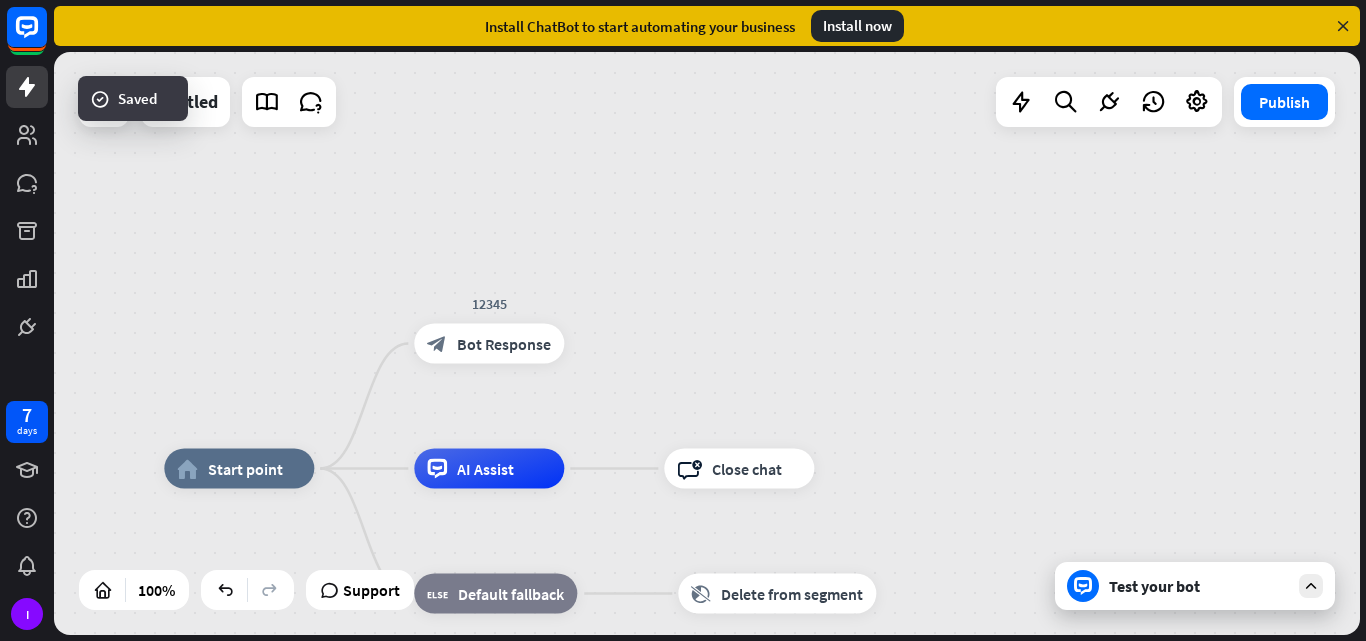 click on "Test your bot" at bounding box center (1199, 586) 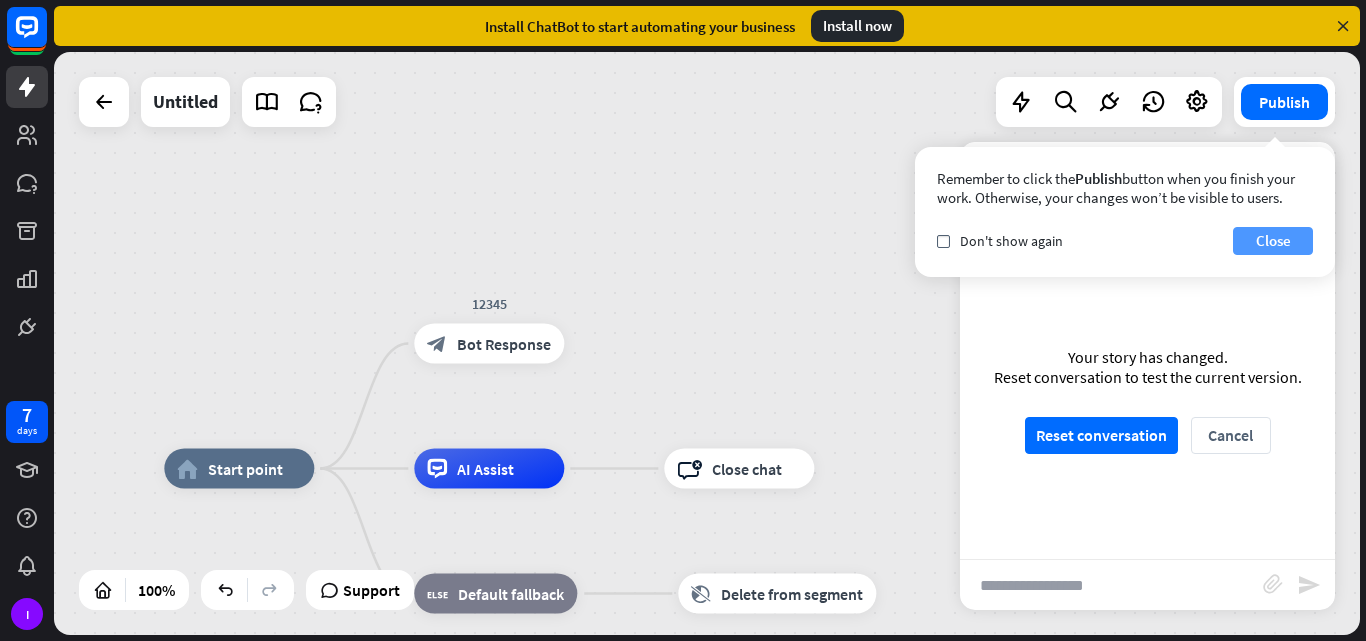 click on "Close" at bounding box center (1273, 241) 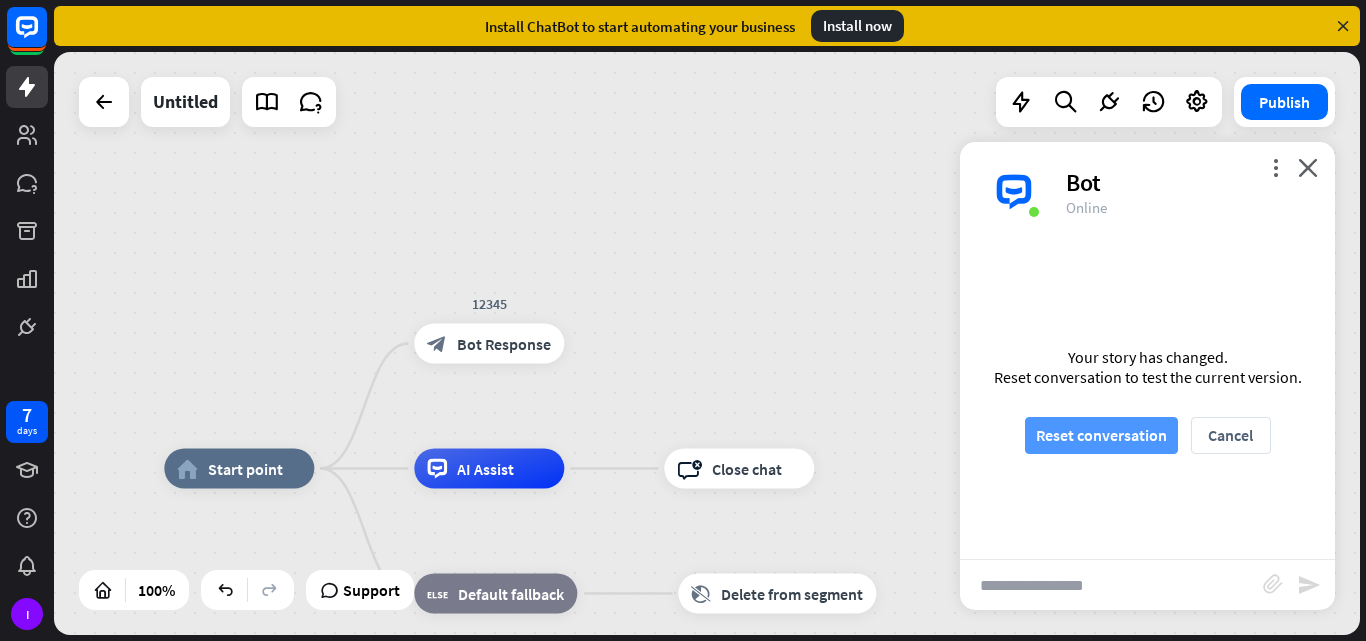 click on "Reset conversation" at bounding box center [1101, 435] 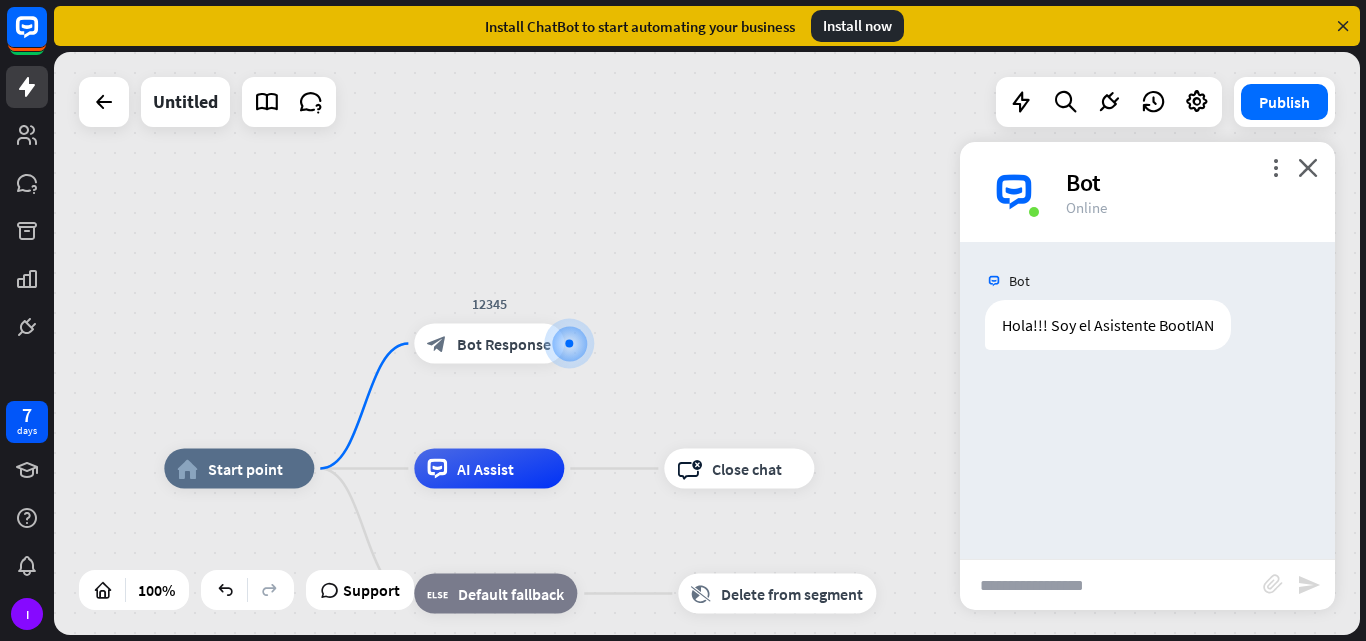 click at bounding box center (1111, 585) 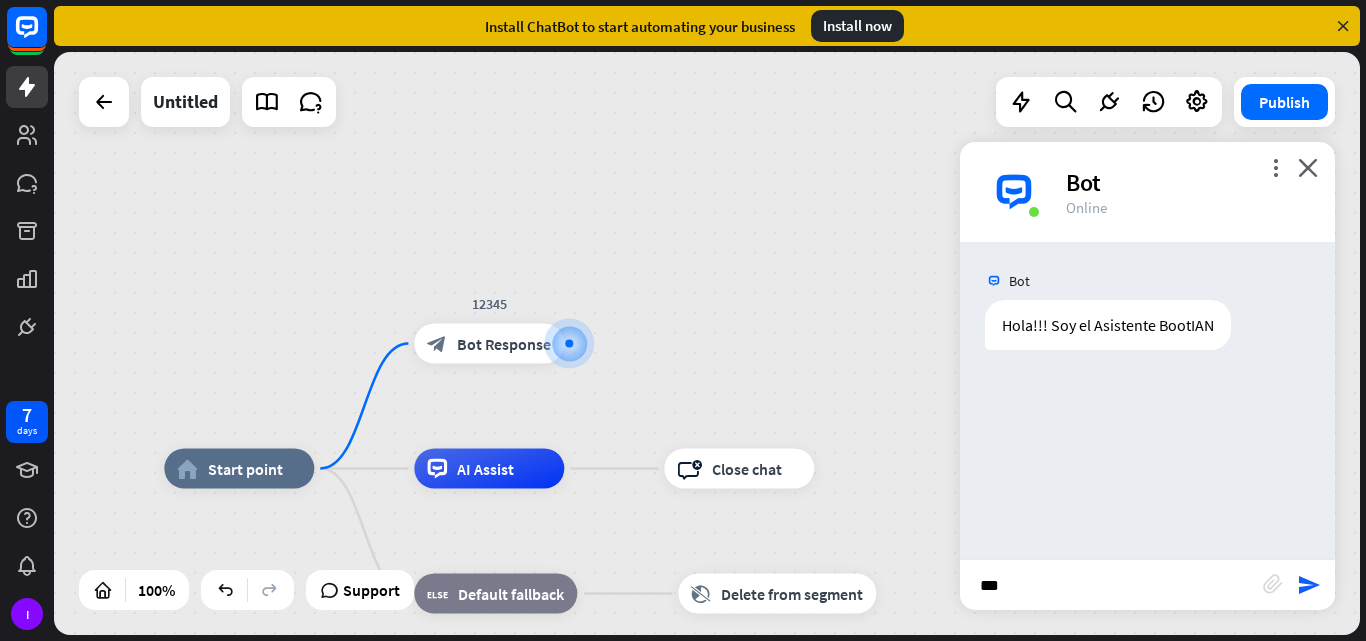 type on "****" 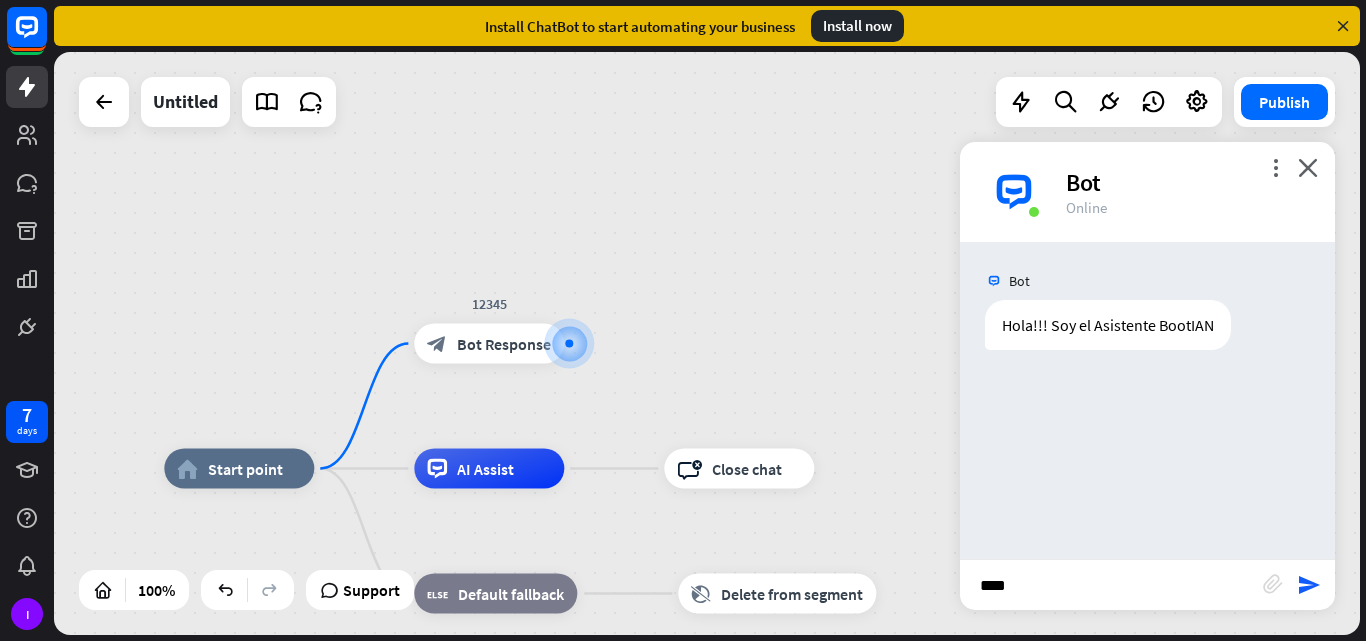 type 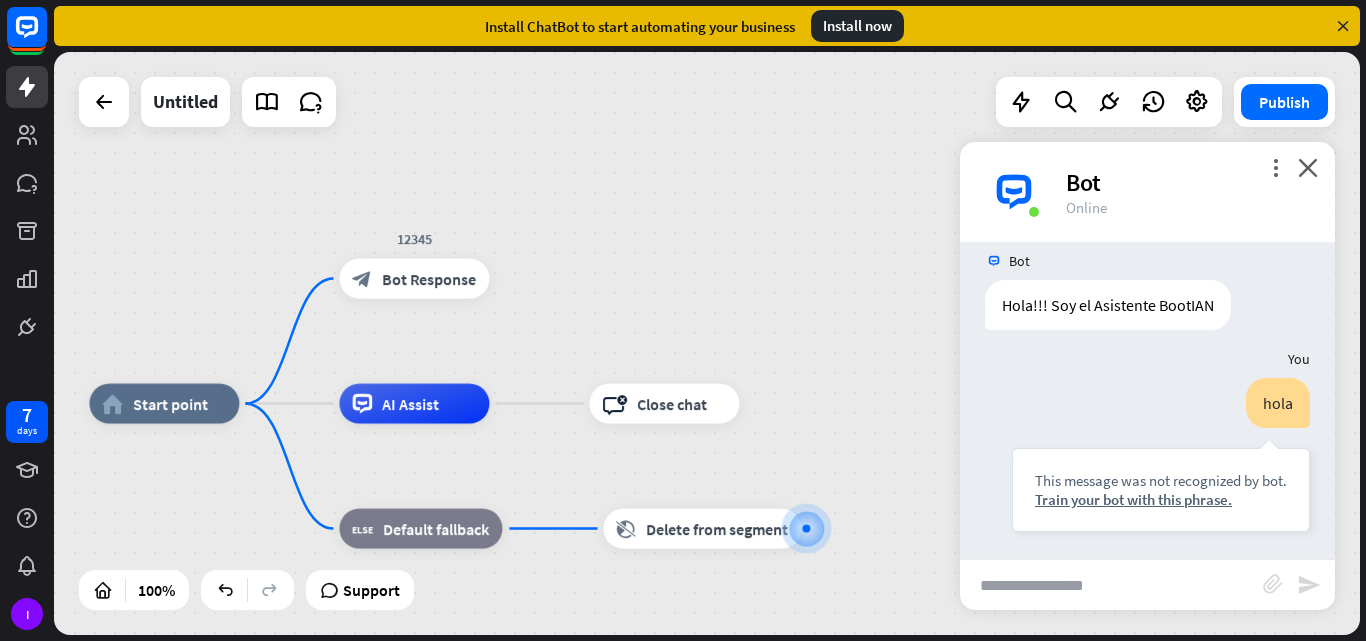 scroll, scrollTop: 23, scrollLeft: 0, axis: vertical 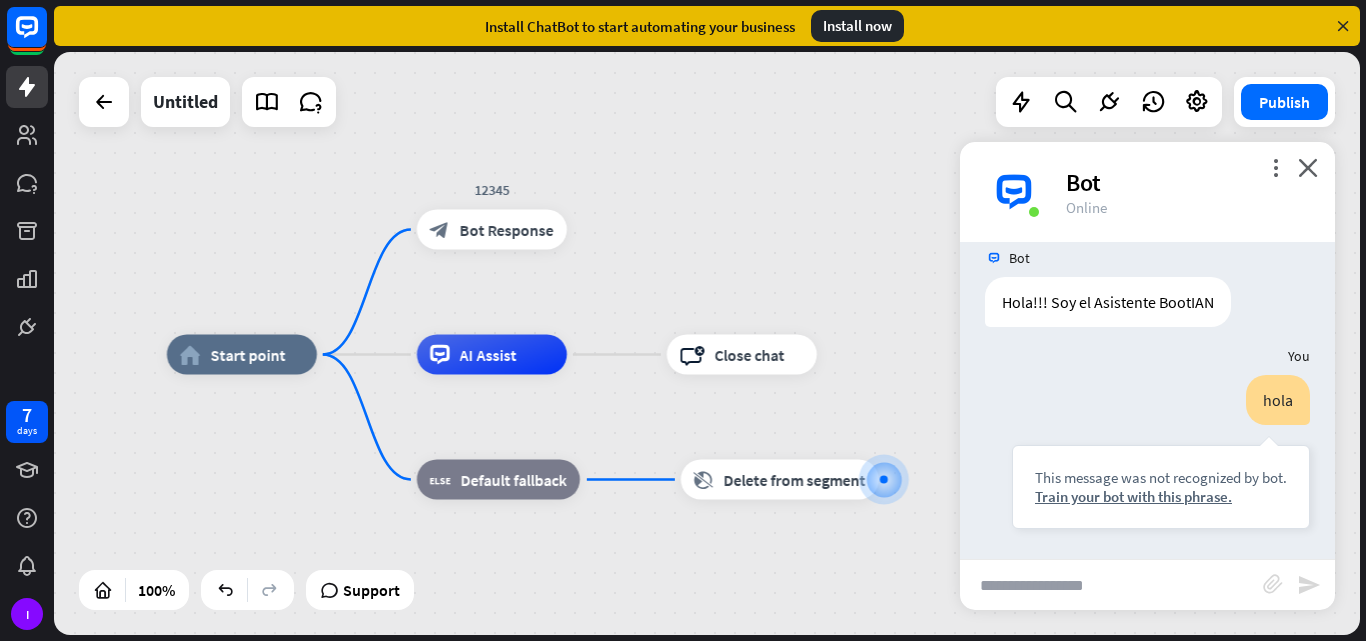 drag, startPoint x: 380, startPoint y: 479, endPoint x: 667, endPoint y: 616, distance: 318.022 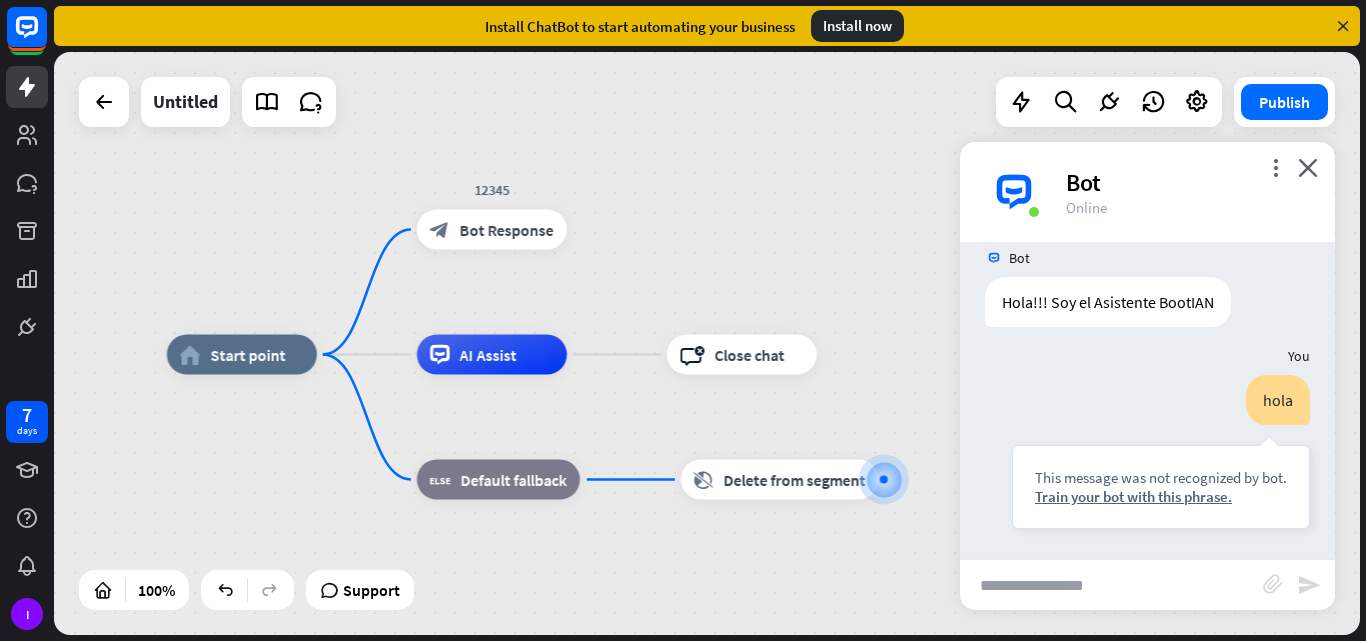 click on "home_2   Start point                 12345   block_bot_response   Bot Response                     AI Assist                   block_close_chat   Close chat                   block_fallback   Default fallback                   block_delete_from_segment   Delete from segment" at bounding box center [820, 646] 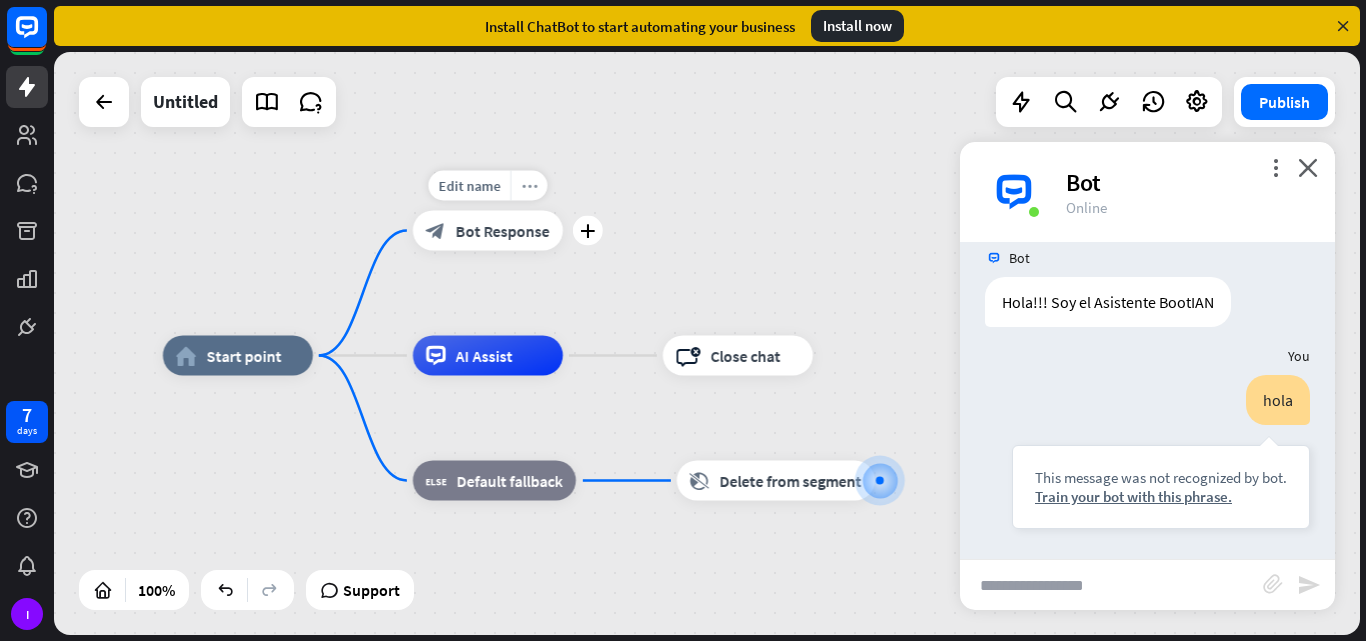 click on "more_horiz" at bounding box center [529, 185] 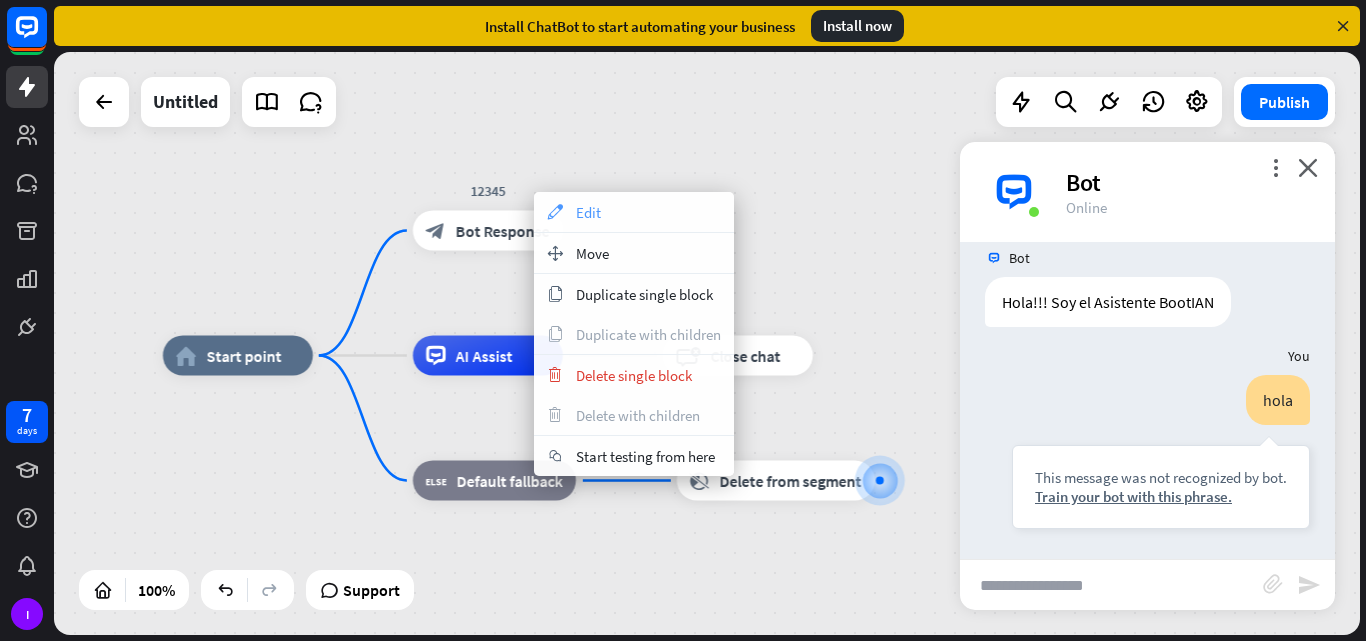 click on "Edit" at bounding box center (588, 212) 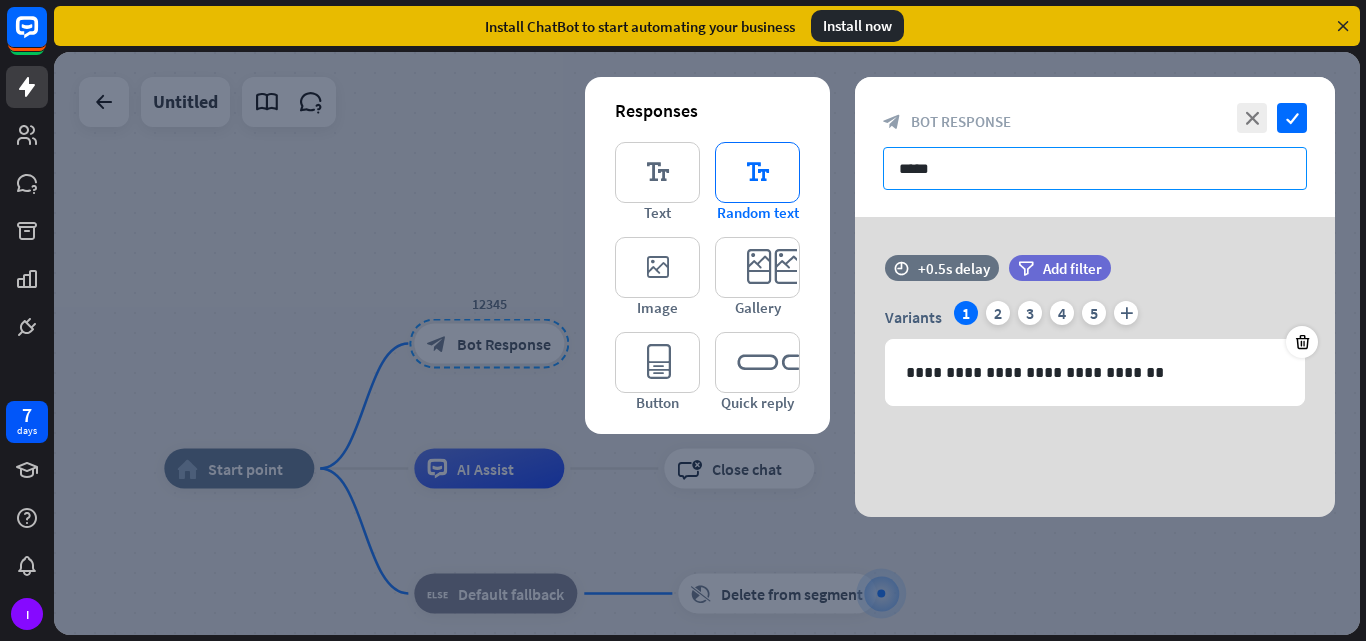 drag, startPoint x: 960, startPoint y: 167, endPoint x: 784, endPoint y: 162, distance: 176.07101 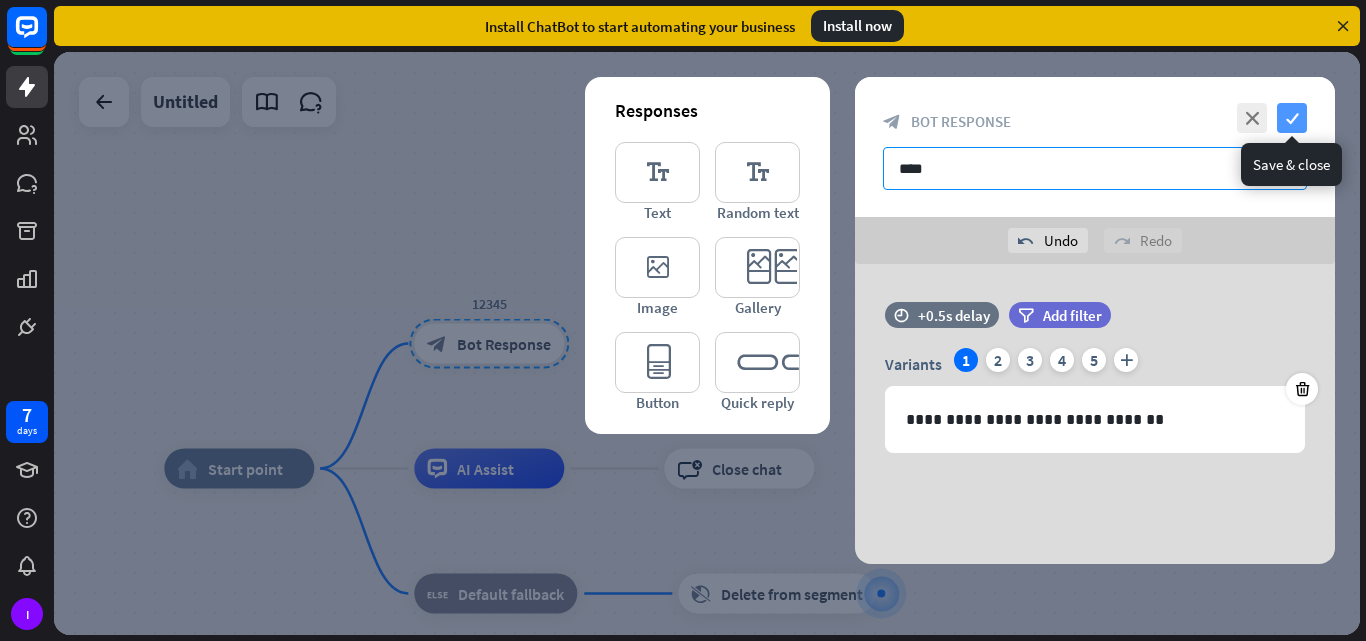 type on "****" 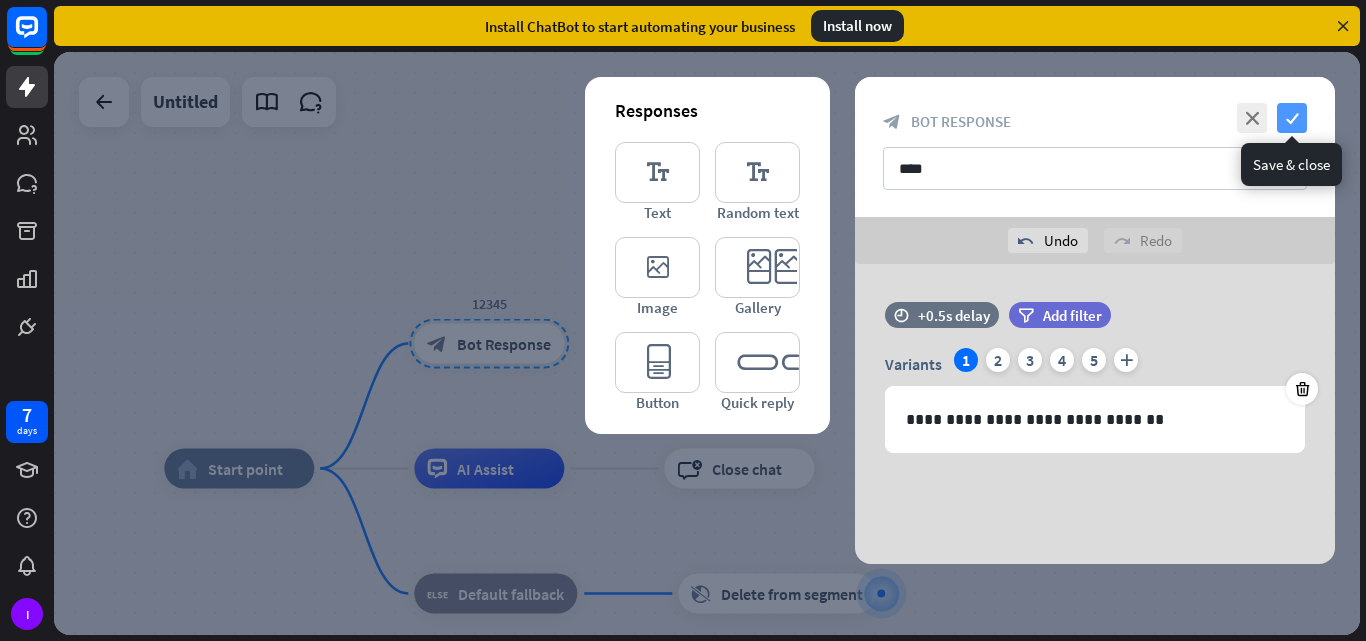 click on "check" at bounding box center [1292, 118] 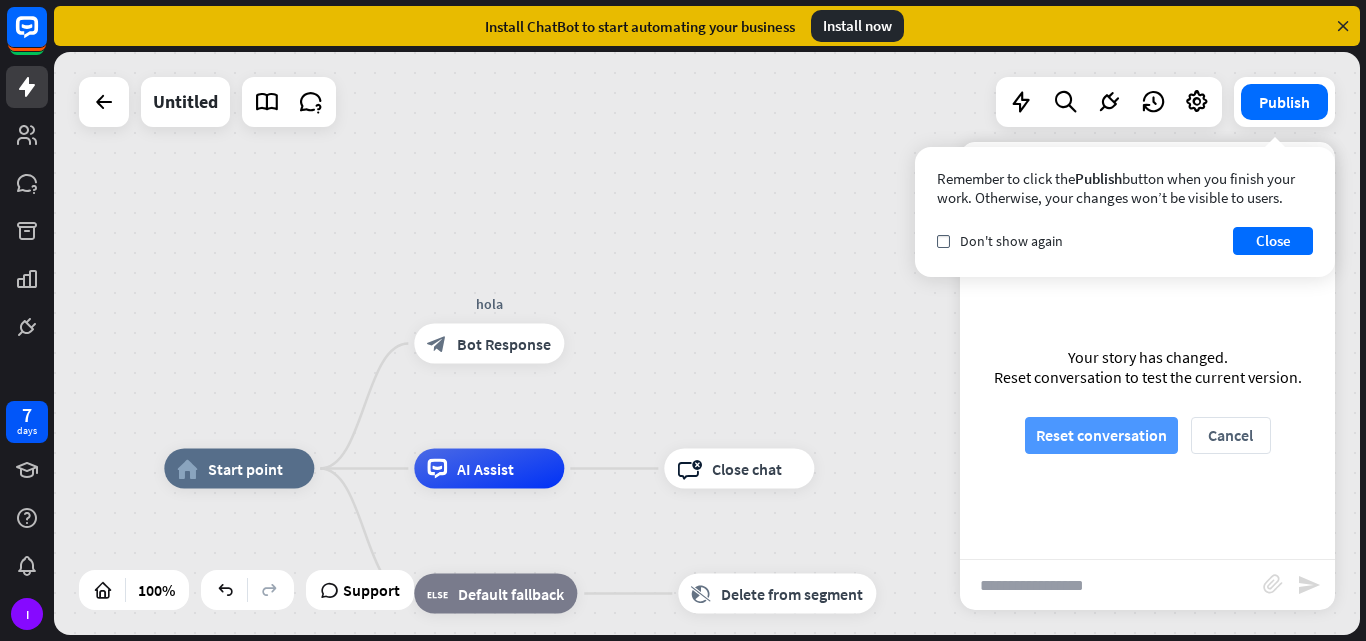 click on "Reset conversation" at bounding box center [1101, 435] 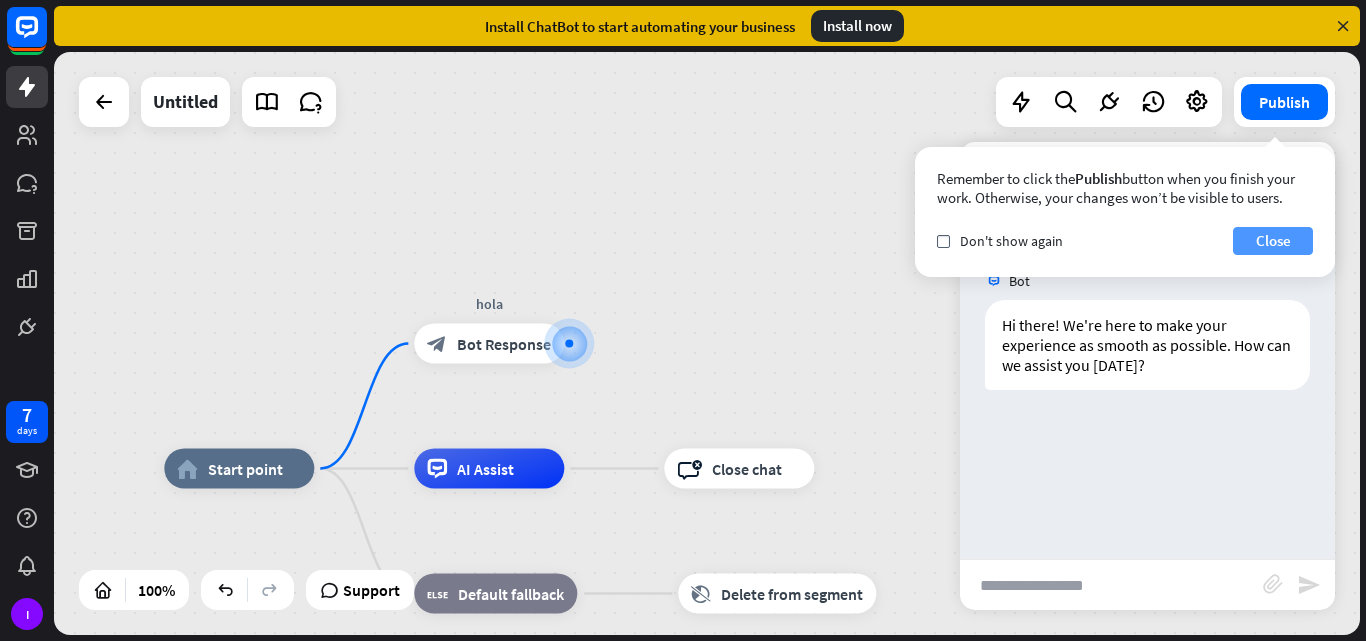 click on "Close" at bounding box center (1273, 241) 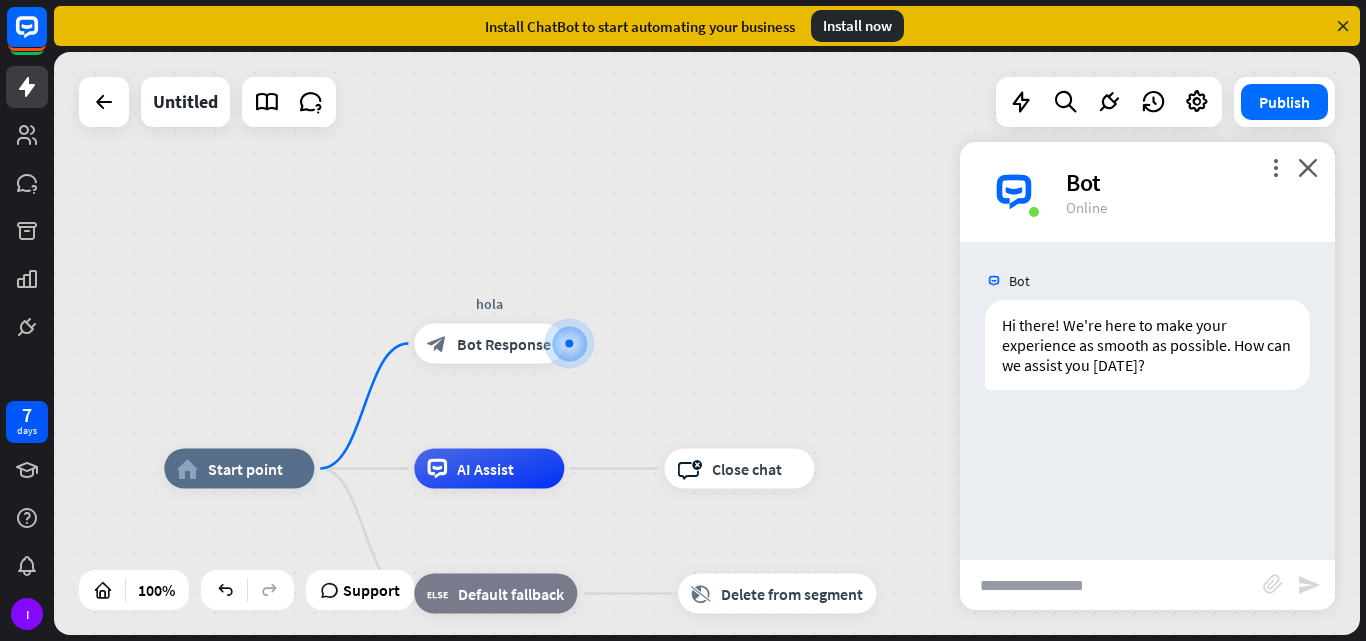 click at bounding box center [1111, 585] 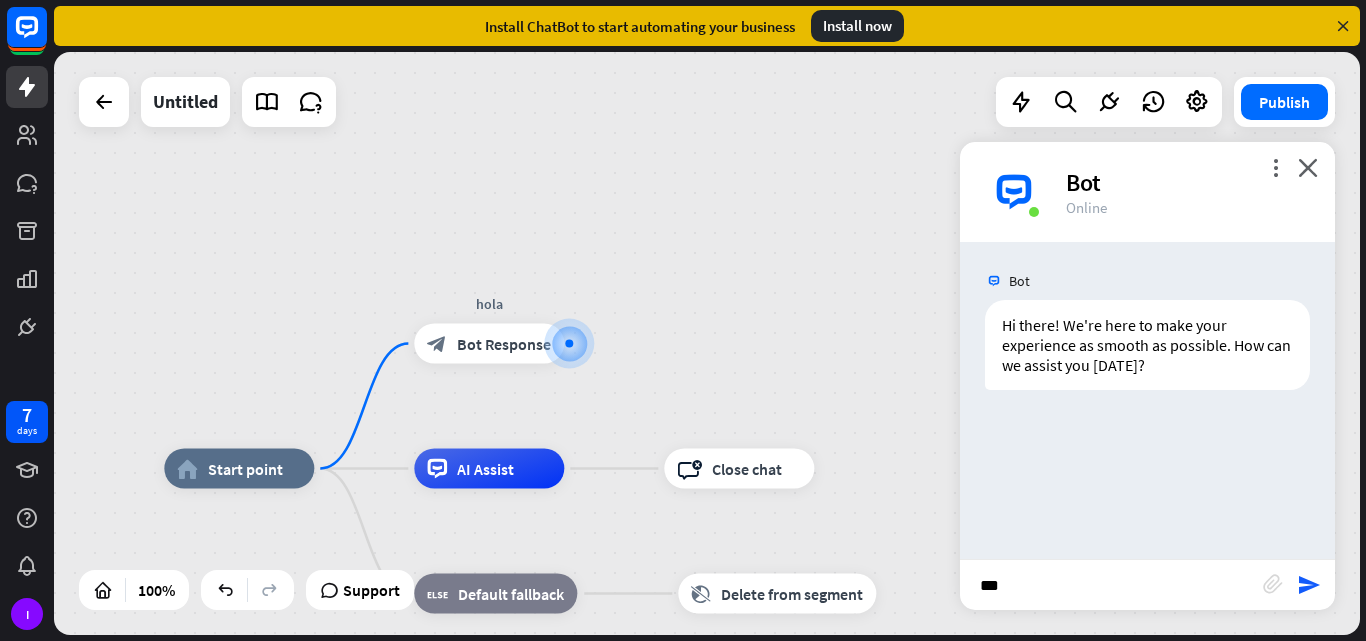 type on "****" 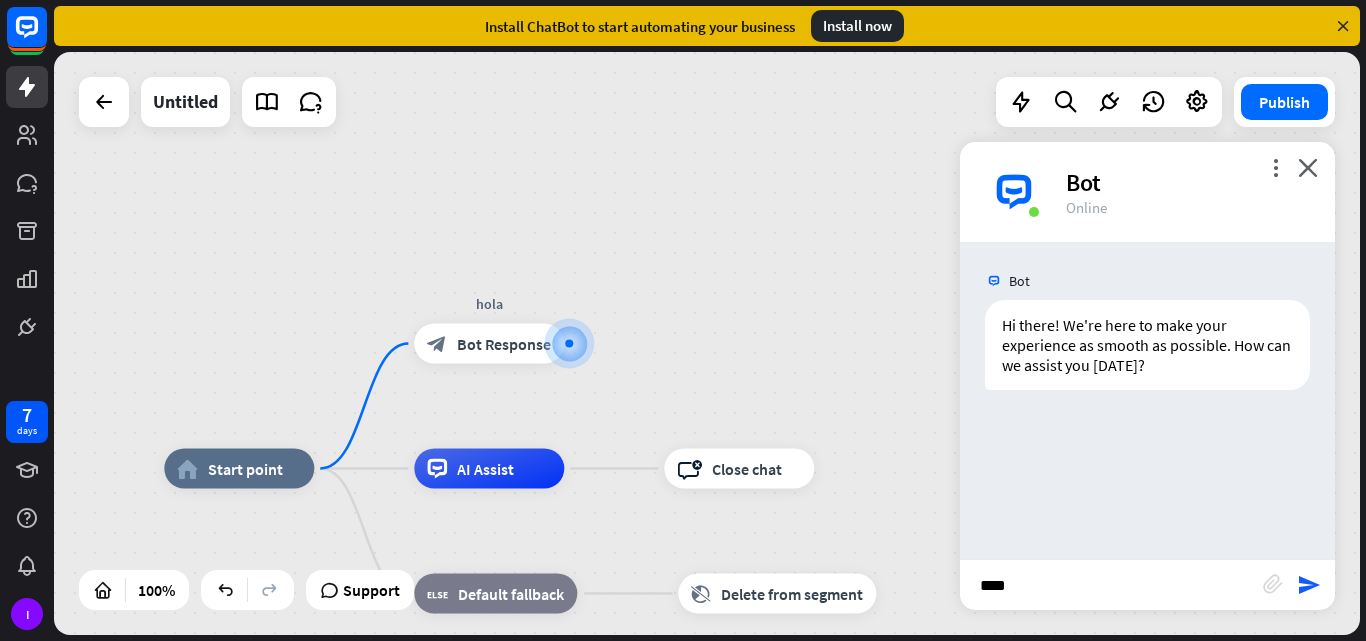 type 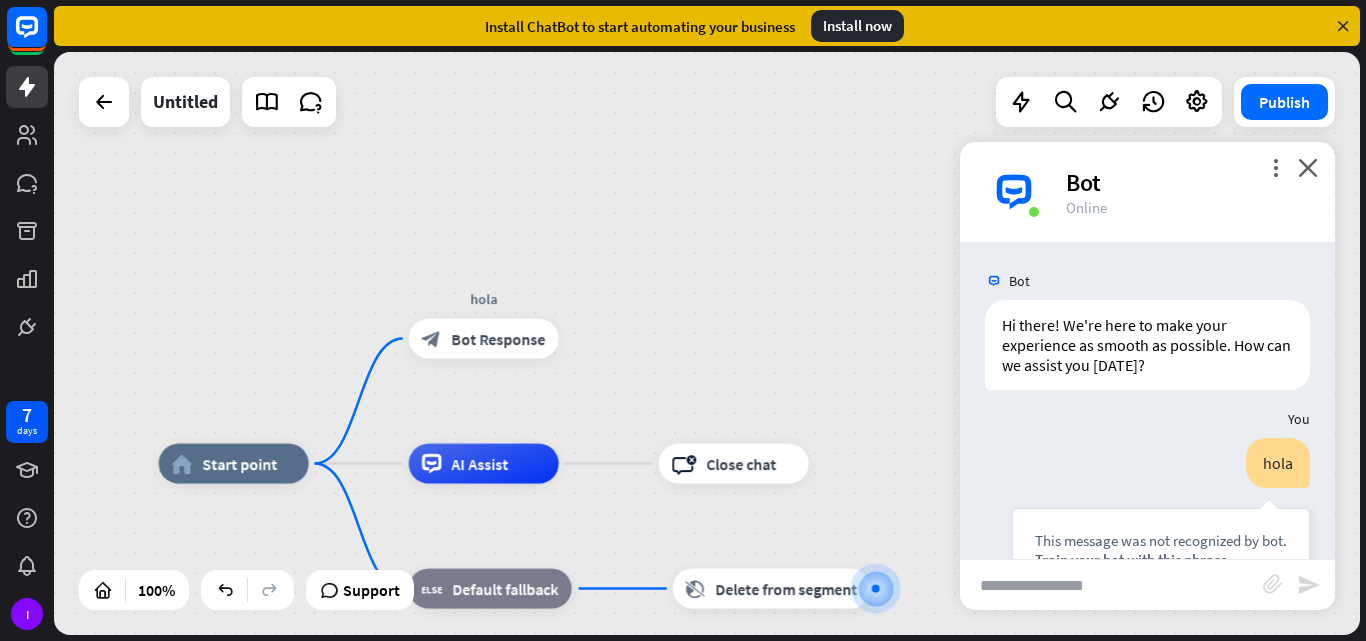 scroll, scrollTop: 63, scrollLeft: 0, axis: vertical 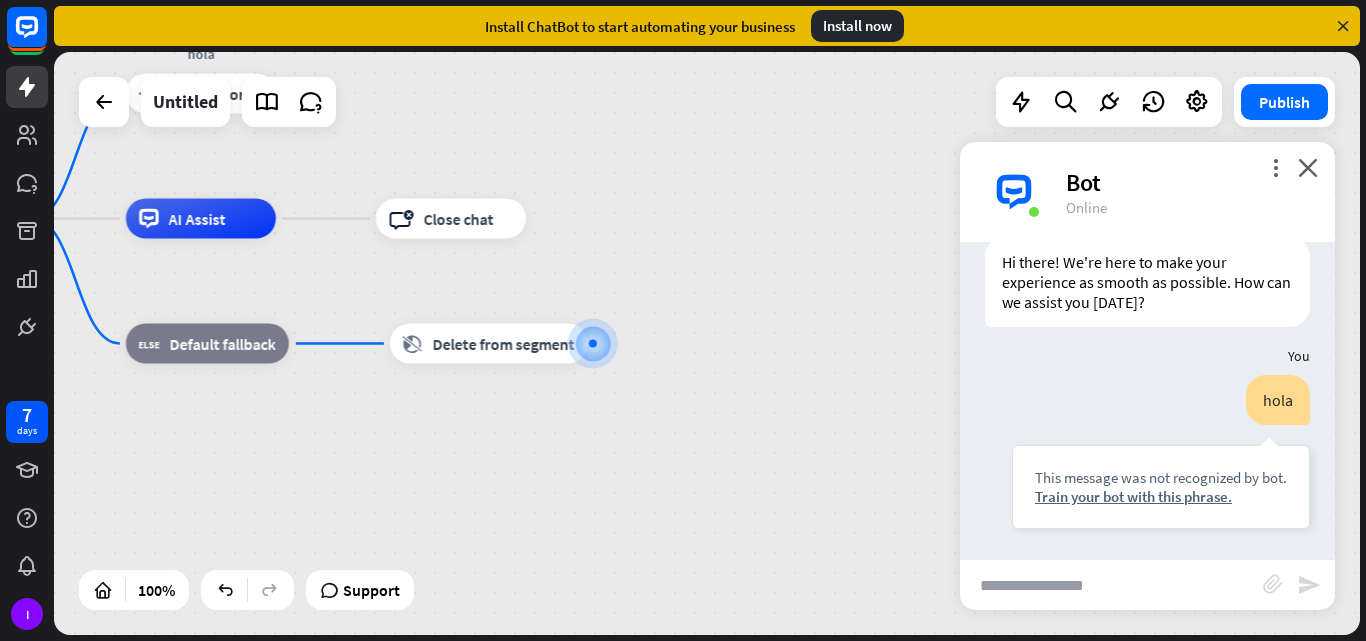 click on "more_vert
close
Bot
Online" at bounding box center (1147, 192) 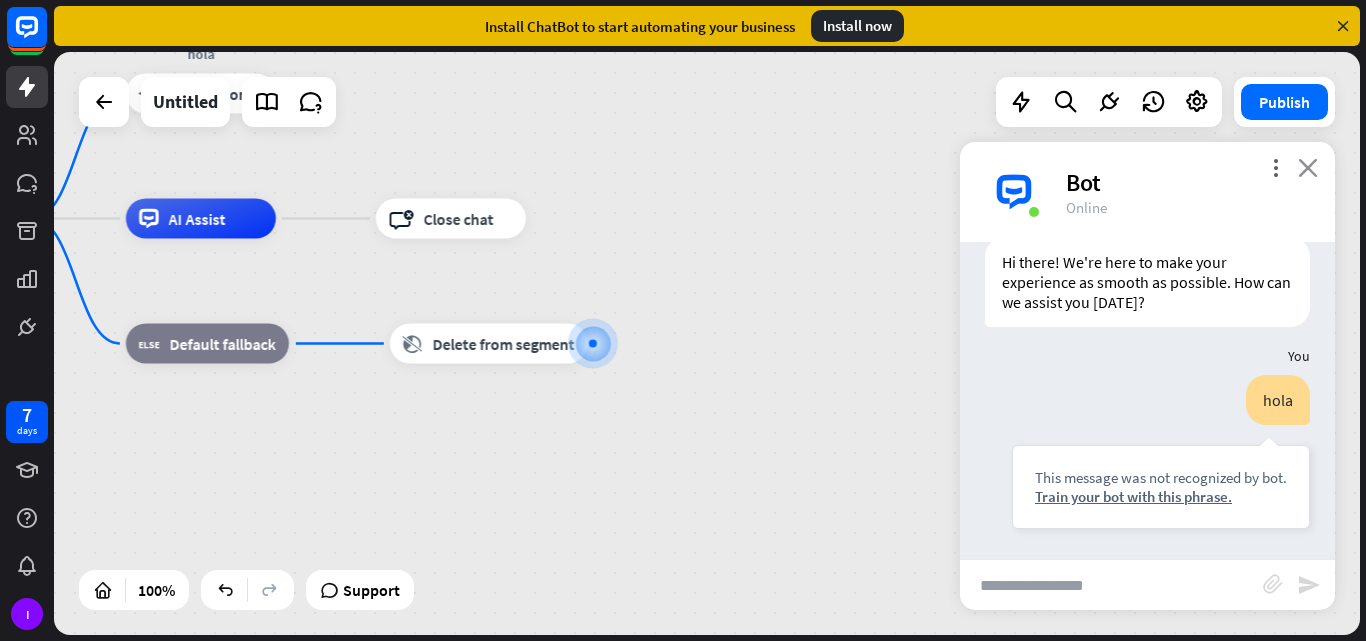 click on "close" at bounding box center (1308, 167) 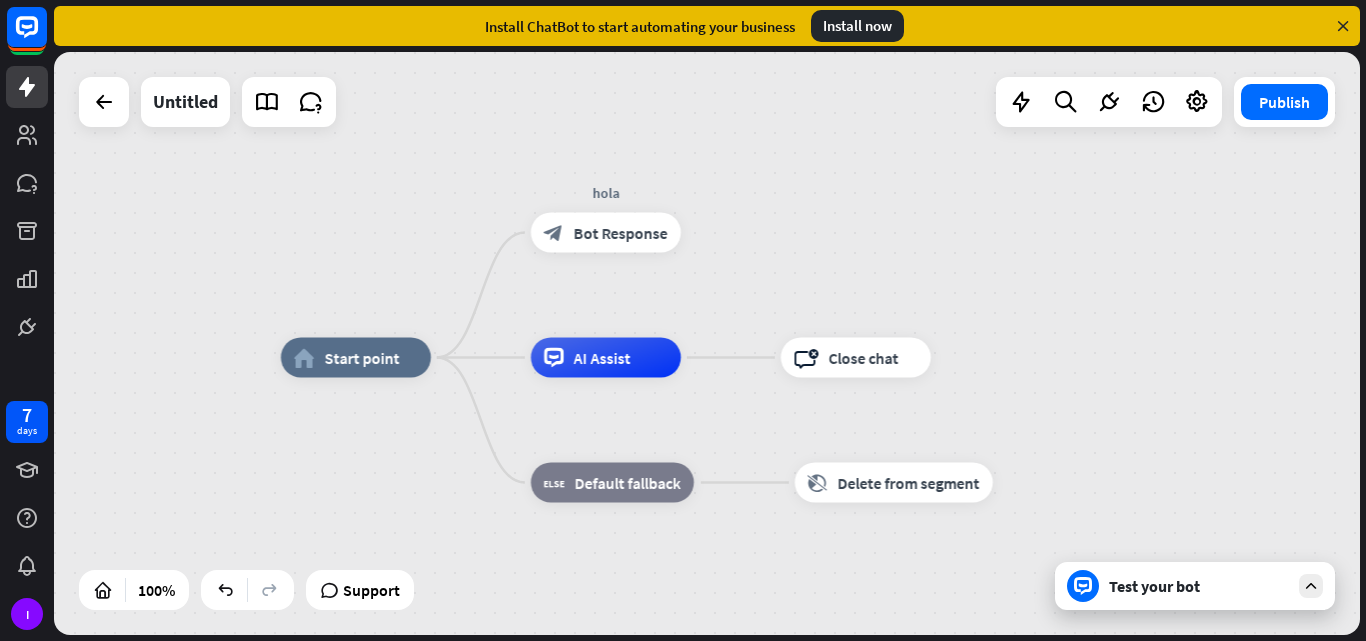 drag, startPoint x: 588, startPoint y: 512, endPoint x: 993, endPoint y: 651, distance: 428.1892 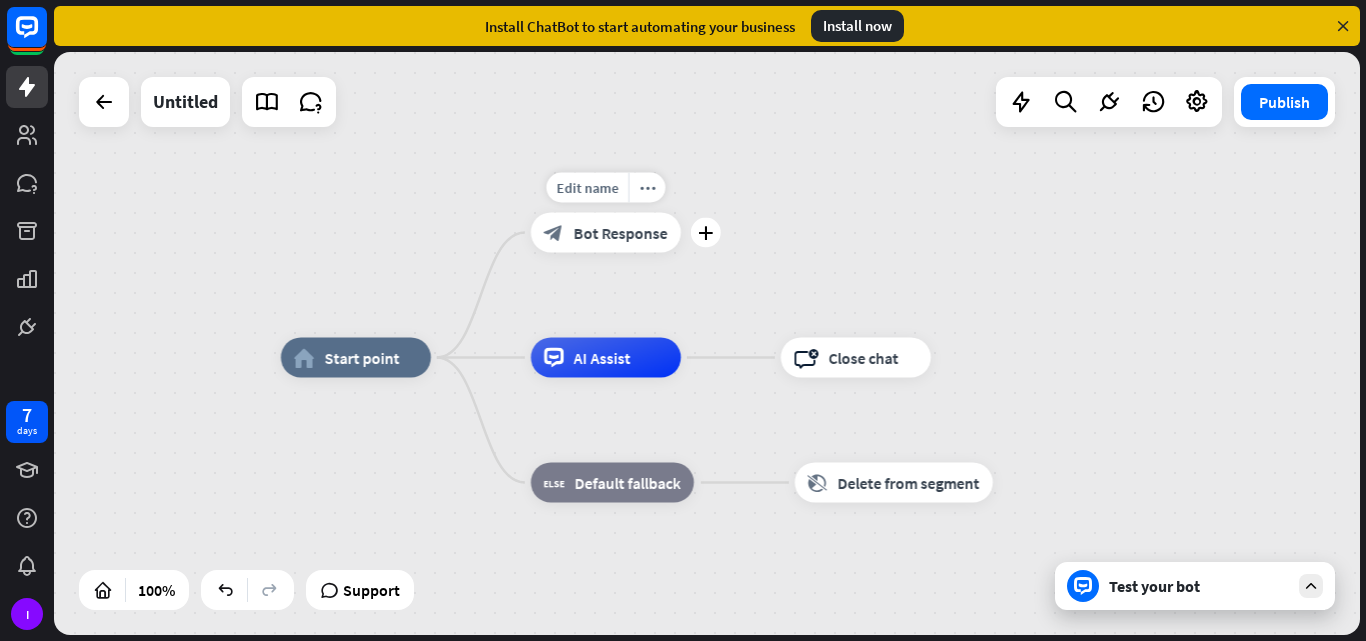 click on "block_bot_response   Bot Response" at bounding box center (606, 233) 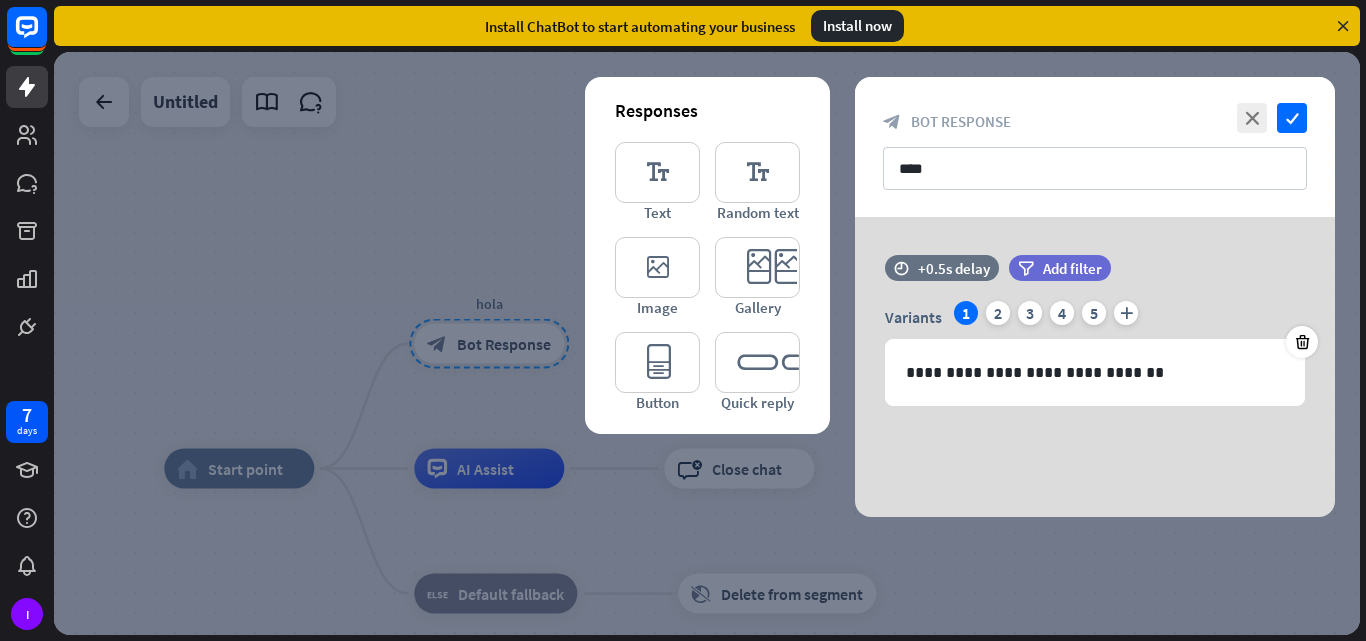 click at bounding box center [707, 343] 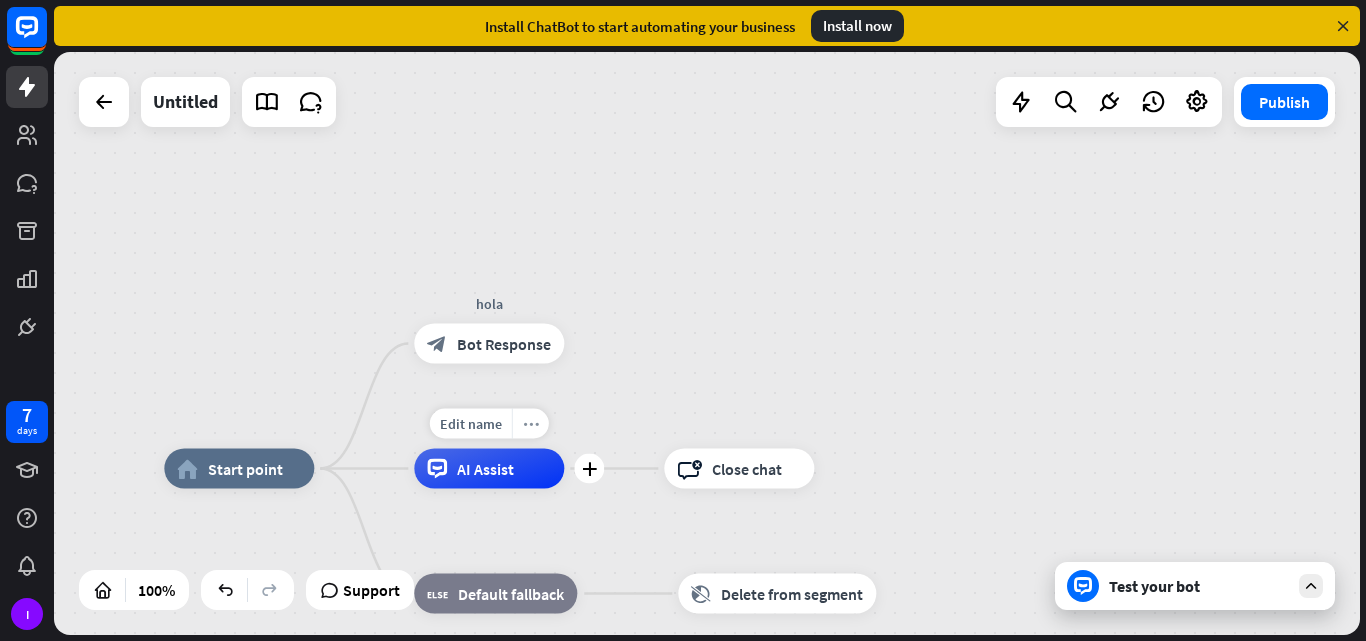 click on "more_horiz" at bounding box center [531, 423] 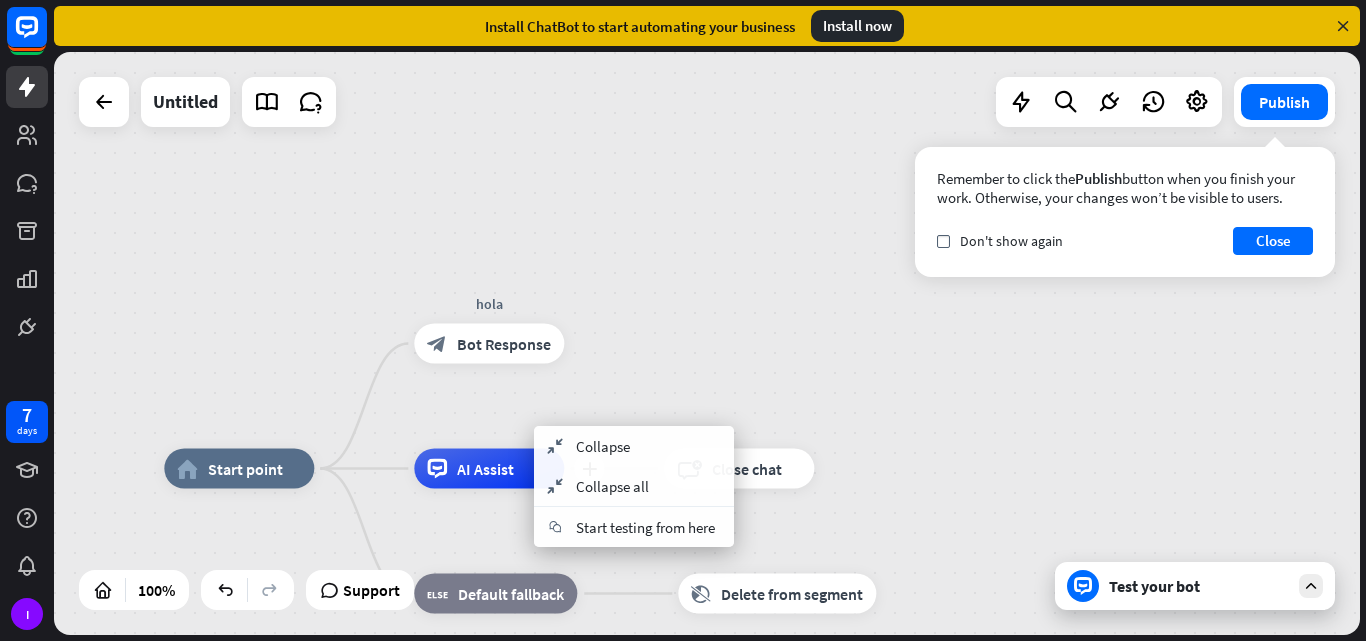click on "AI Assist" at bounding box center (489, 469) 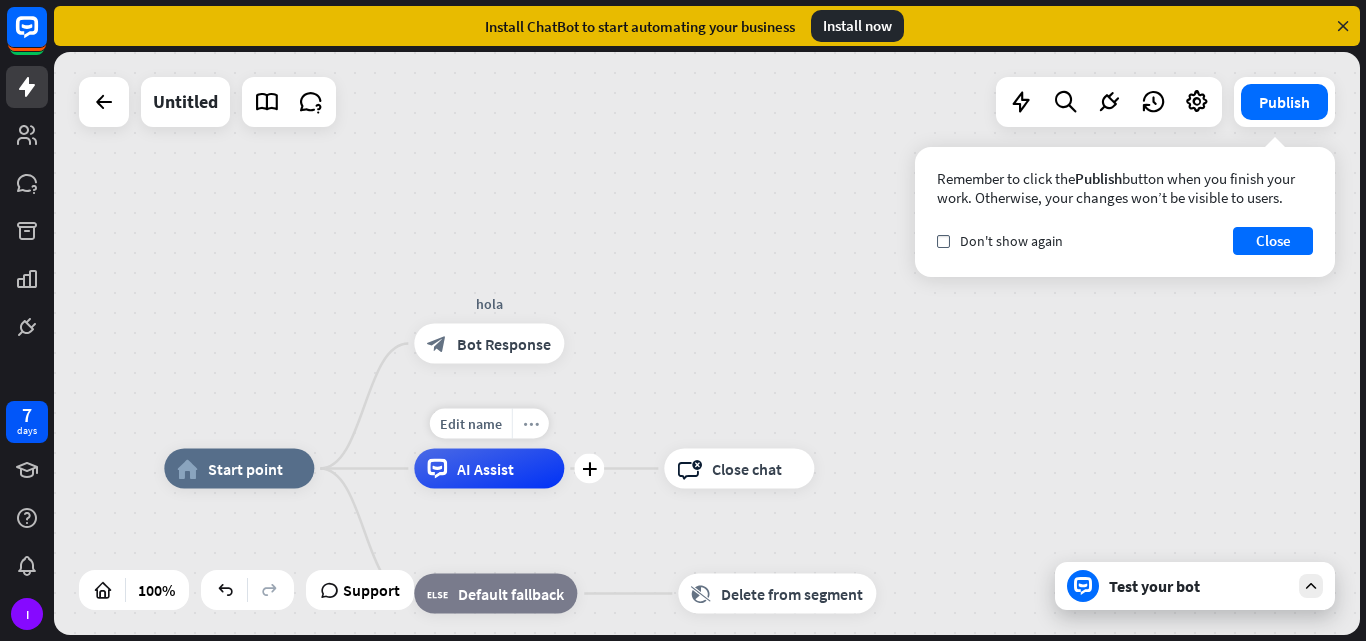 click on "more_horiz" at bounding box center [530, 424] 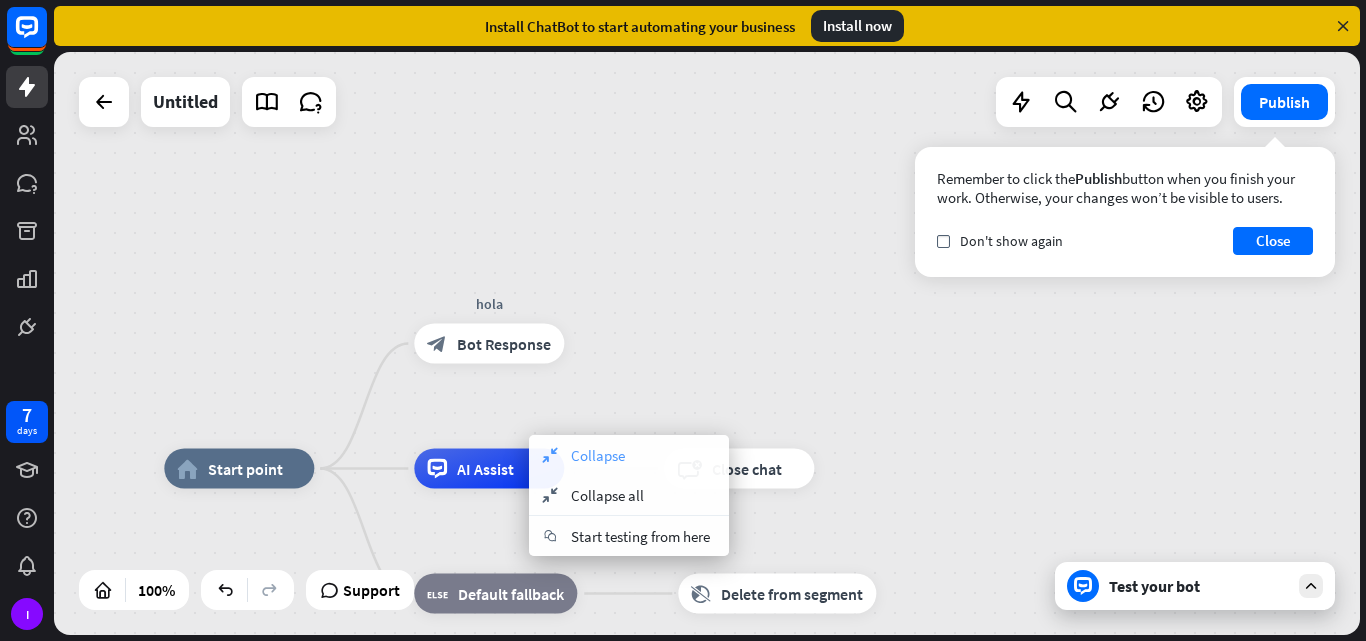 click on "collapse   Collapse" at bounding box center (629, 455) 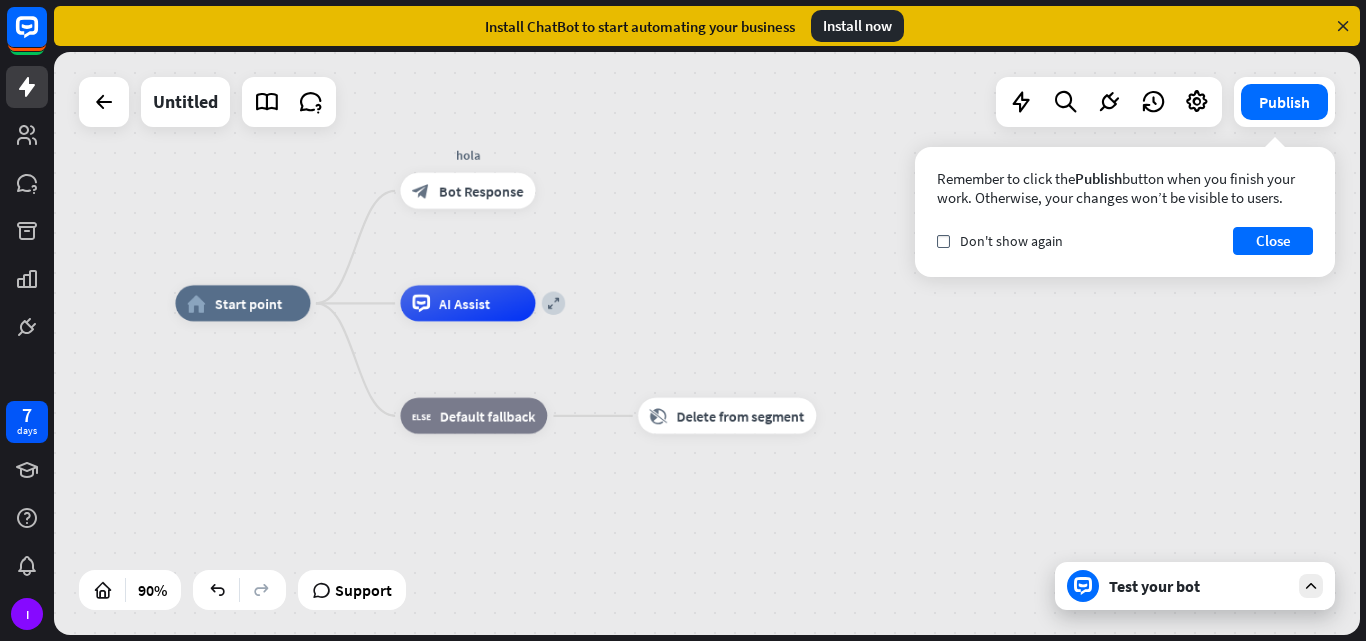 drag, startPoint x: 773, startPoint y: 414, endPoint x: 747, endPoint y: 235, distance: 180.87842 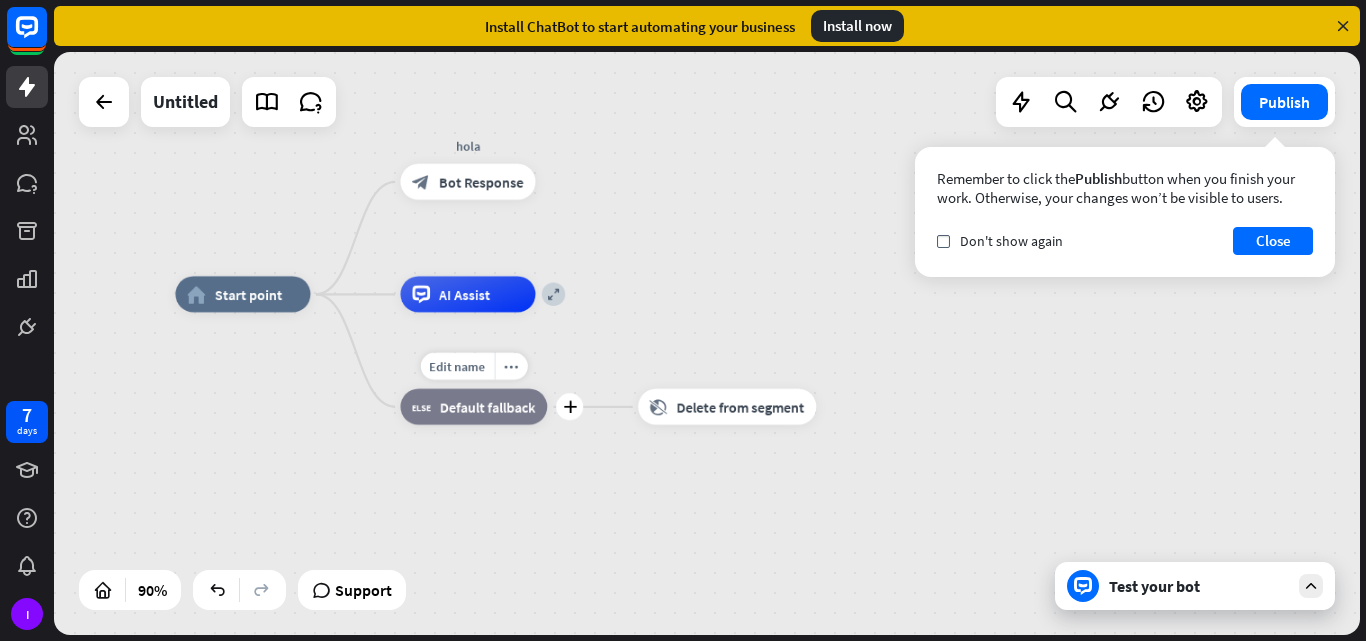 click on "block_fallback   Default fallback" at bounding box center [474, 407] 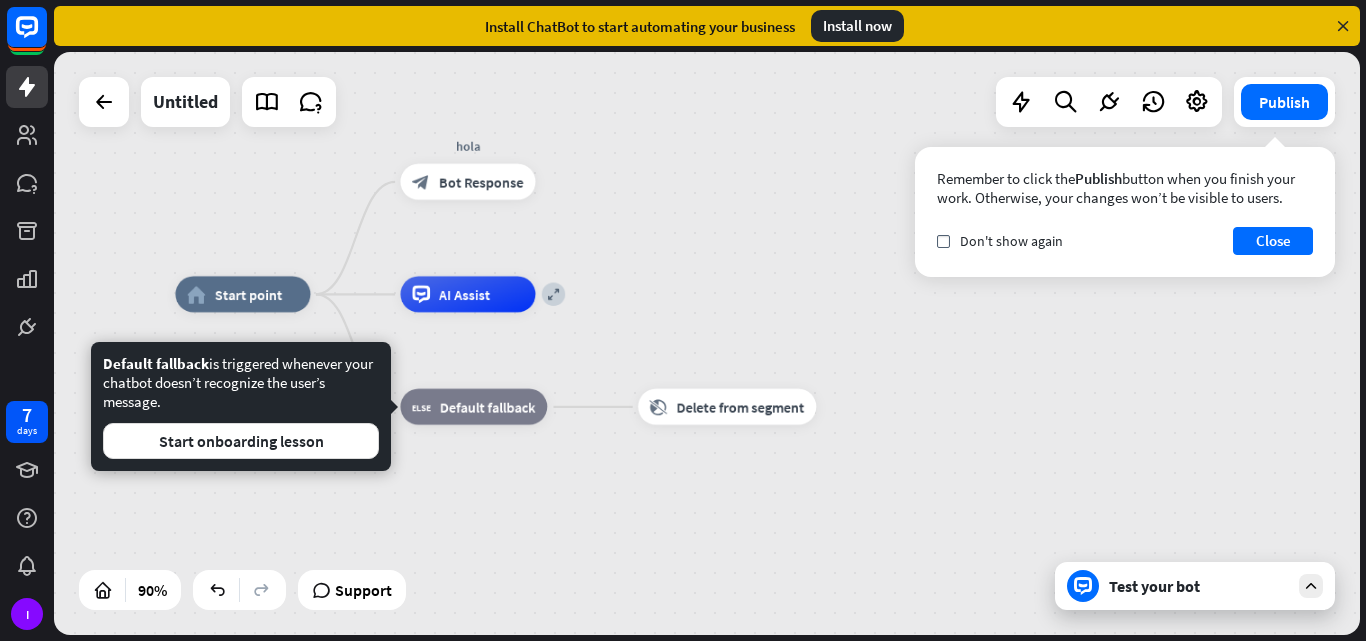 click on "home_2   Start point                 hola   block_bot_response   Bot Response           expand       AI Assist                   block_fallback   Default fallback                   block_delete_from_segment   Delete from segment" at bounding box center (763, 556) 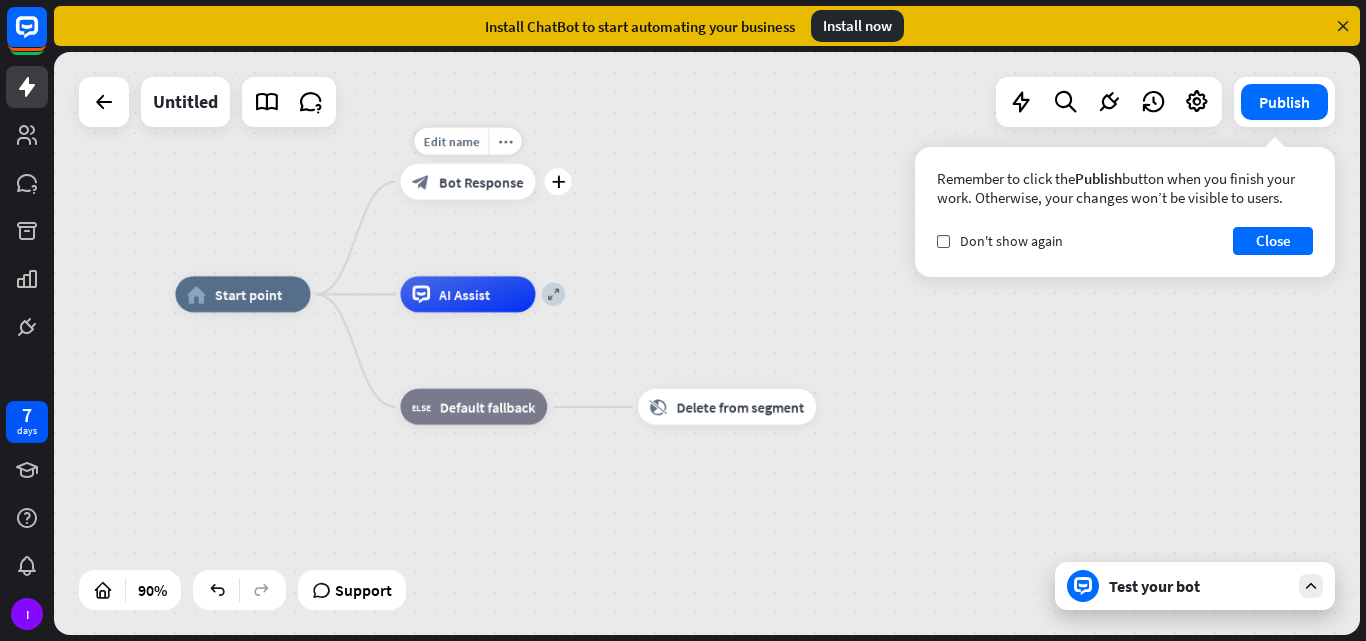 click on "block_bot_response   Bot Response" at bounding box center (468, 182) 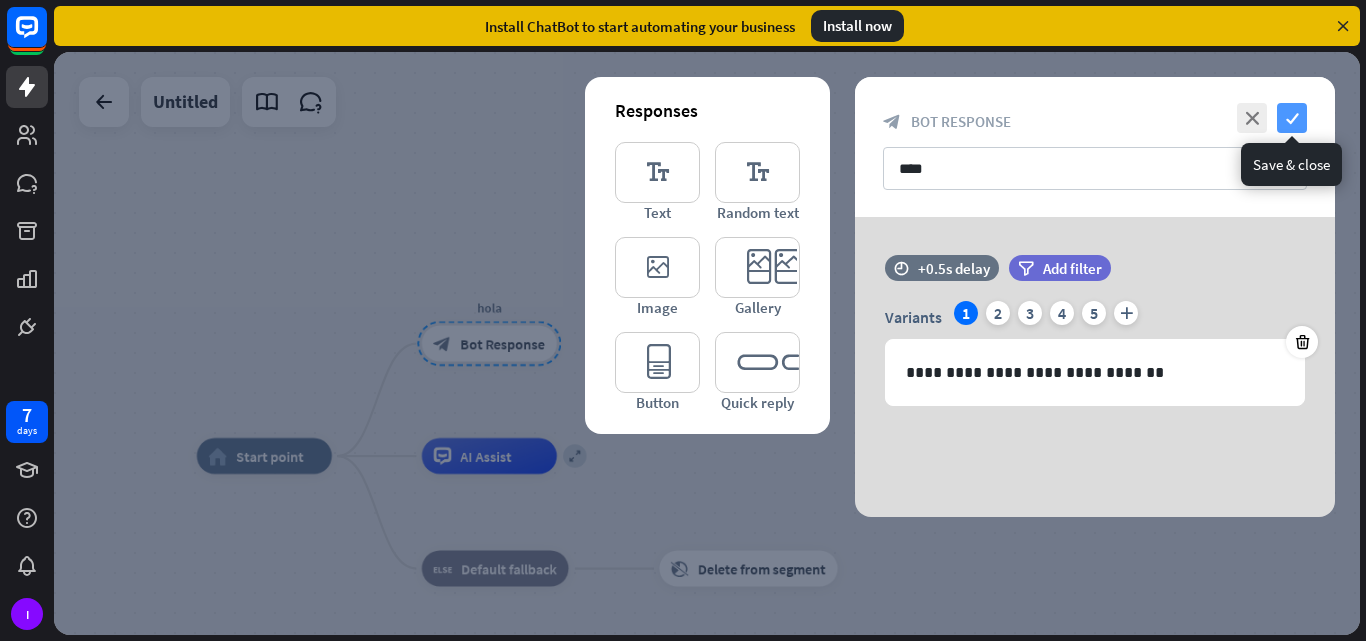 click on "check" at bounding box center (1292, 118) 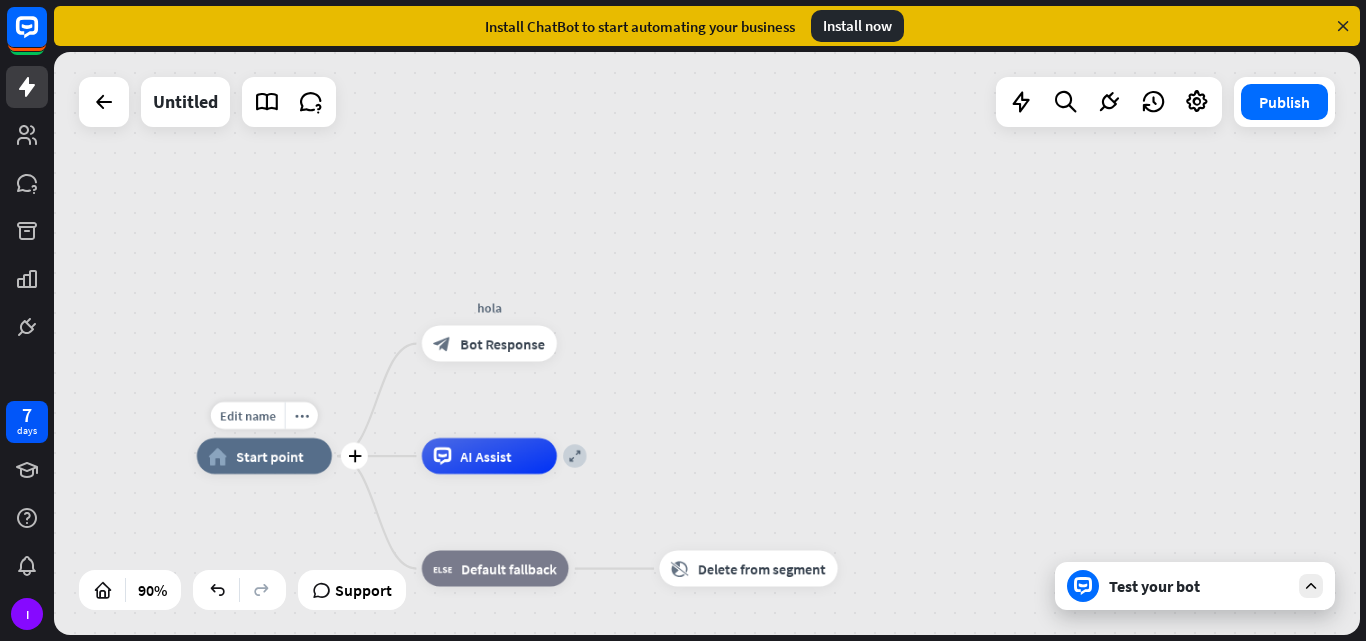 click on "home_2   Start point" at bounding box center (264, 456) 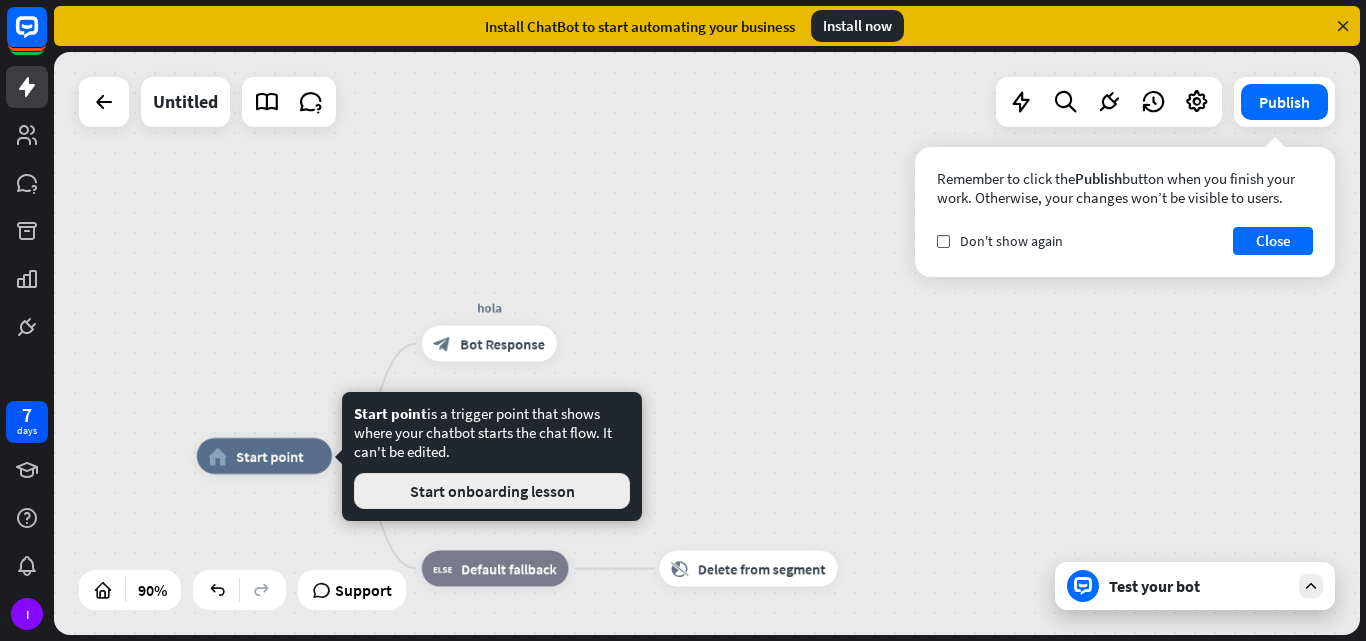 click on "Start onboarding lesson" at bounding box center [492, 491] 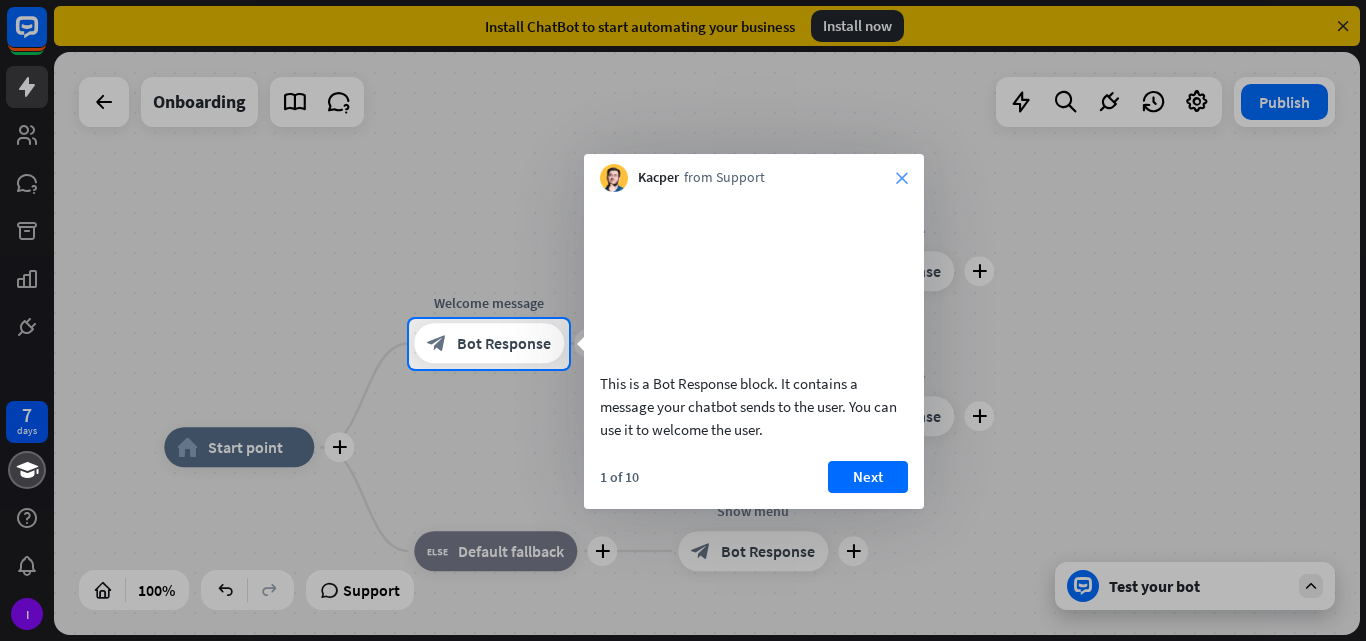 click on "close" at bounding box center (902, 178) 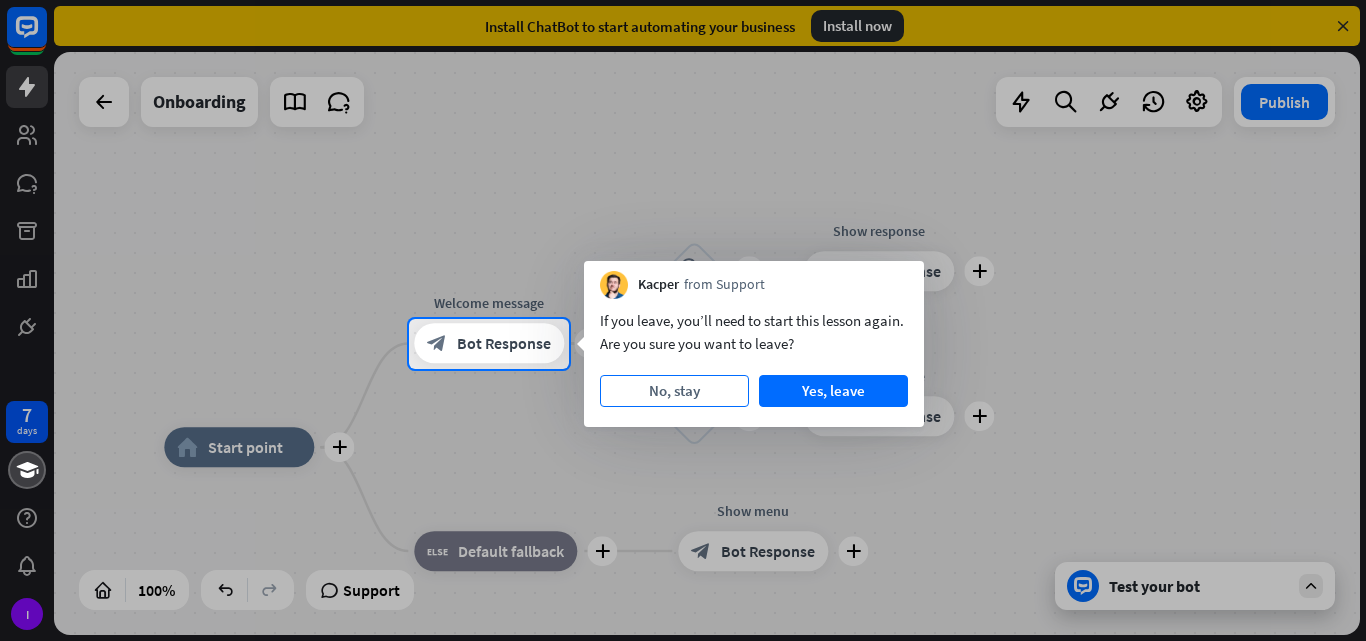 click on "No, stay" at bounding box center (674, 391) 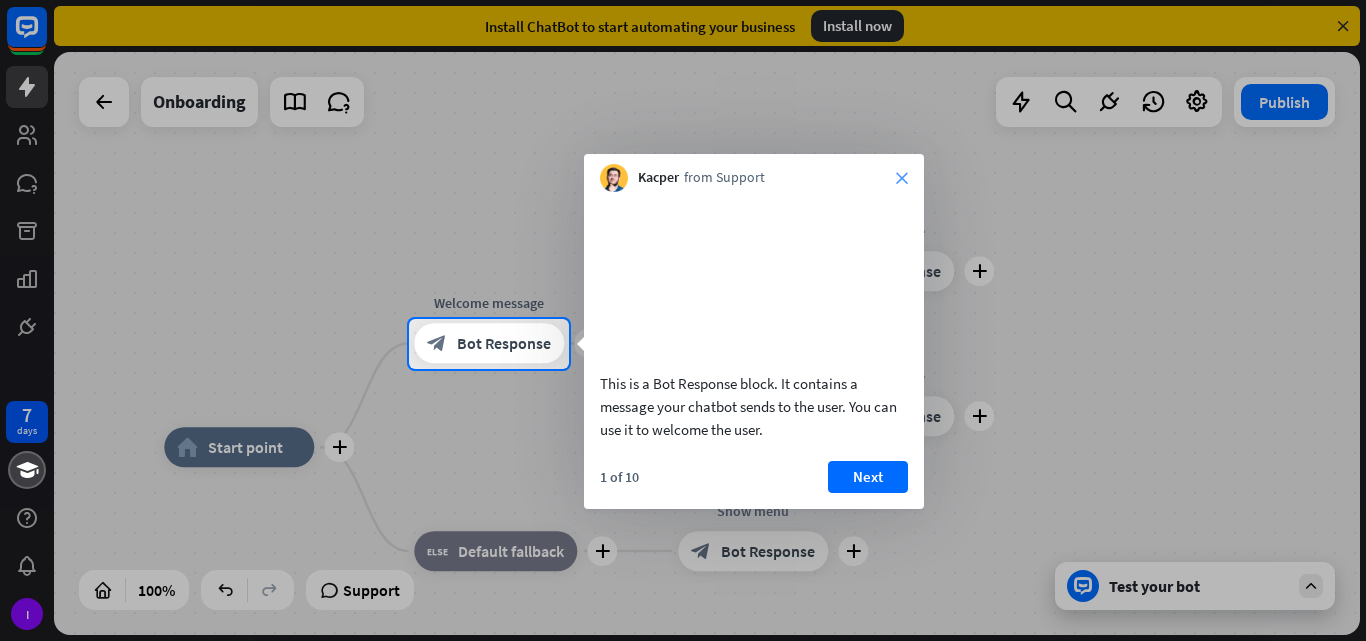 click on "close" at bounding box center (902, 178) 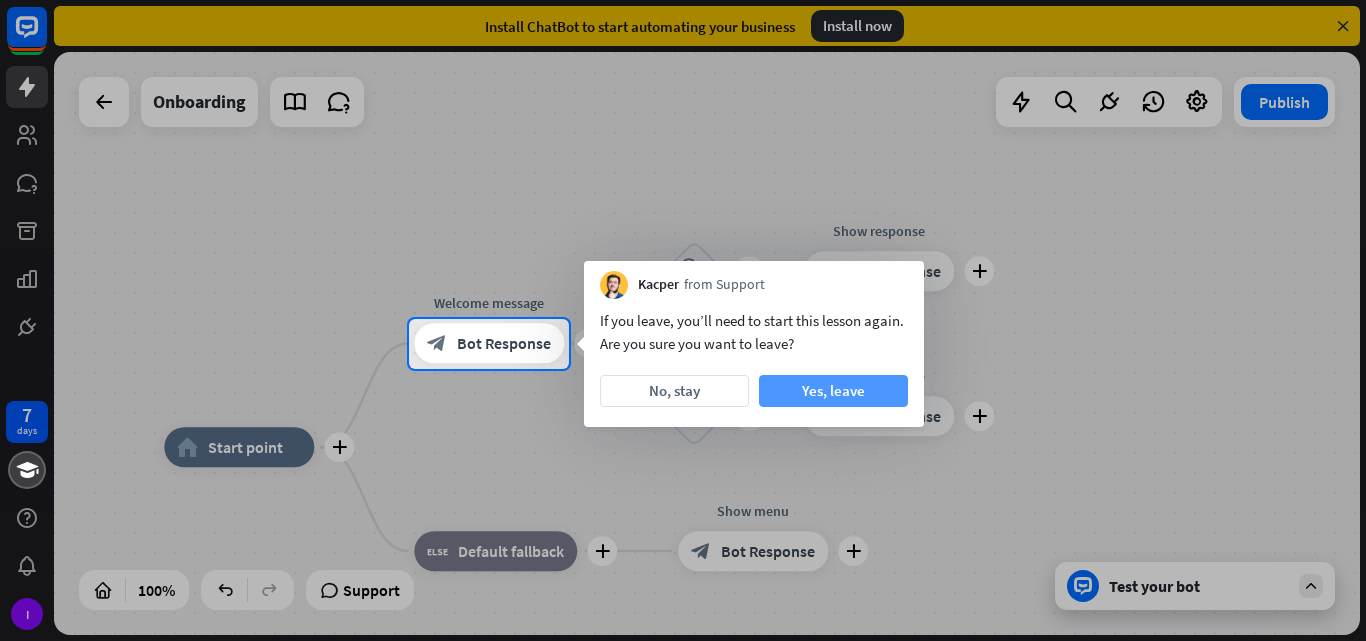 click on "Yes, leave" at bounding box center [833, 391] 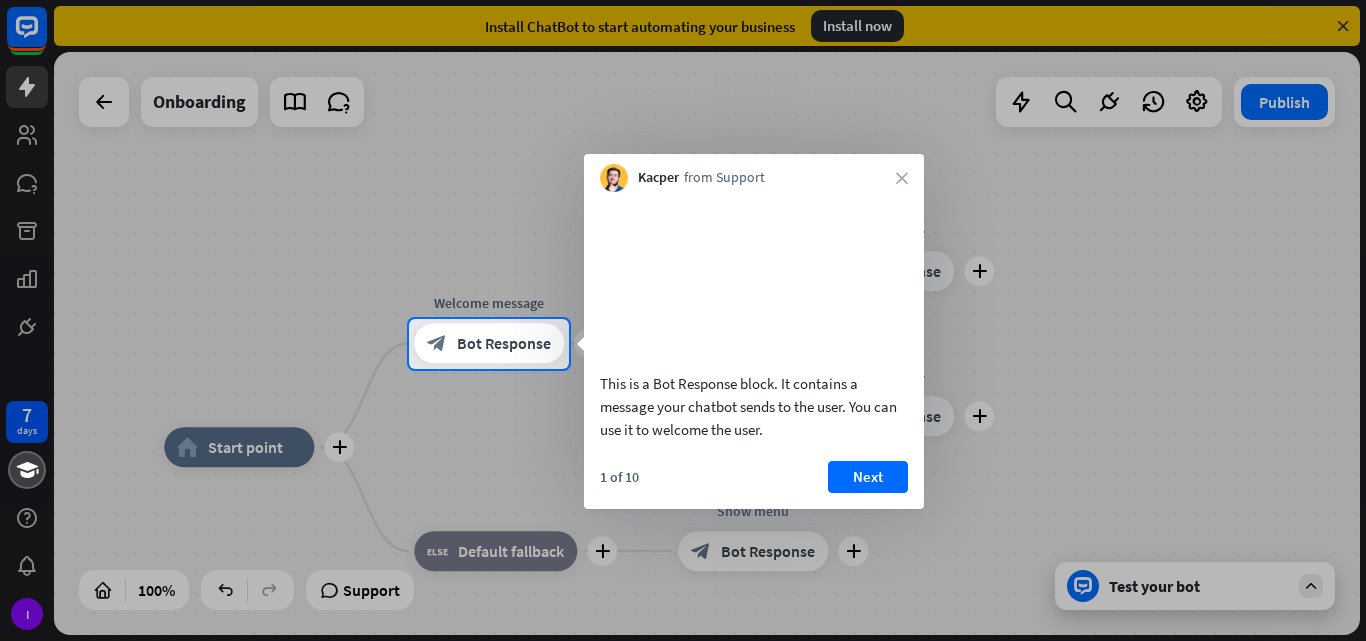 click at bounding box center [683, 505] 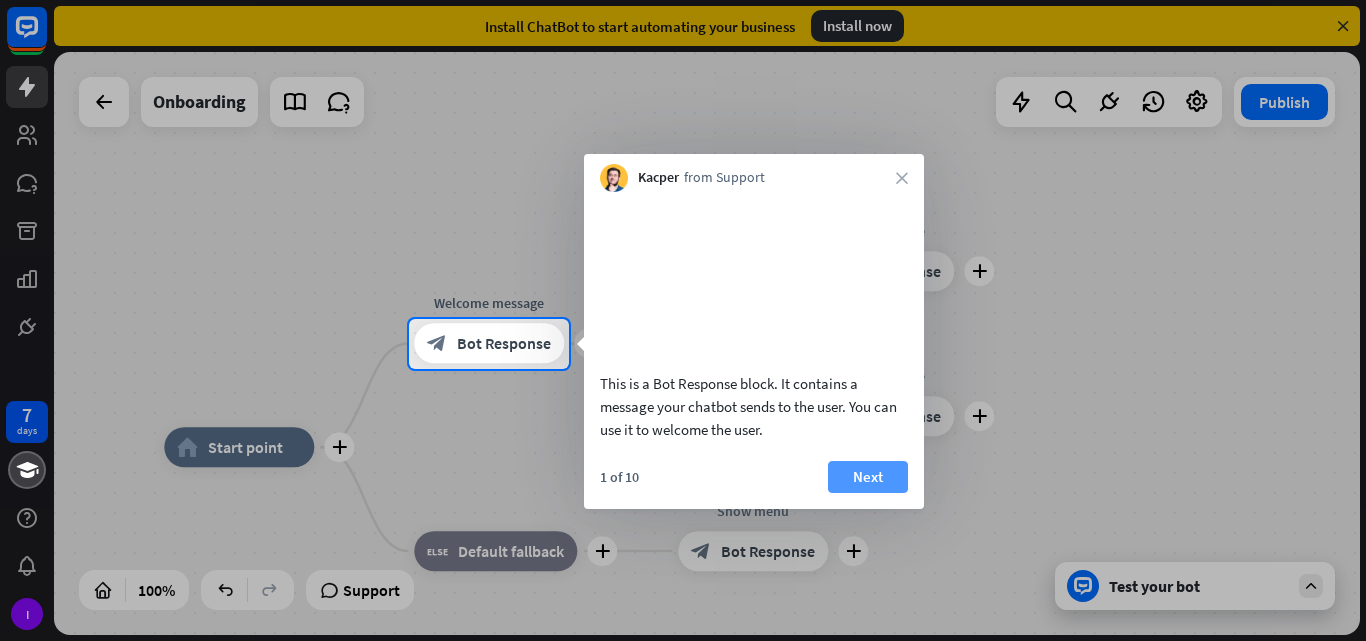 click on "Next" at bounding box center (868, 477) 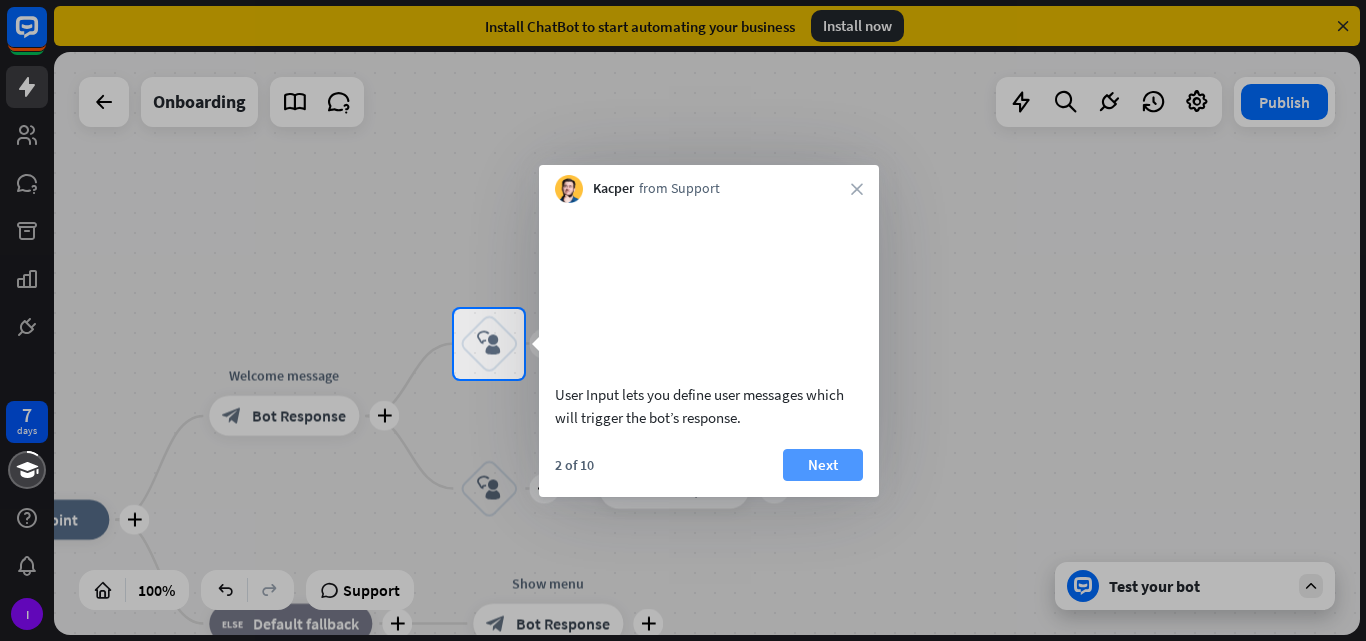 click on "Next" at bounding box center [823, 465] 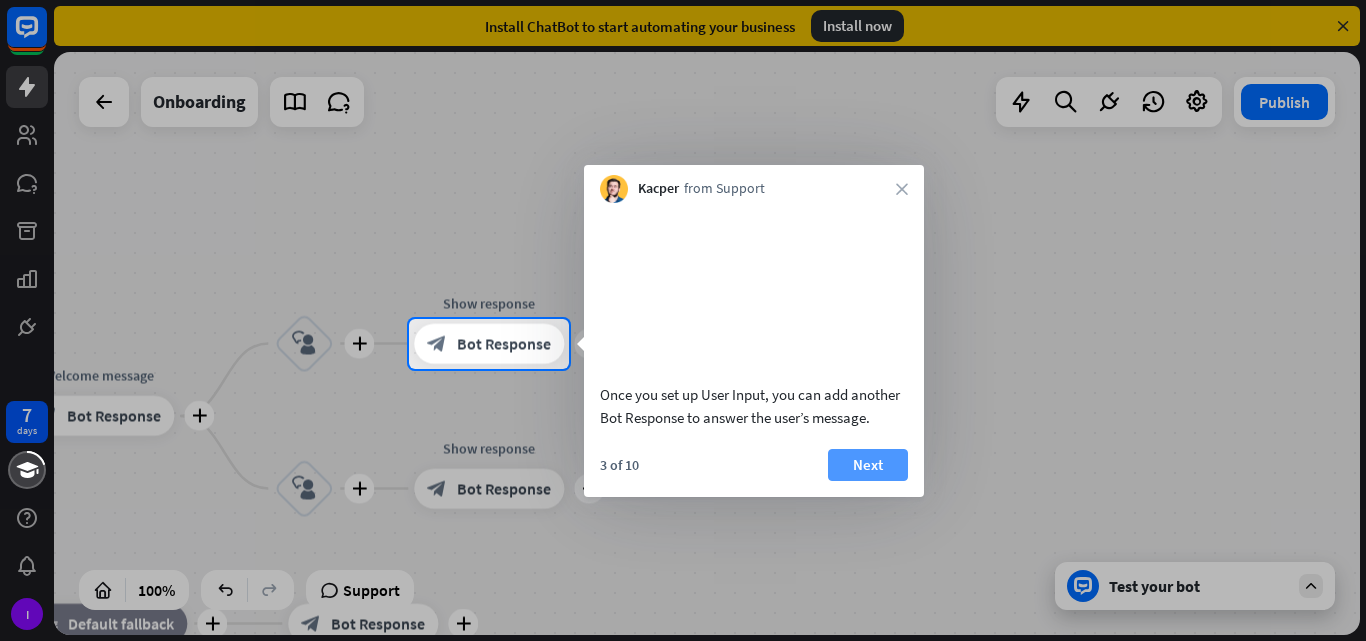 click on "Next" at bounding box center [868, 465] 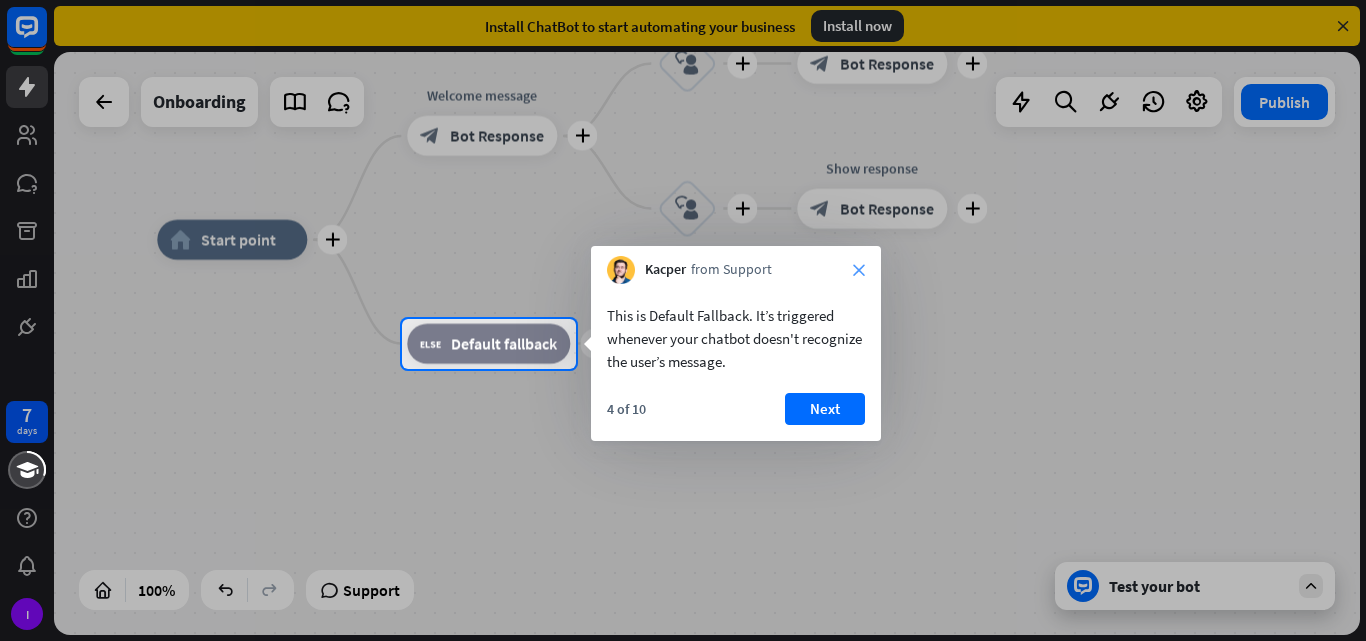 click on "close" at bounding box center (859, 270) 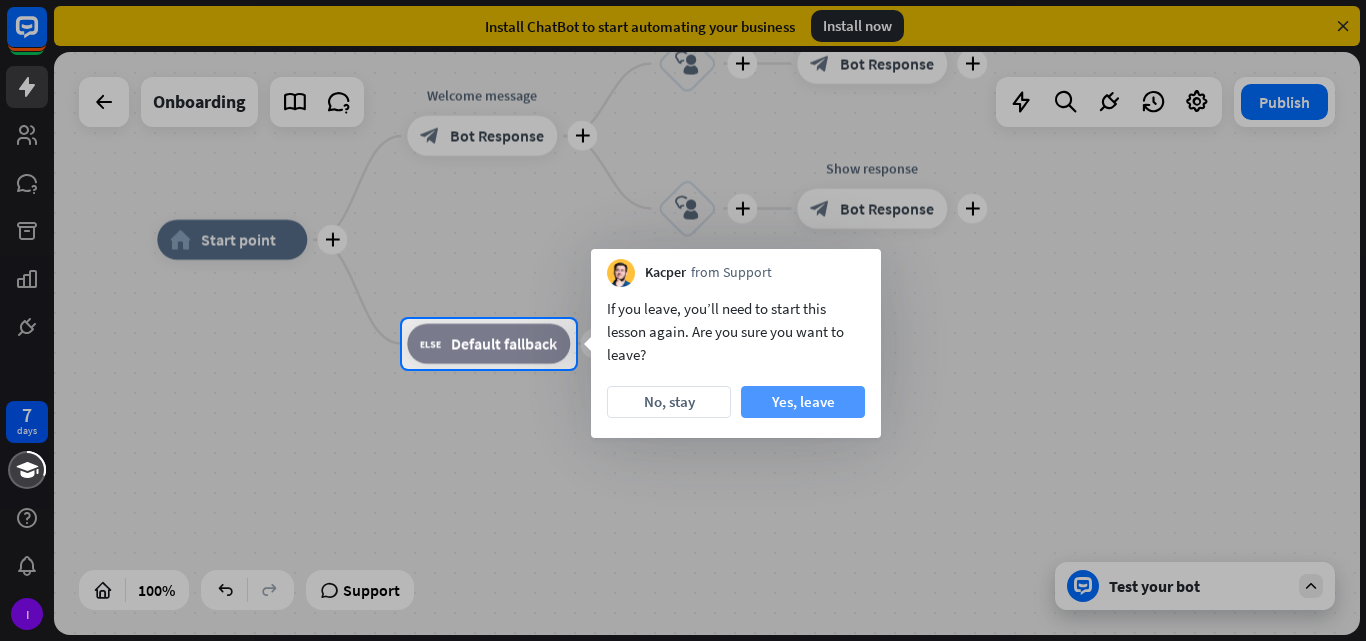 click on "Yes, leave" at bounding box center [803, 402] 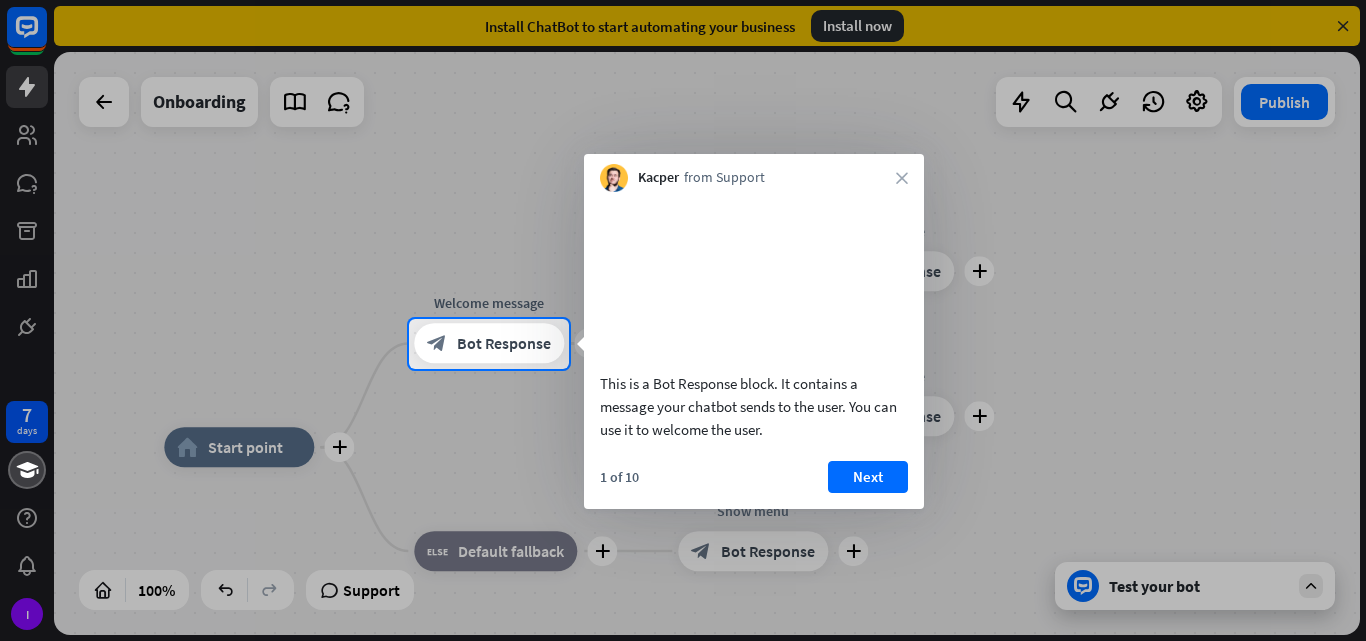 click at bounding box center (683, 505) 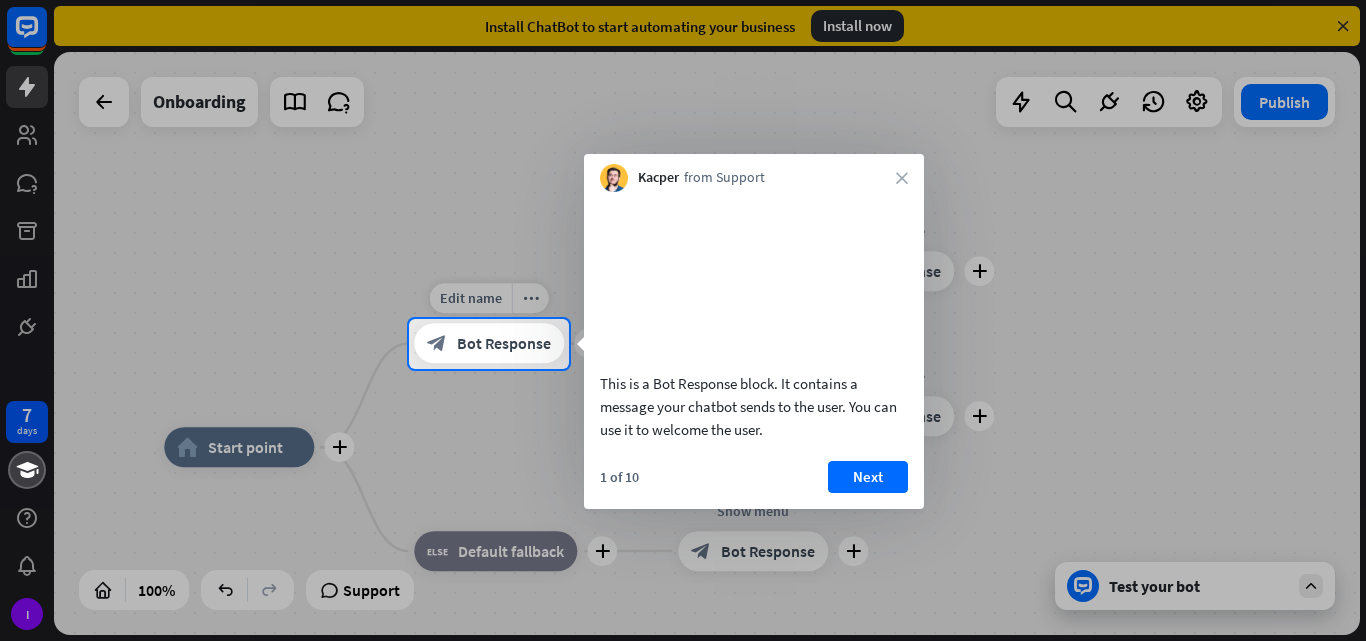 click on "block_bot_response   Bot Response" at bounding box center (489, 344) 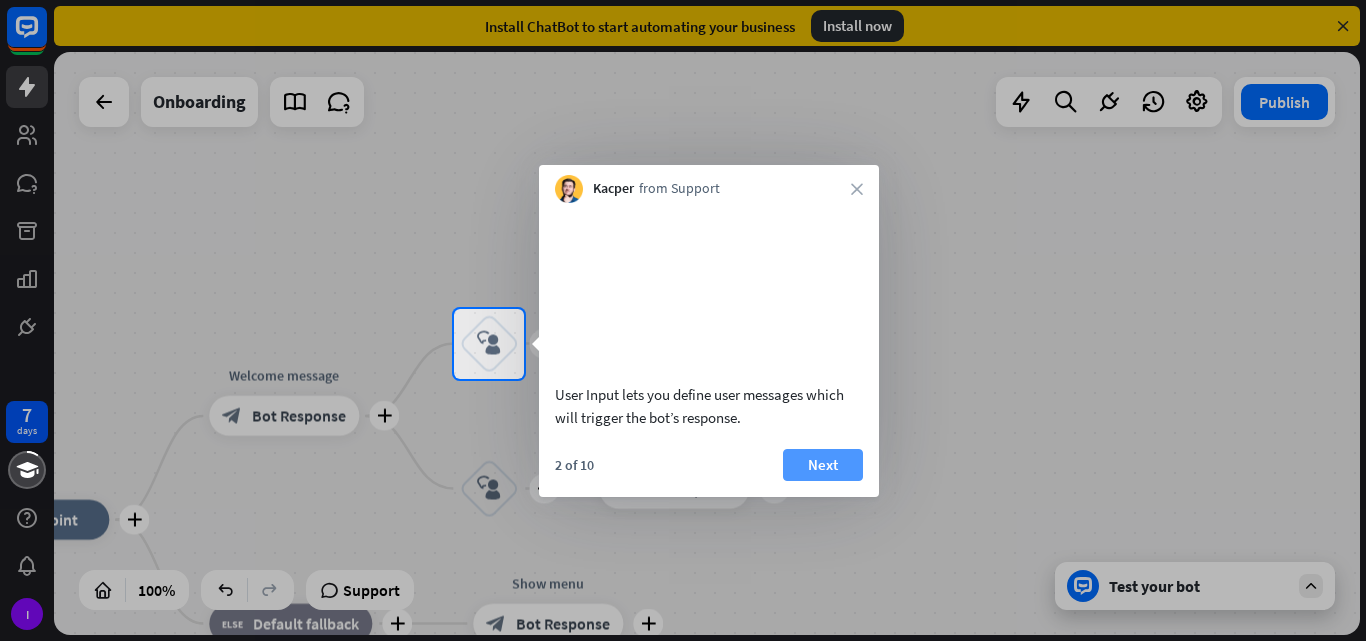 click on "Next" at bounding box center (823, 465) 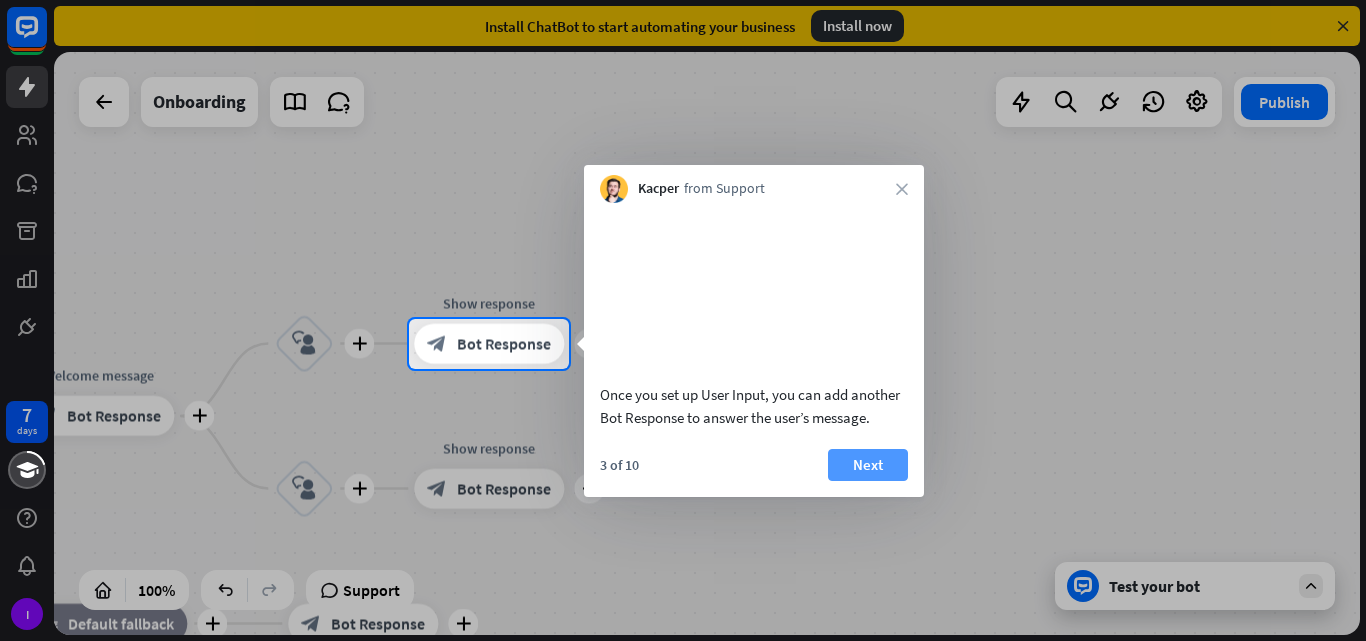 click on "Next" at bounding box center [868, 465] 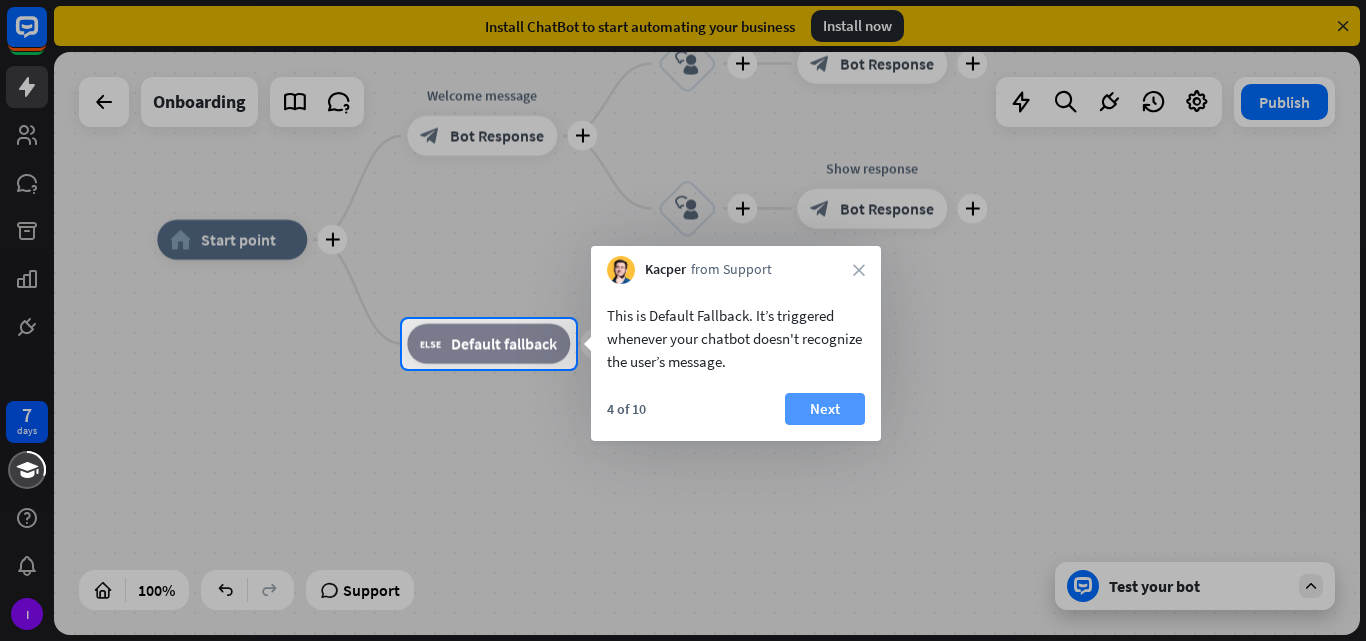 click on "Next" at bounding box center (825, 409) 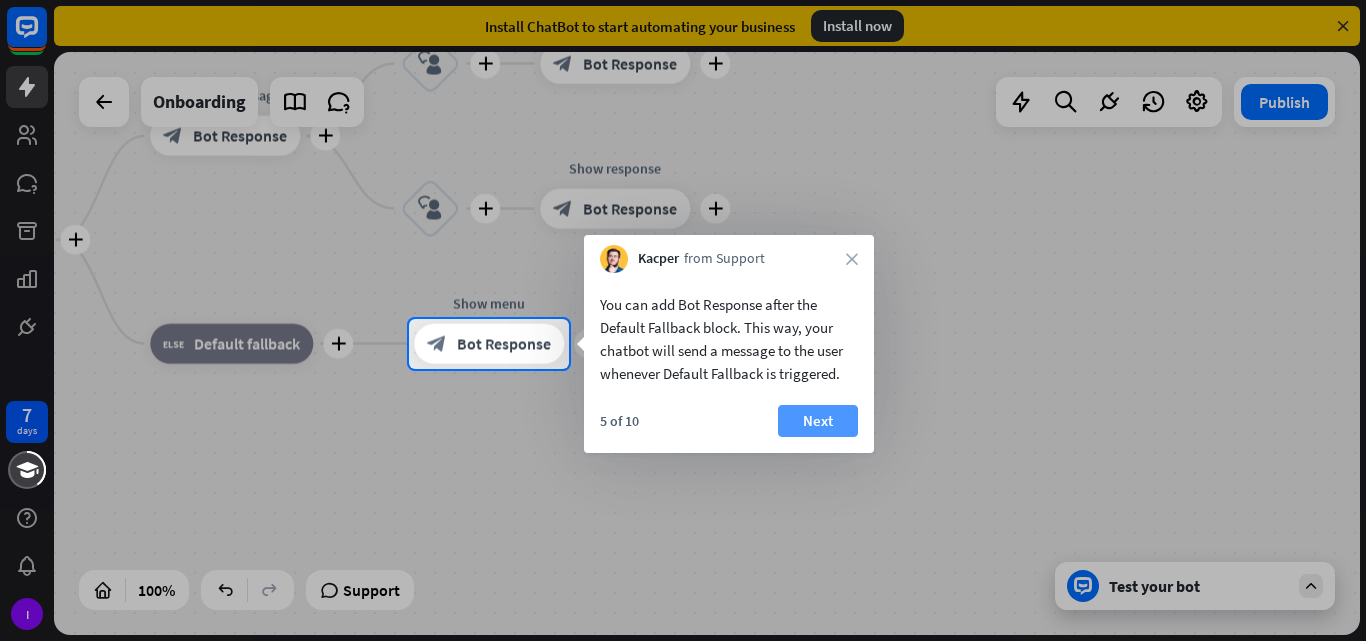 click on "Next" at bounding box center [818, 421] 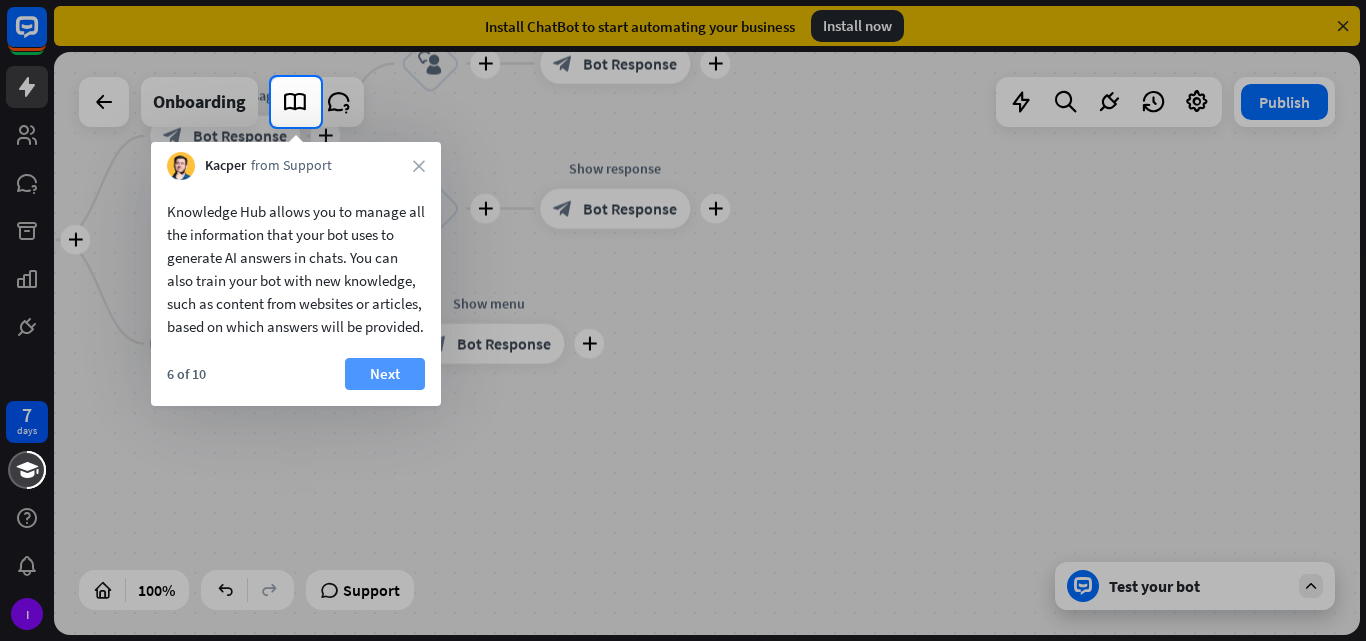 click on "Next" at bounding box center [385, 374] 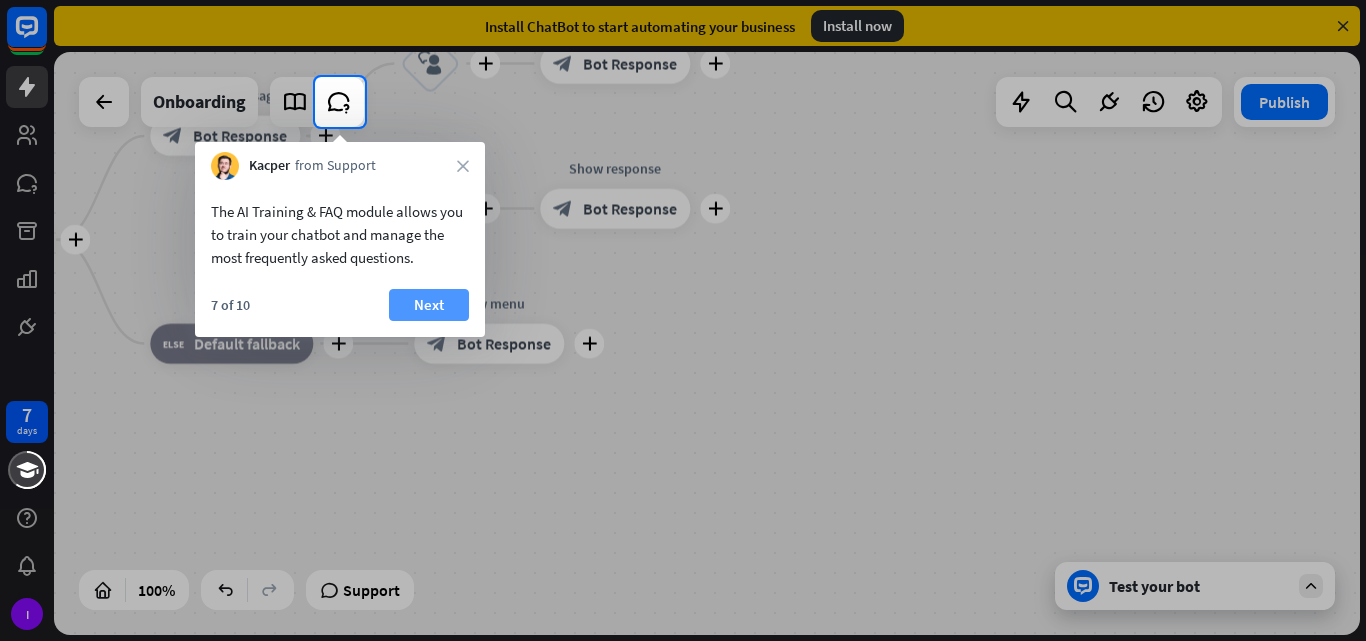 click on "Next" at bounding box center [429, 305] 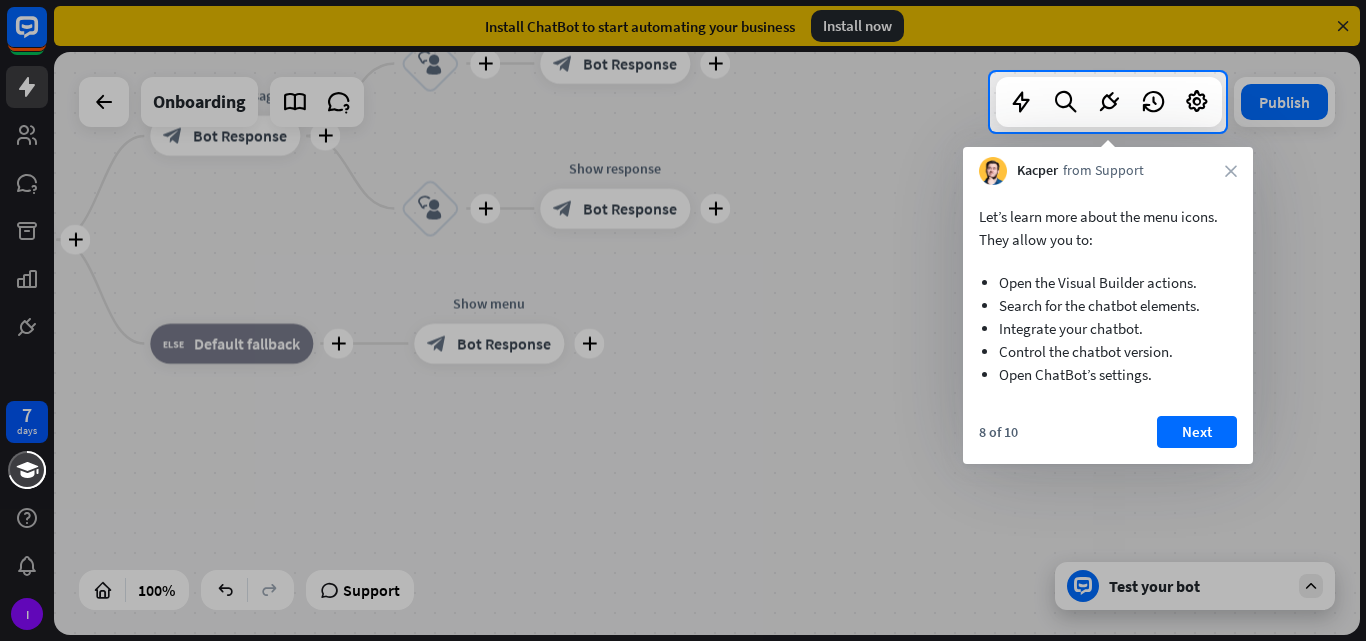 click on "Next" at bounding box center (1197, 432) 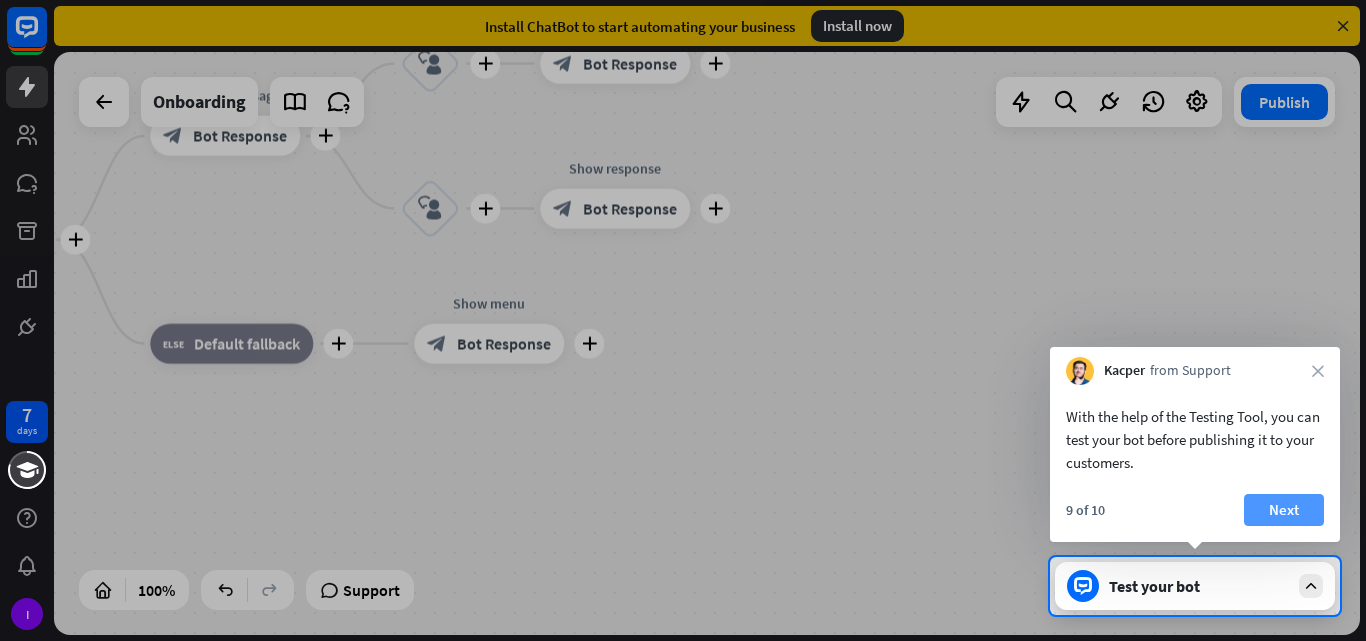 click on "Next" at bounding box center (1284, 510) 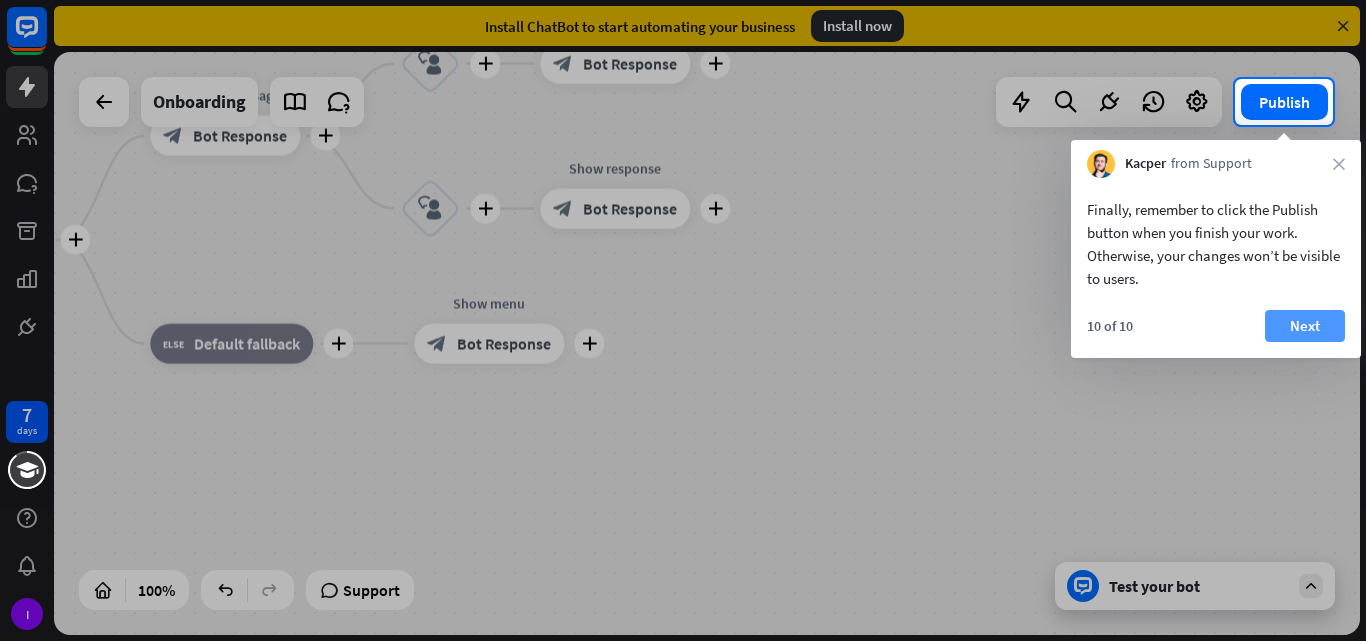 click on "Next" at bounding box center [1305, 326] 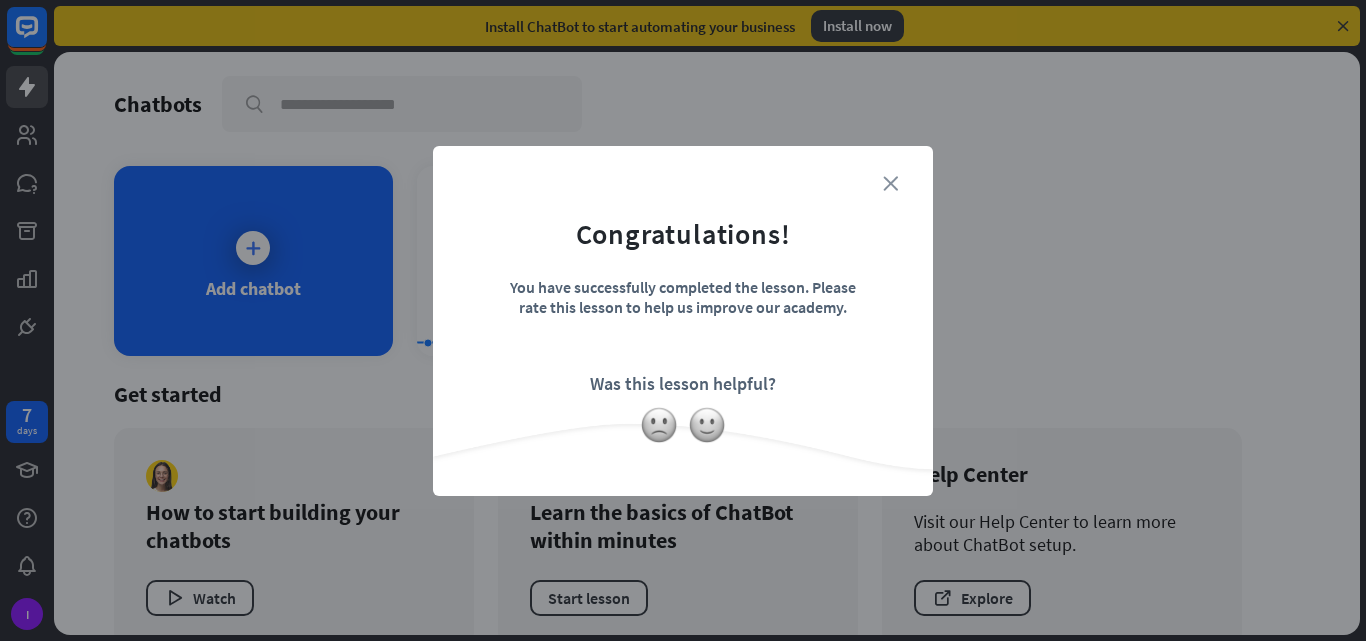 click on "close" at bounding box center (890, 183) 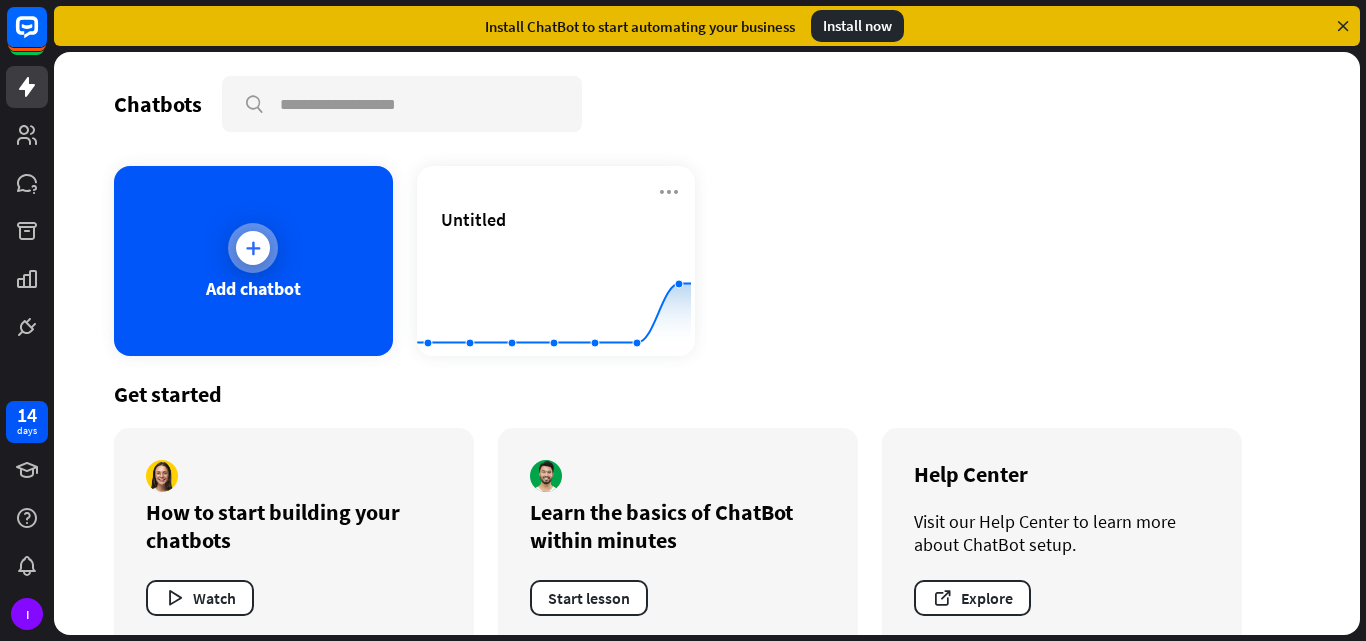 click at bounding box center (253, 248) 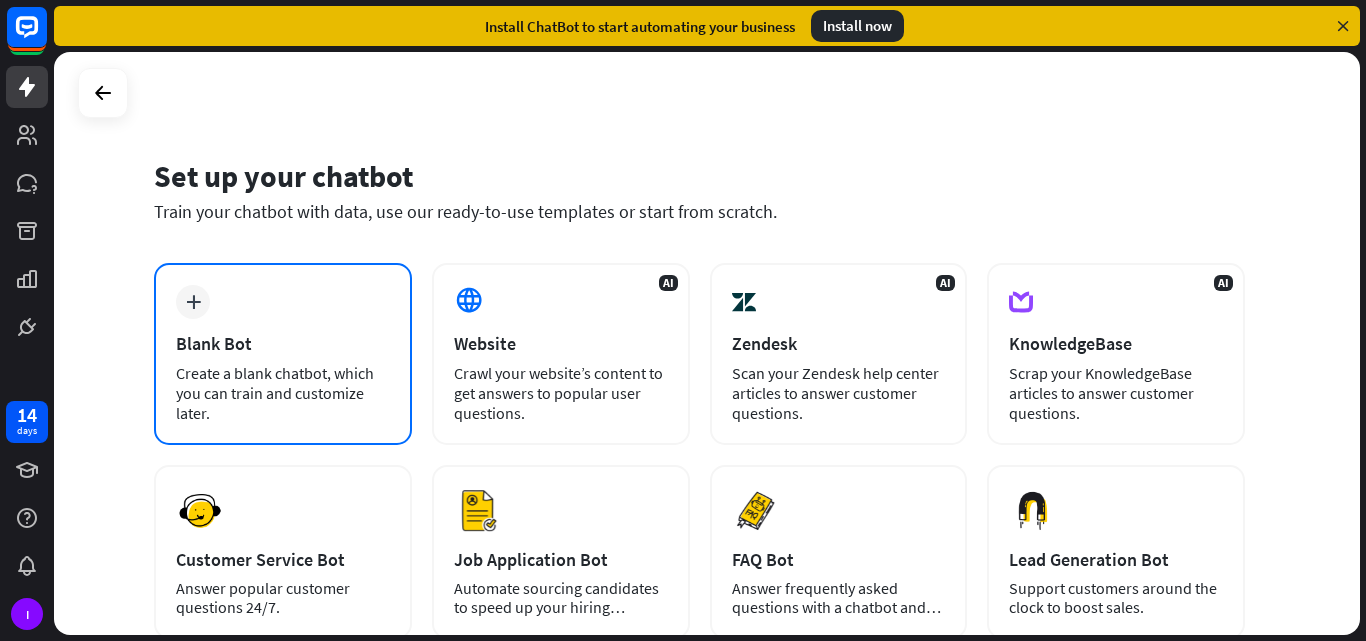 click on "Create a blank chatbot, which you can train and
customize later." at bounding box center (283, 393) 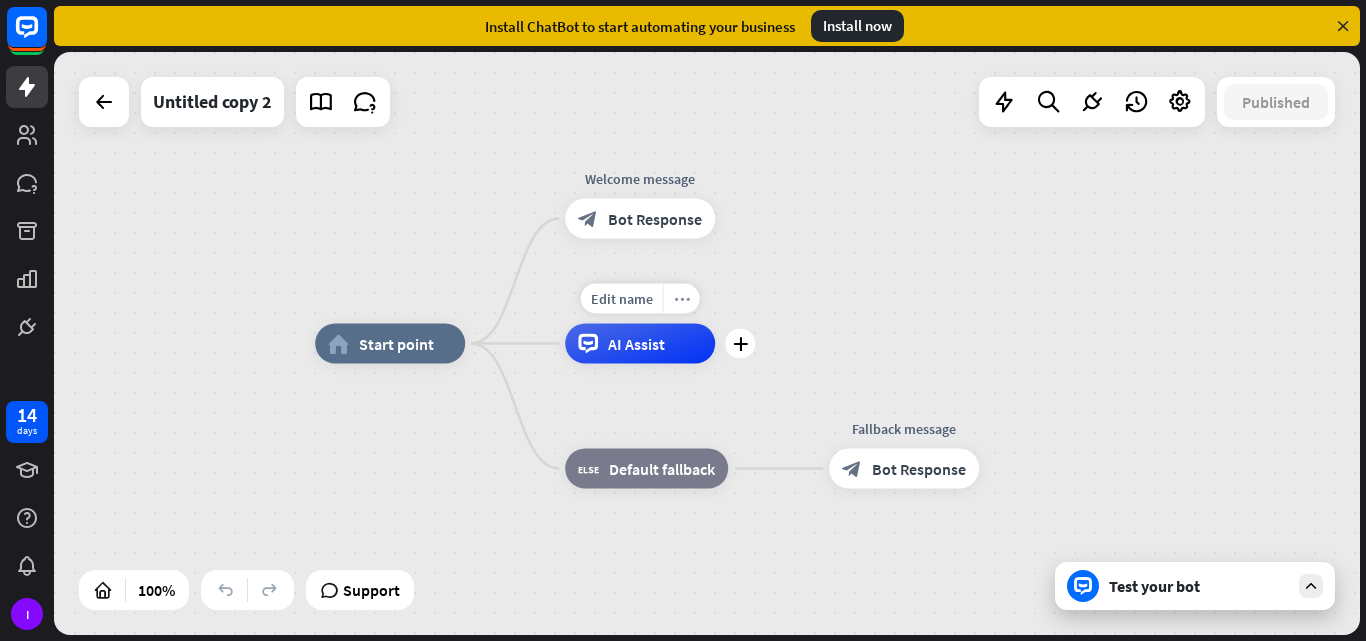 click on "more_horiz" at bounding box center (681, 299) 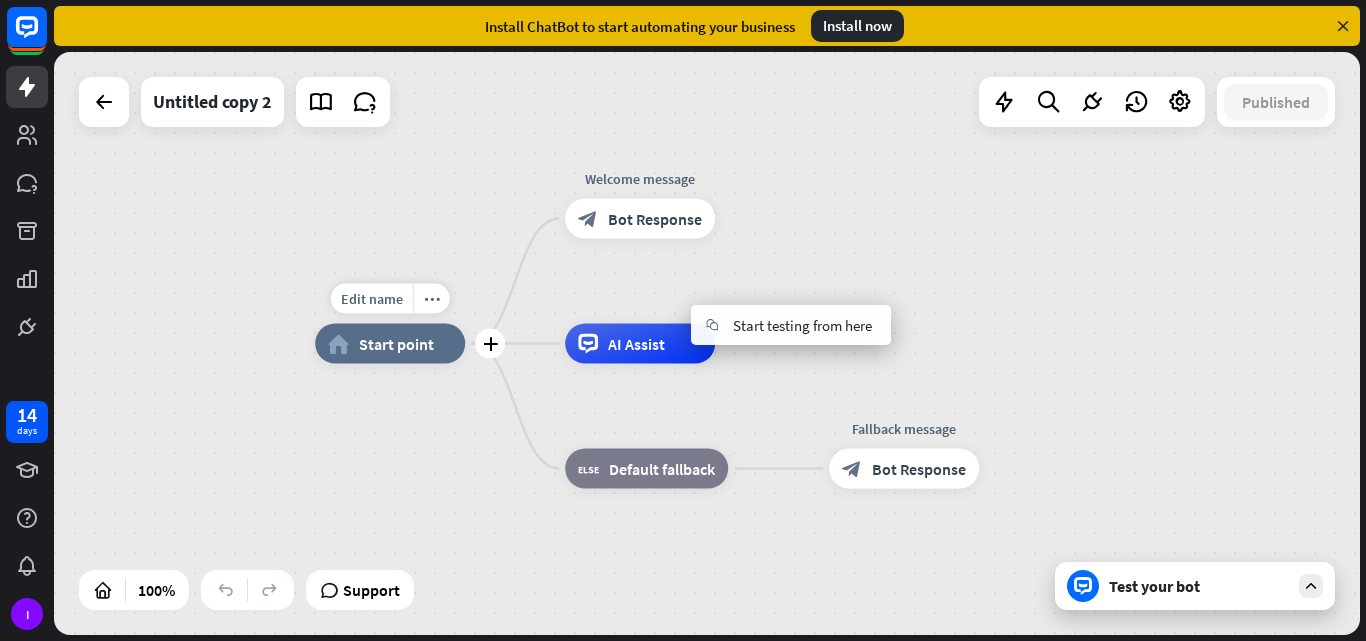 click on "Start point" at bounding box center (396, 344) 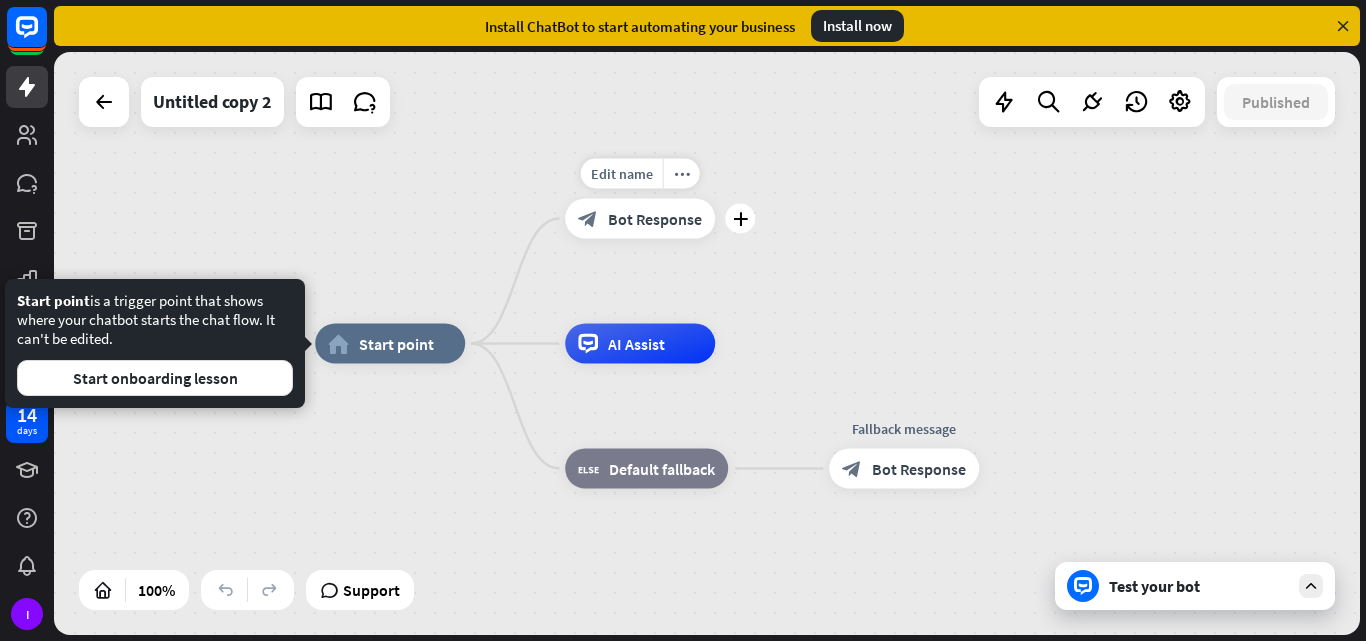 click on "block_bot_response   Bot Response" at bounding box center [640, 219] 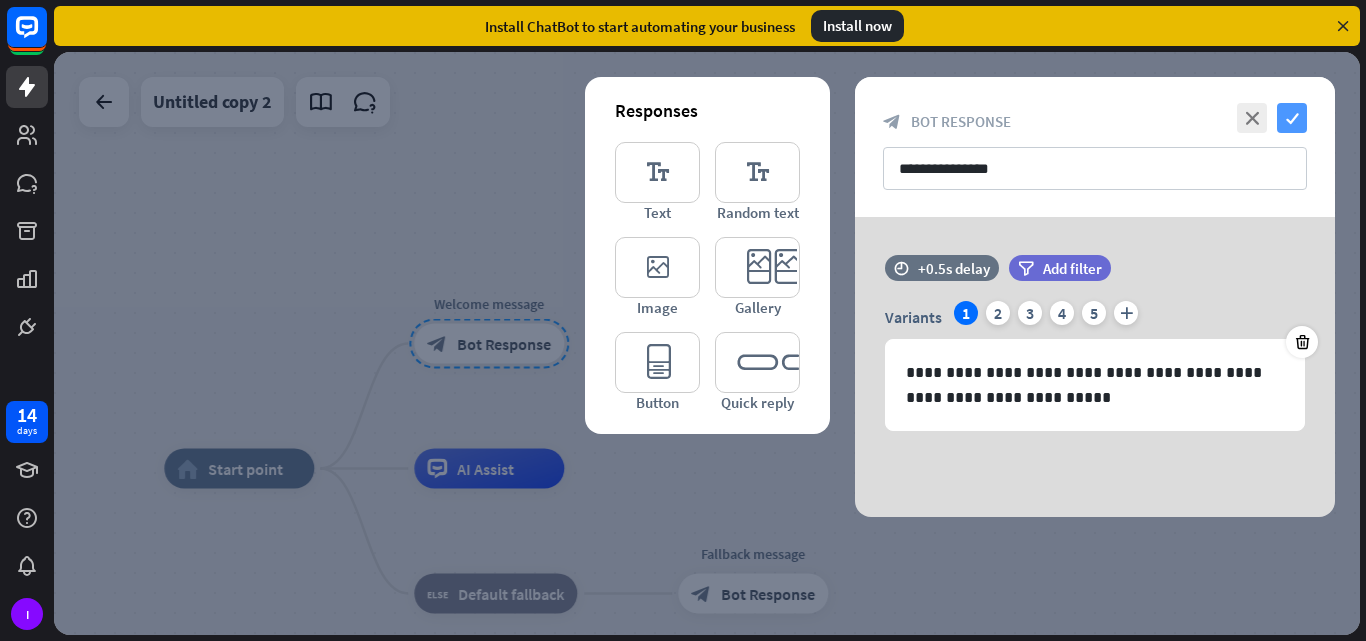 click on "check" at bounding box center [1292, 118] 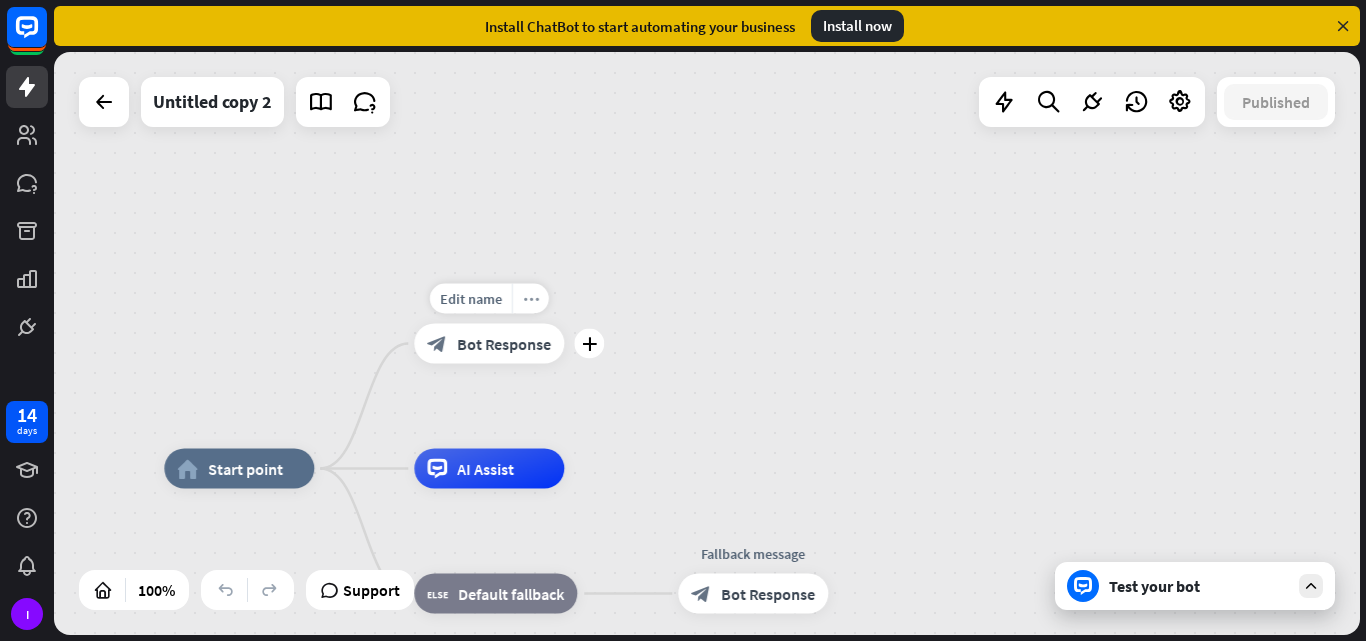 click on "more_horiz" at bounding box center [530, 299] 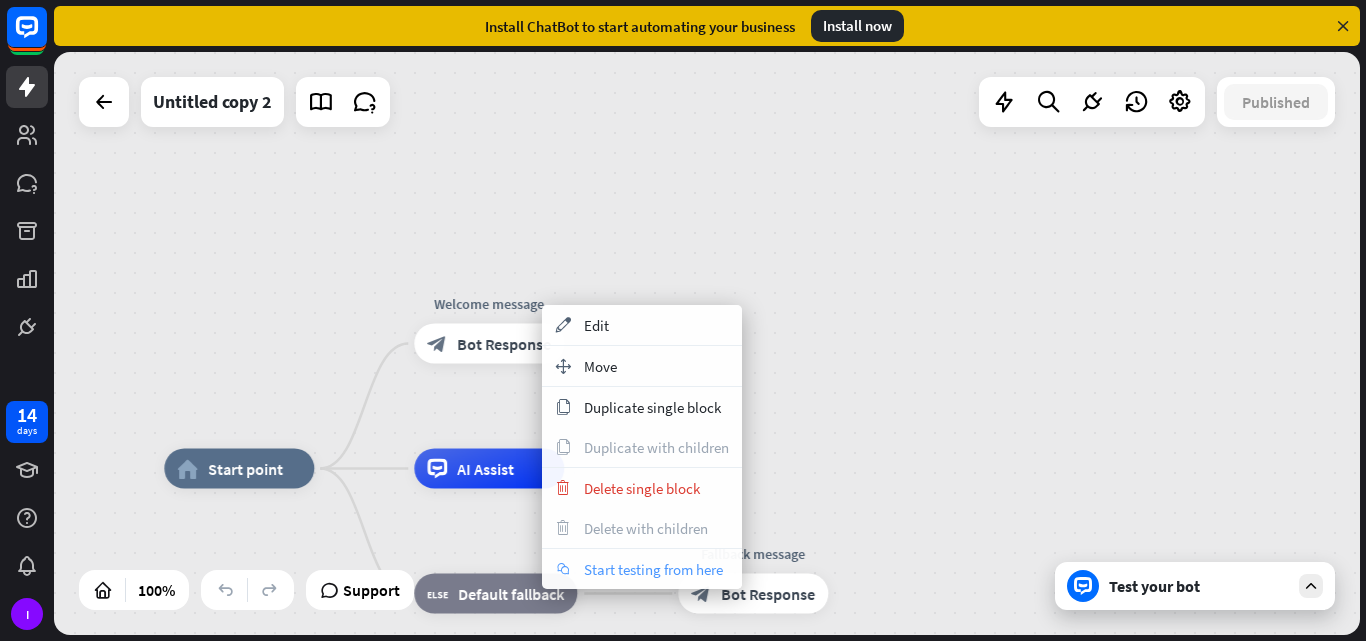 click on "Start testing from here" at bounding box center [653, 569] 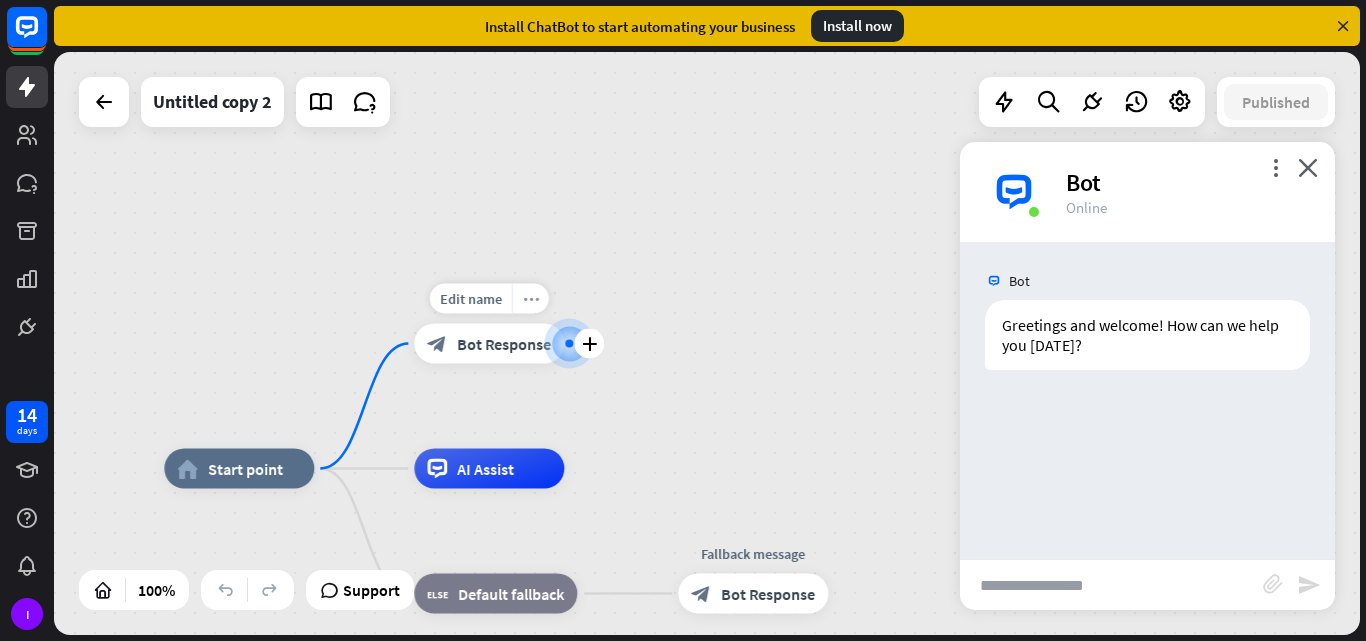 click on "more_horiz" at bounding box center [531, 298] 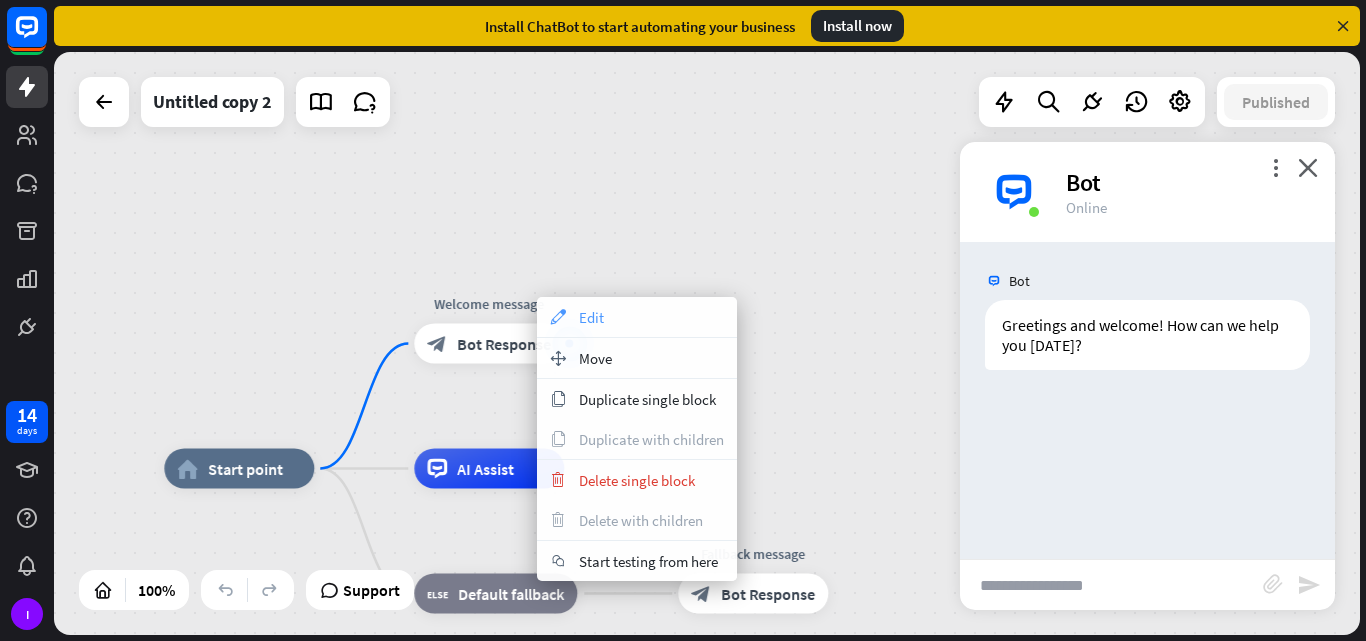 click on "appearance   Edit" at bounding box center (637, 317) 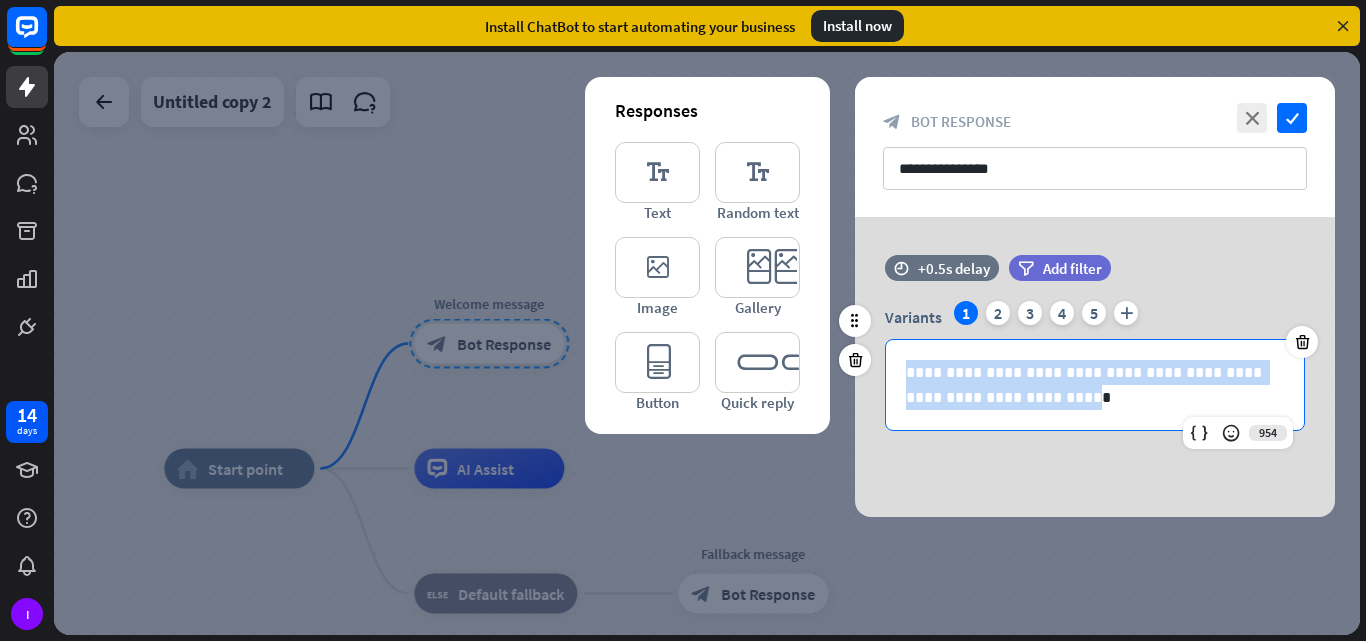 drag, startPoint x: 906, startPoint y: 373, endPoint x: 1009, endPoint y: 396, distance: 105.53672 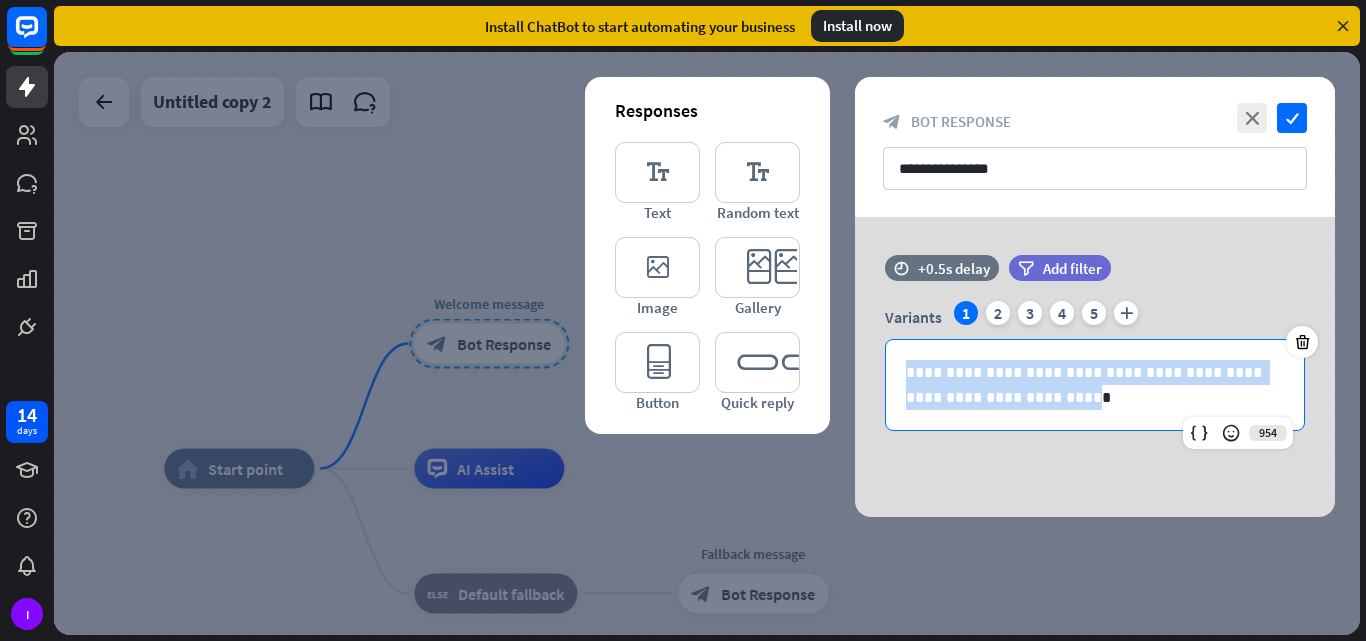 type 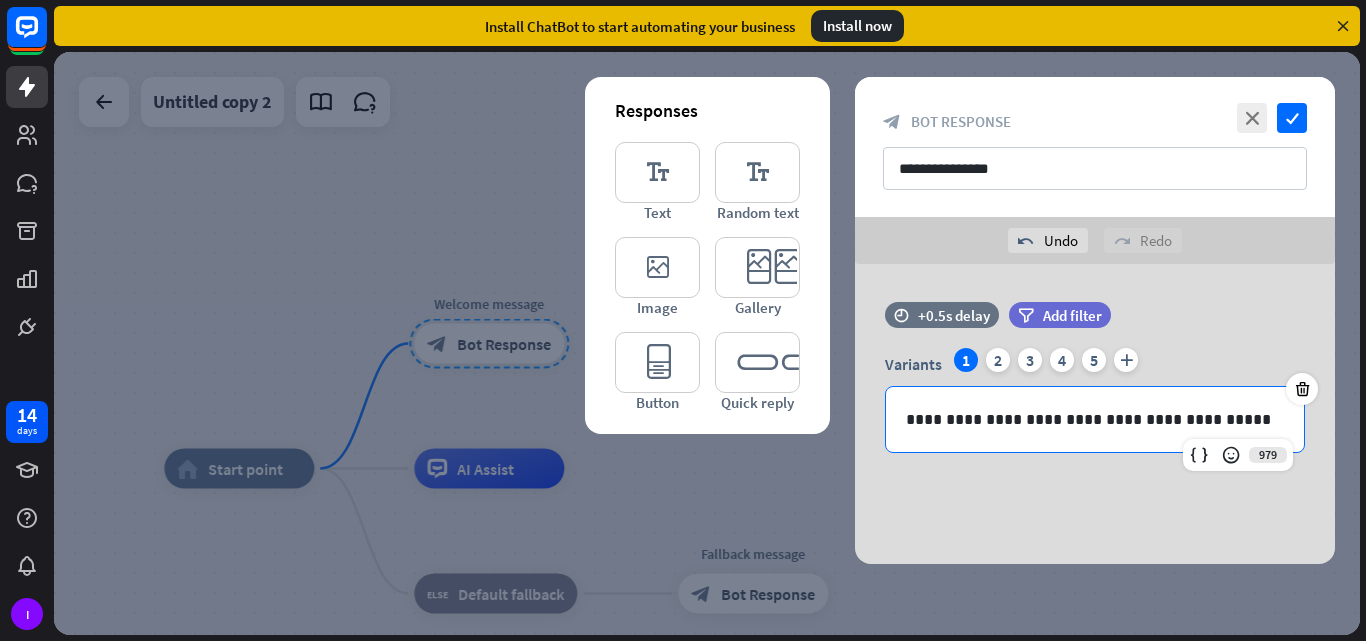 click on "**********" at bounding box center (1095, 414) 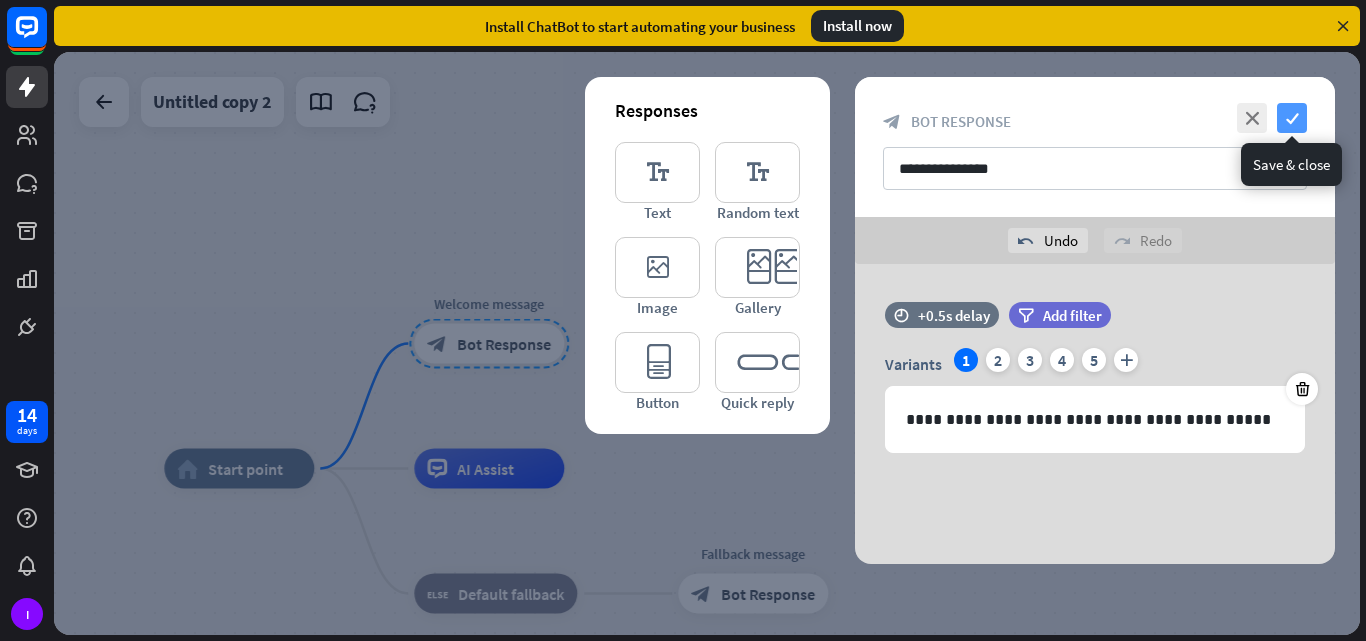 click on "check" at bounding box center (1292, 118) 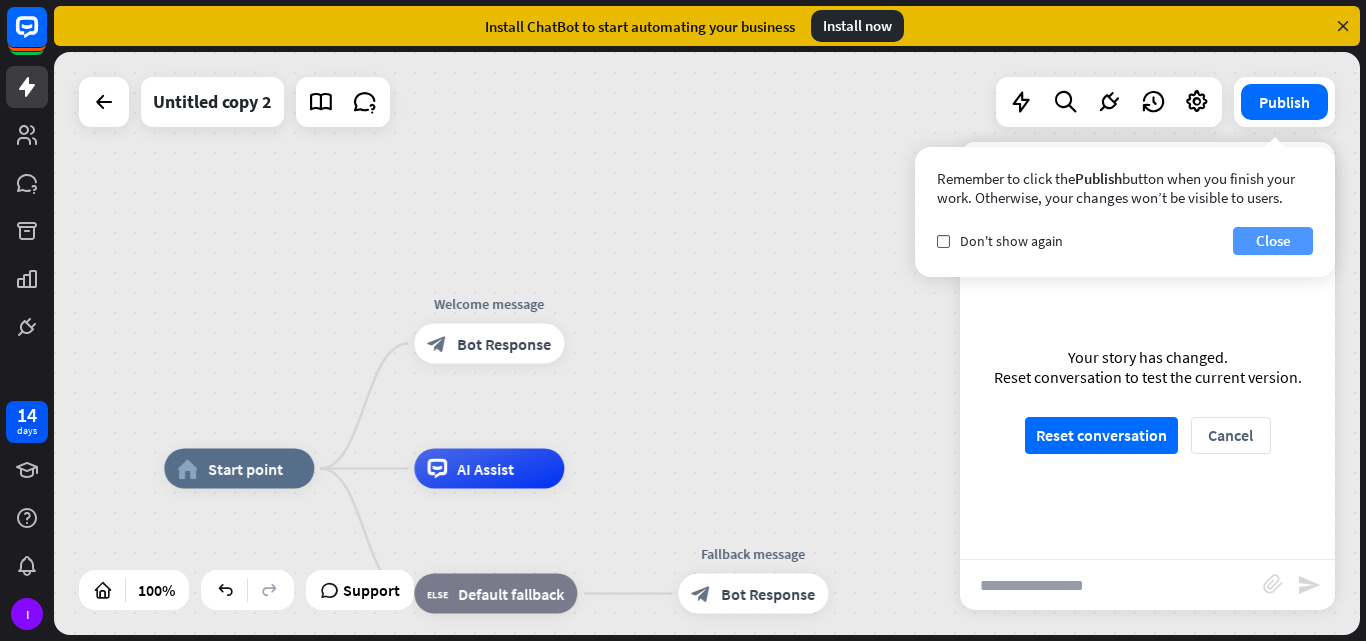 click on "Close" at bounding box center [1273, 241] 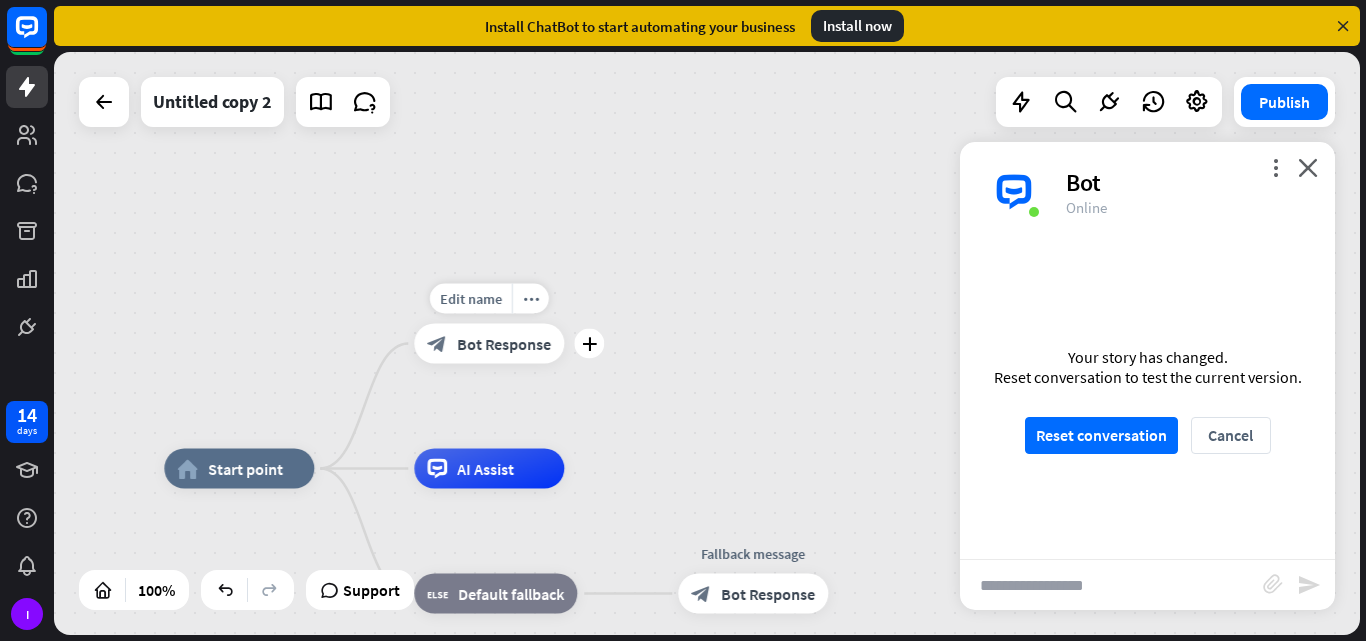 click on "Bot Response" at bounding box center [504, 344] 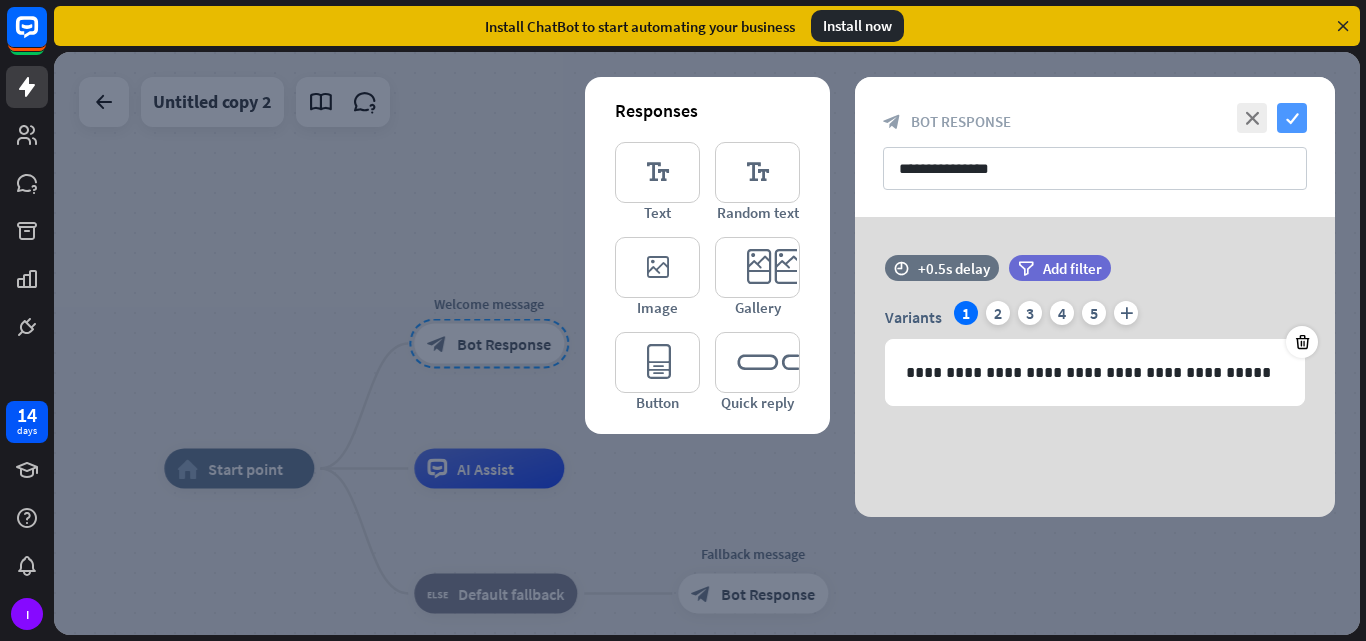 click on "check" at bounding box center [1292, 118] 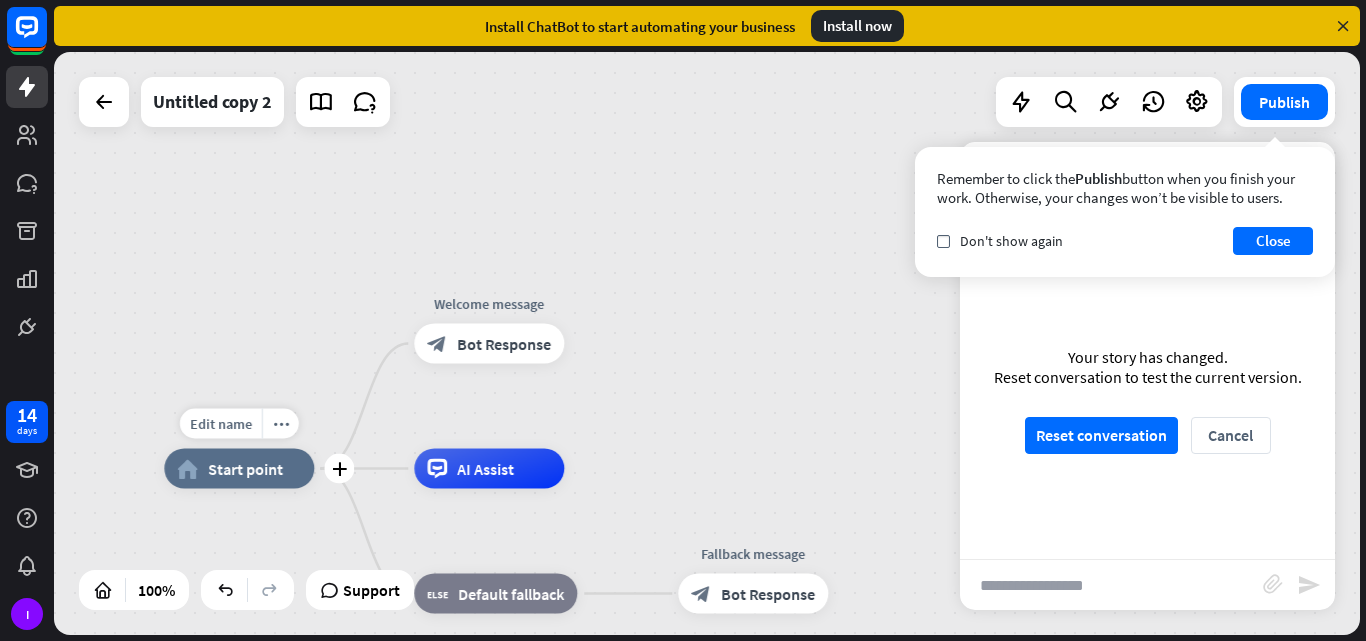 click on "Start point" at bounding box center (245, 469) 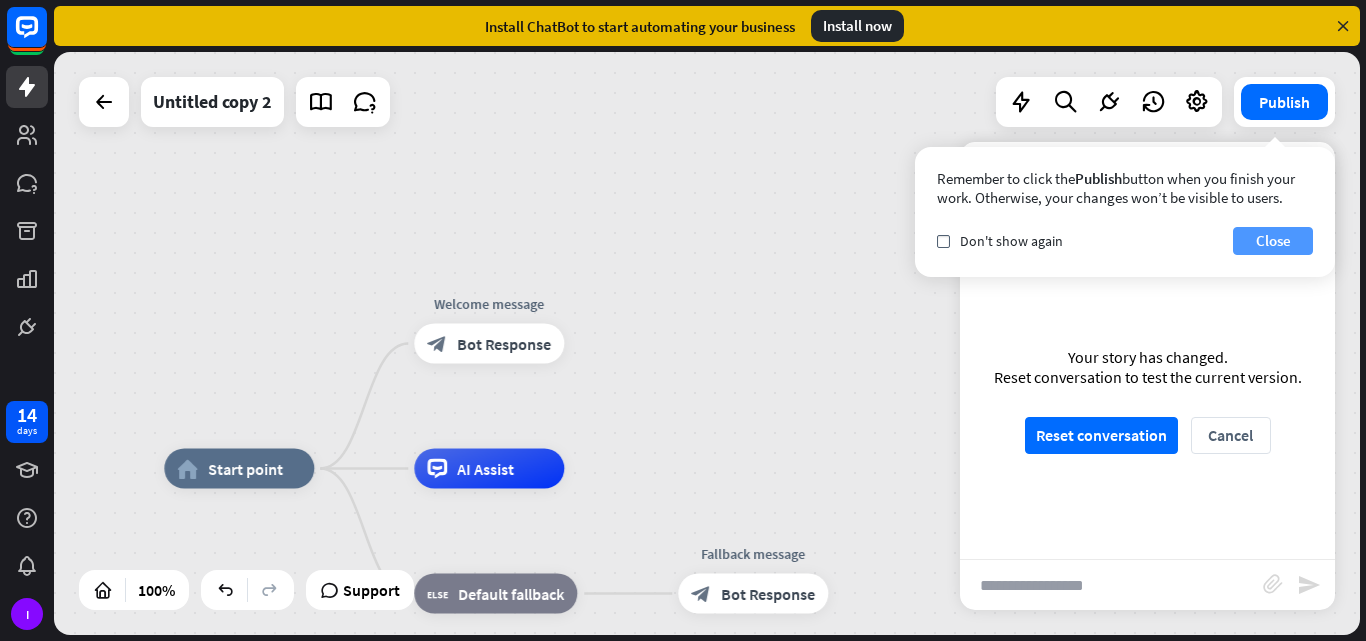 click on "Close" at bounding box center (1273, 241) 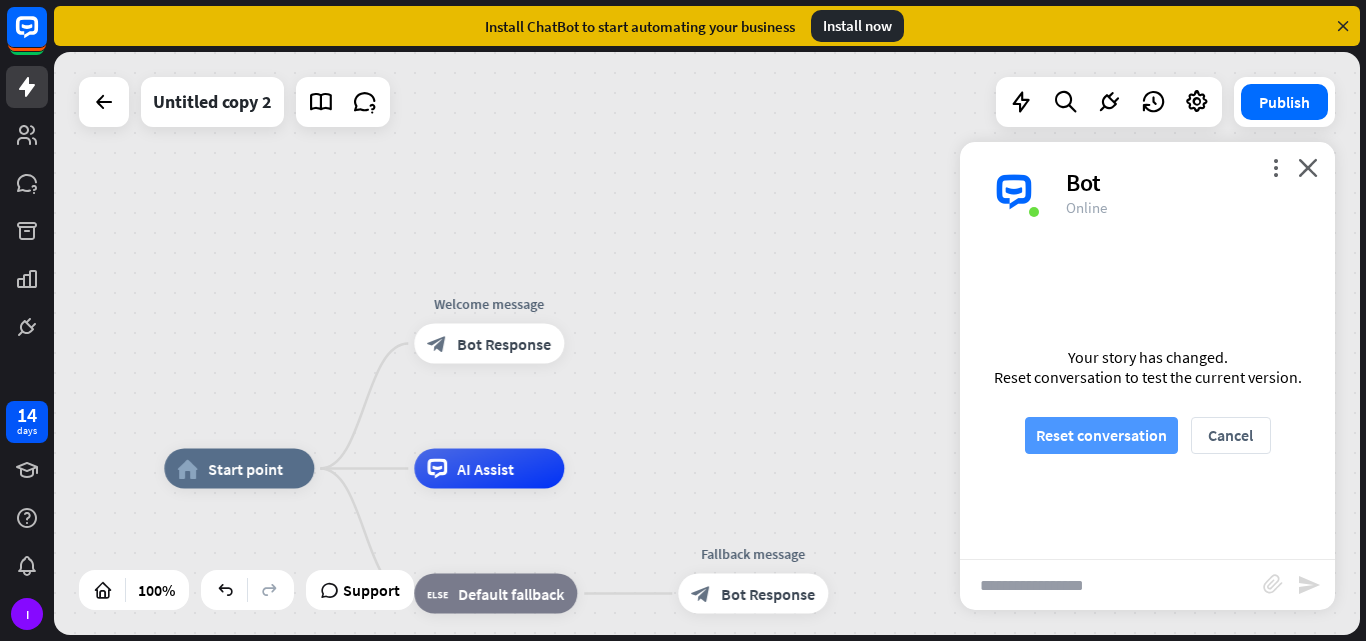 click on "Reset conversation" at bounding box center (1101, 435) 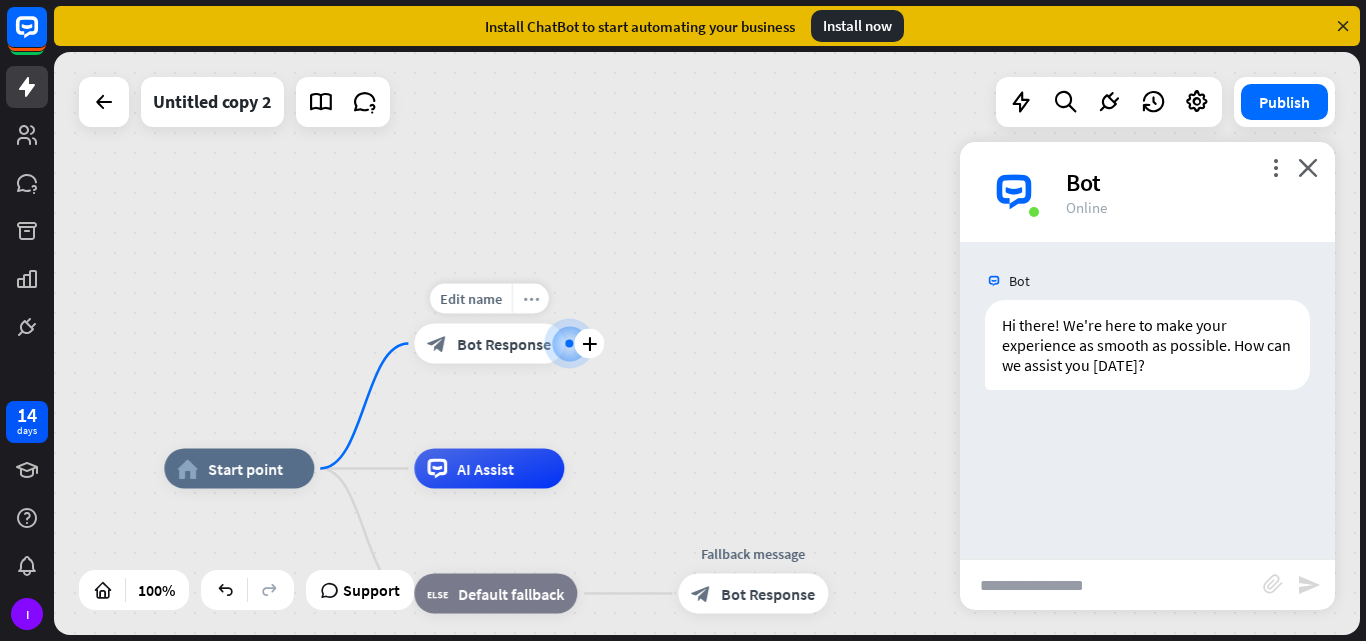 click on "more_horiz" at bounding box center (531, 298) 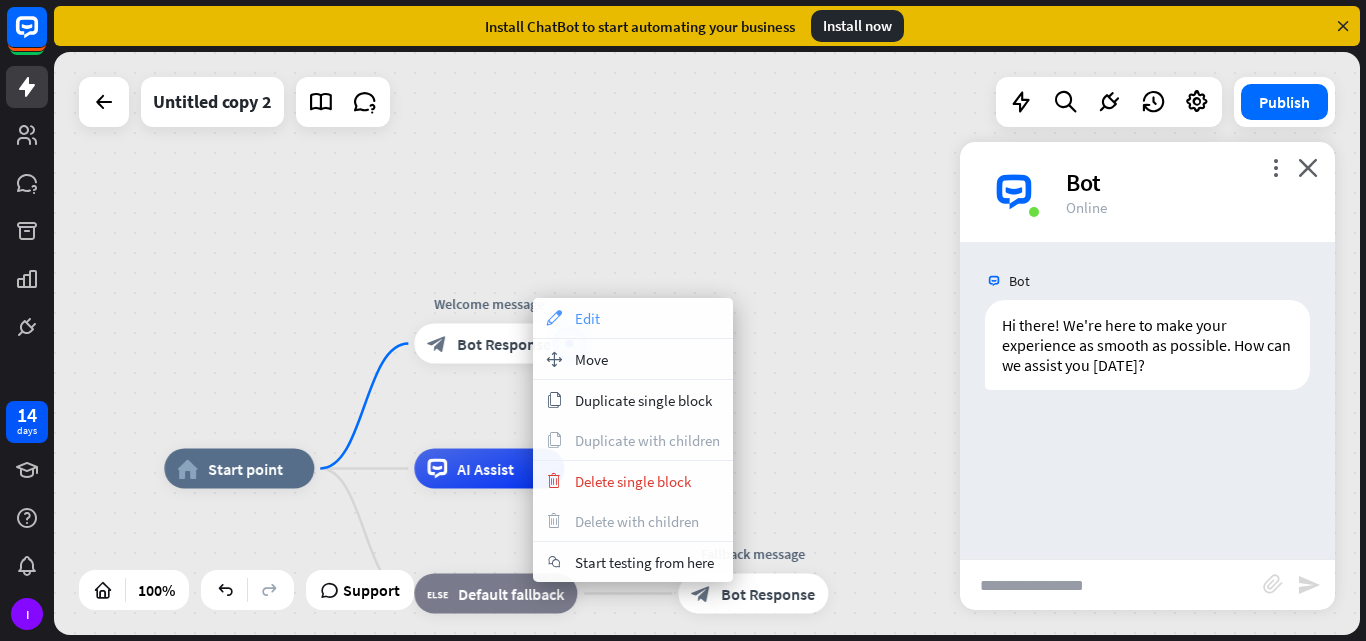 click on "appearance   Edit" at bounding box center [633, 318] 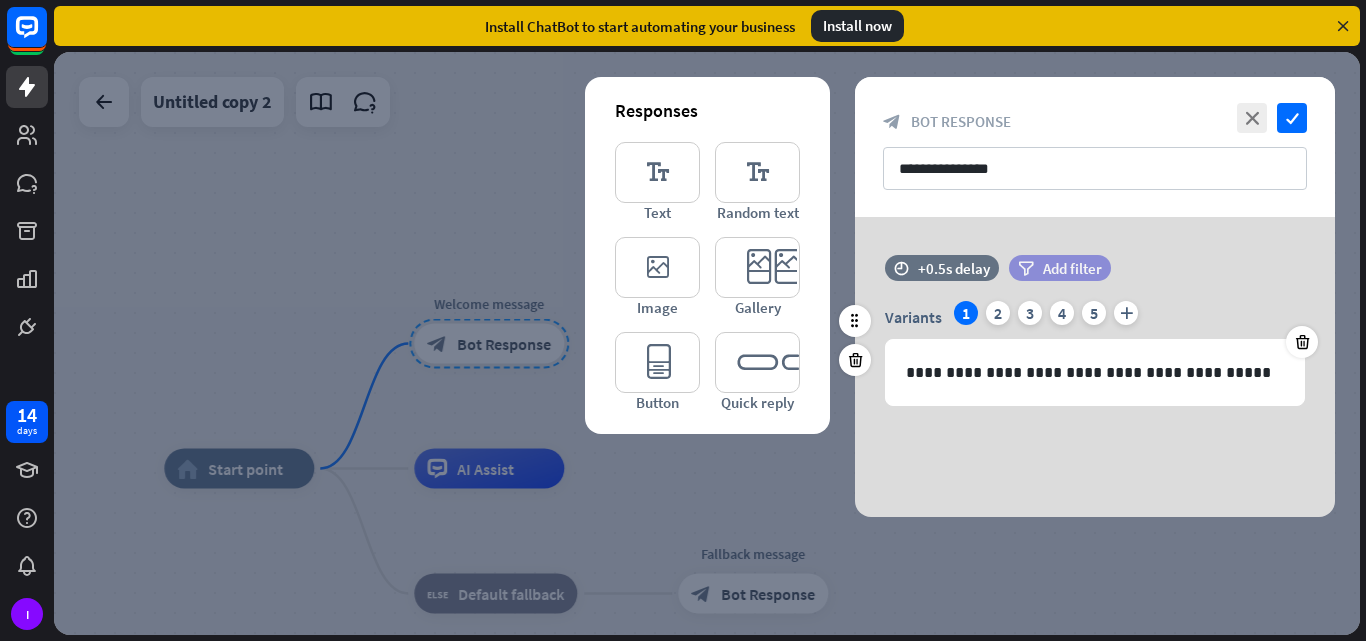 click on "Add filter" at bounding box center [1072, 268] 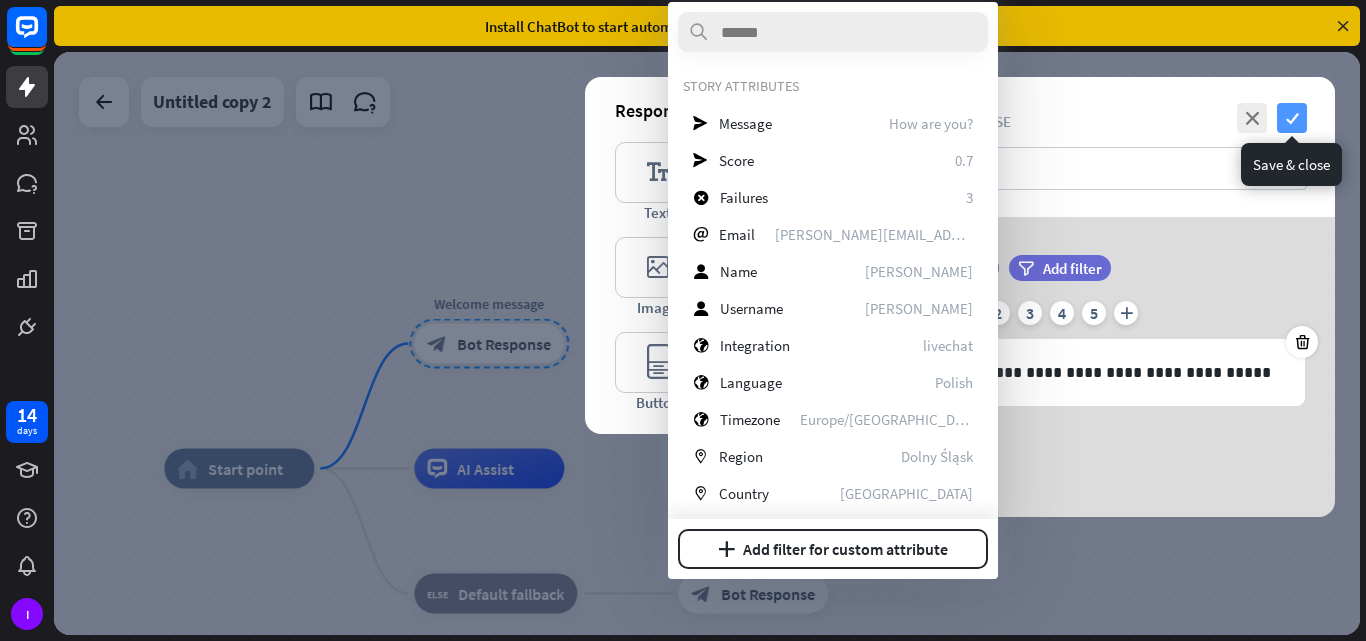 click on "check" at bounding box center [1292, 118] 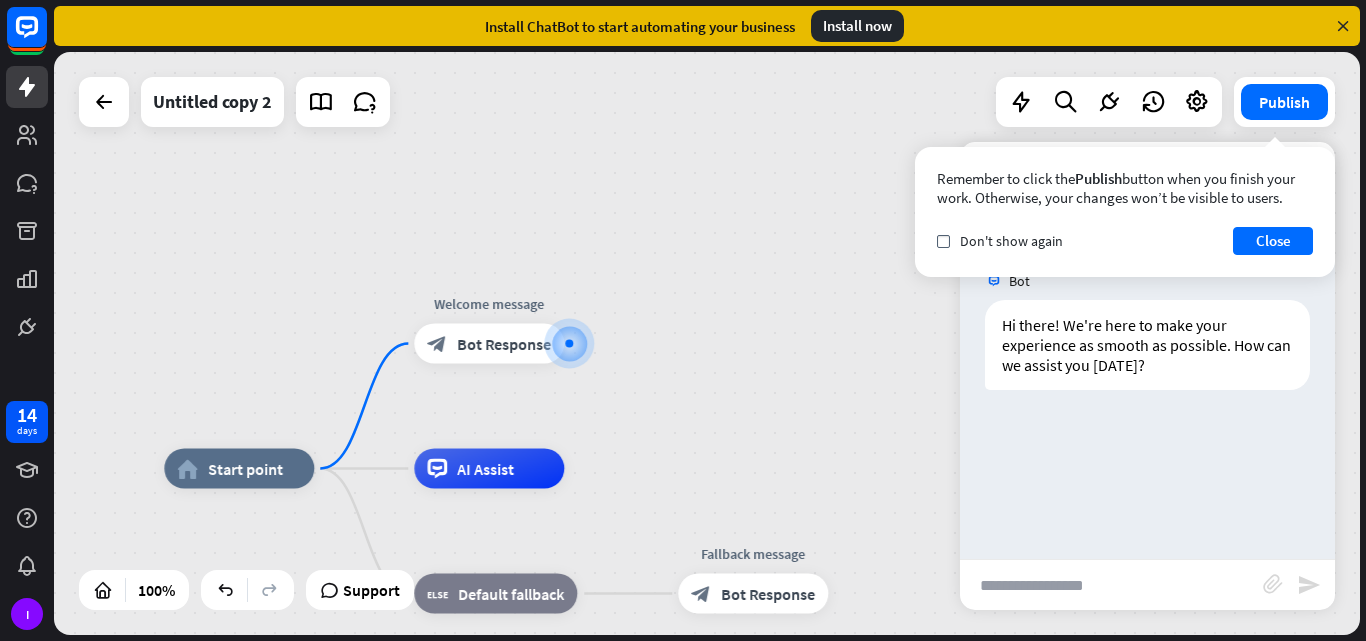 click on "home_2   Start point                 Welcome message   block_bot_response   Bot Response                         AI Assist                   block_fallback   Default fallback                 Fallback message   block_bot_response   Bot Response" at bounding box center [707, 343] 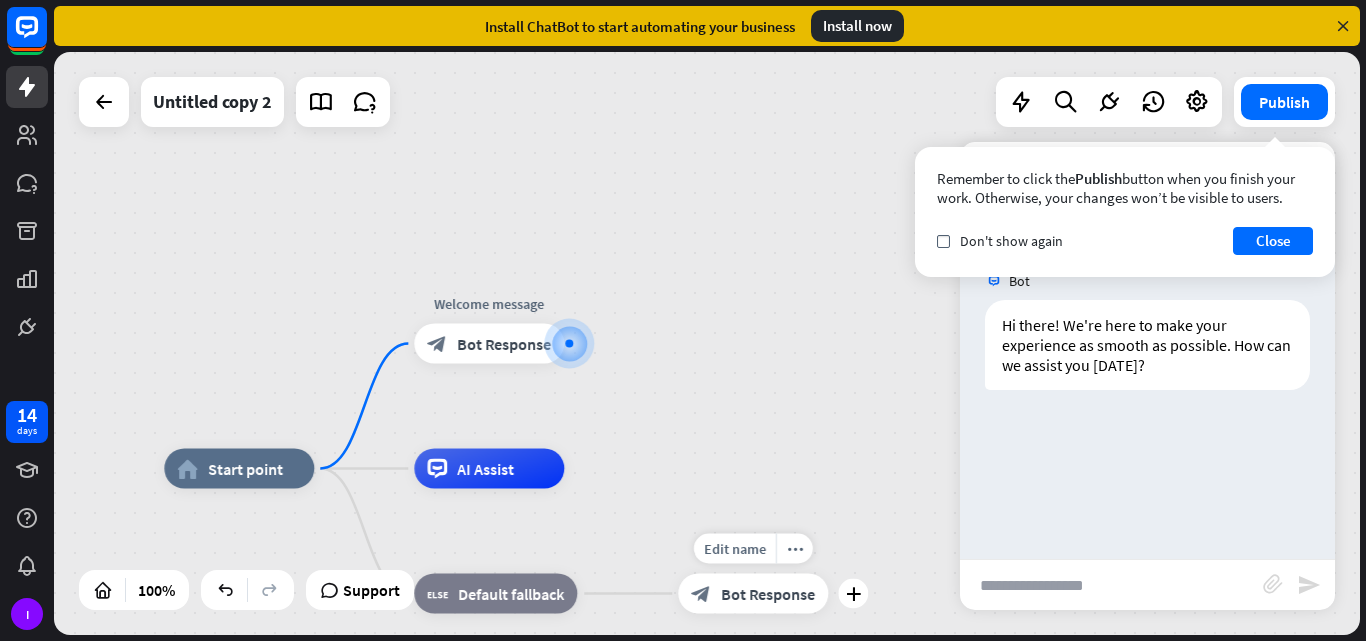 click on "Bot Response" at bounding box center [768, 594] 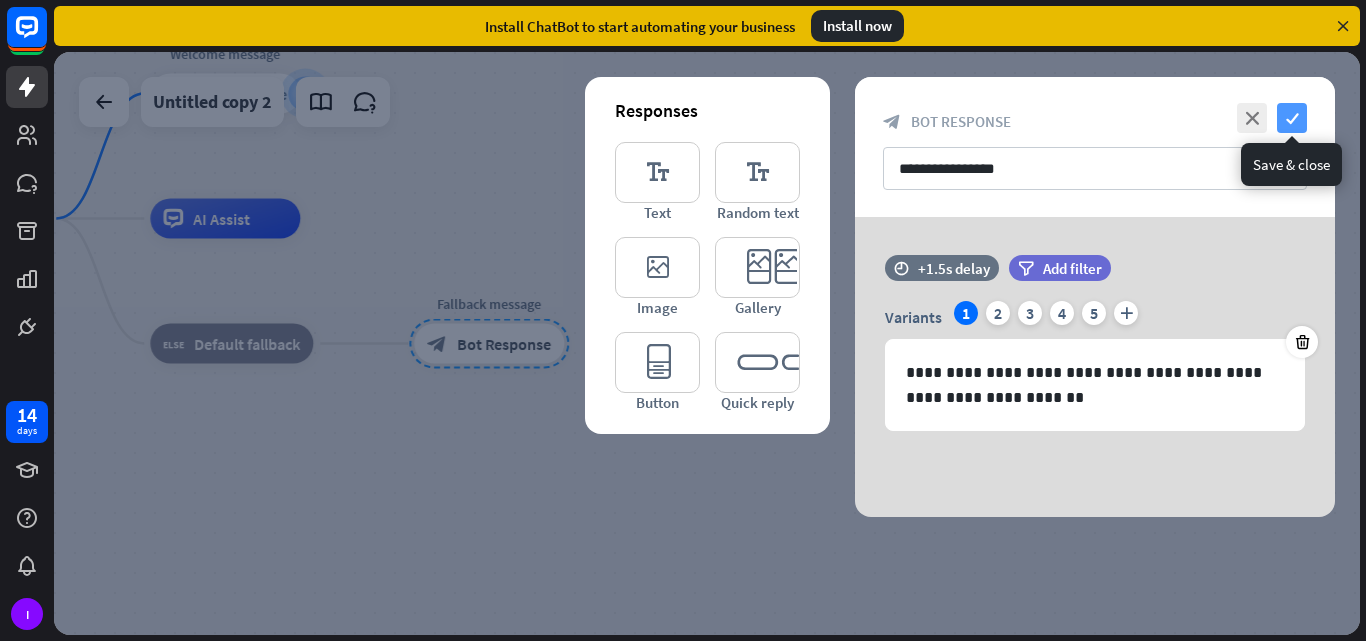 click on "check" at bounding box center [1292, 118] 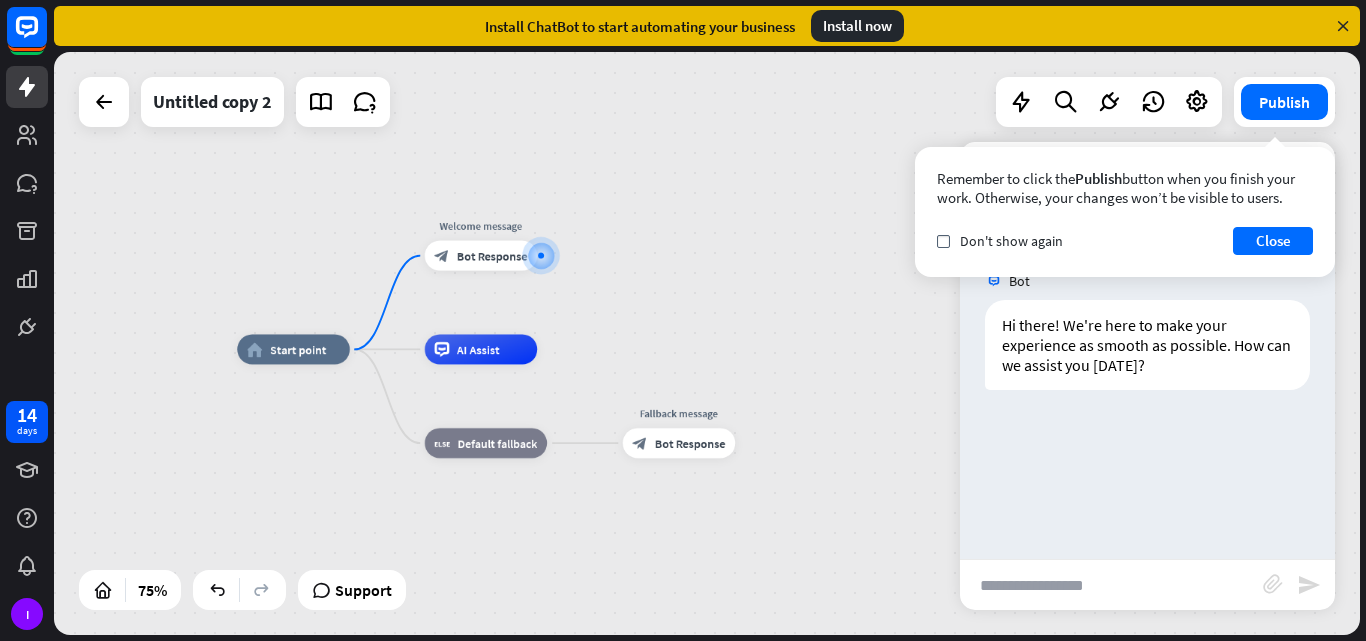 drag, startPoint x: 438, startPoint y: 283, endPoint x: 605, endPoint y: 314, distance: 169.85287 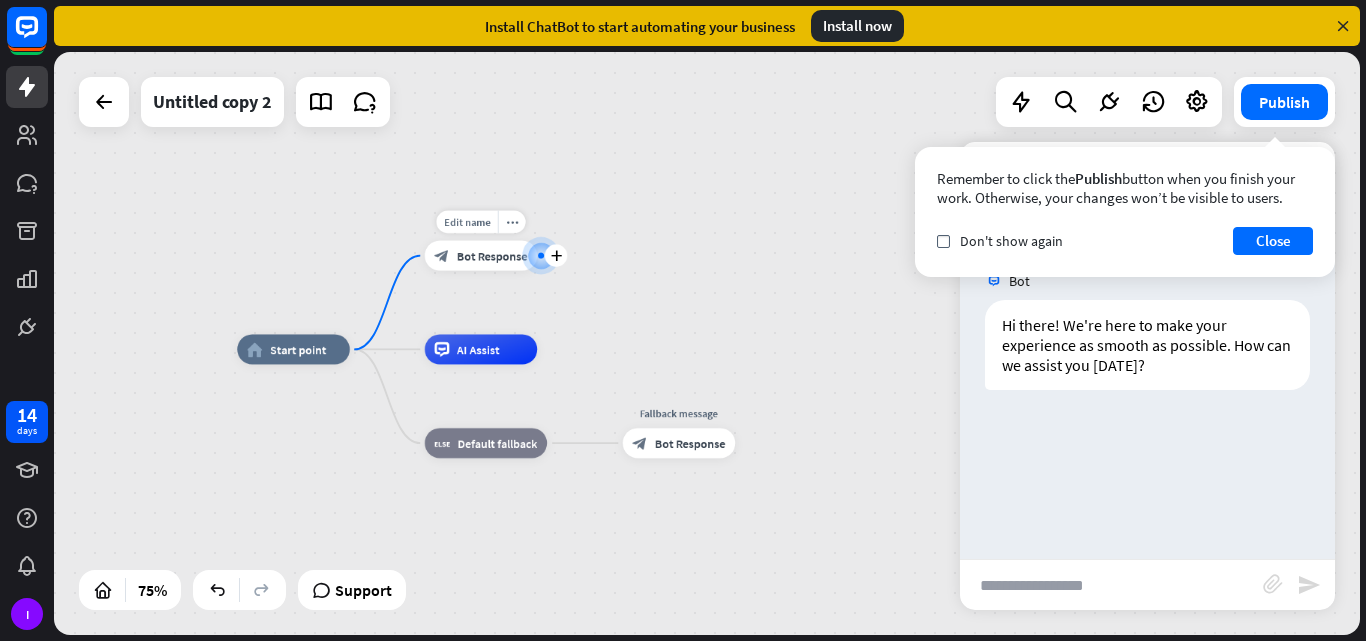 click on "Bot Response" at bounding box center [492, 255] 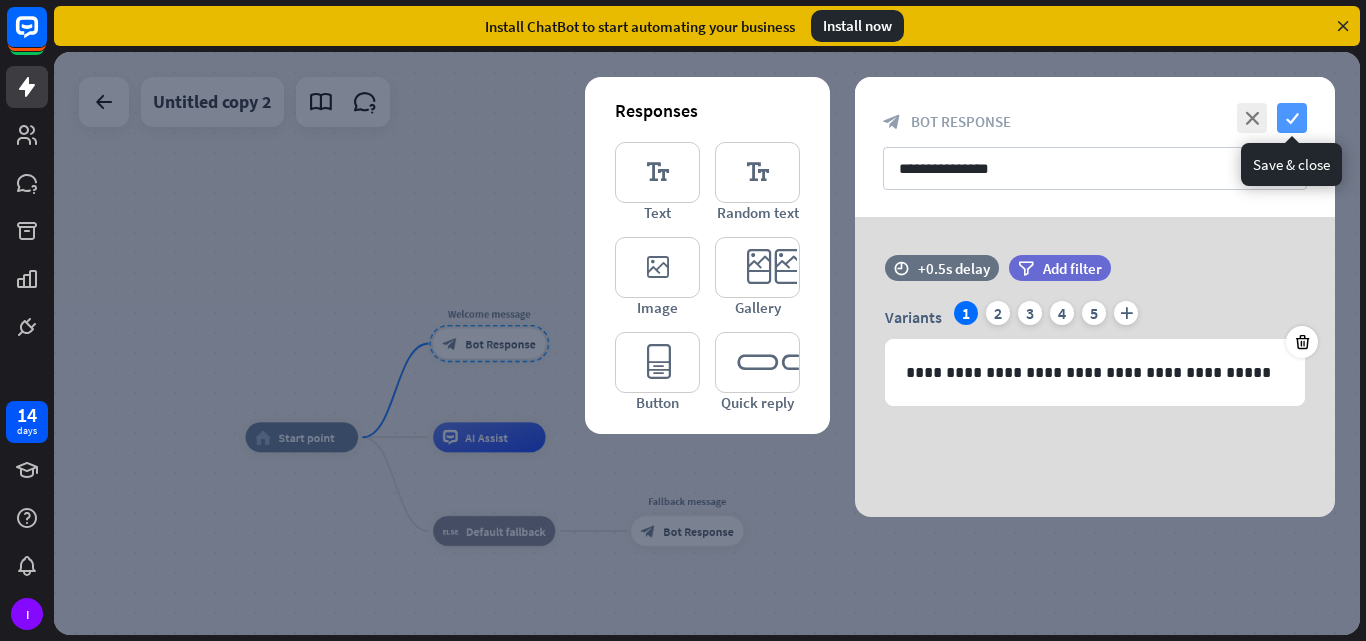 click on "check" at bounding box center [1292, 118] 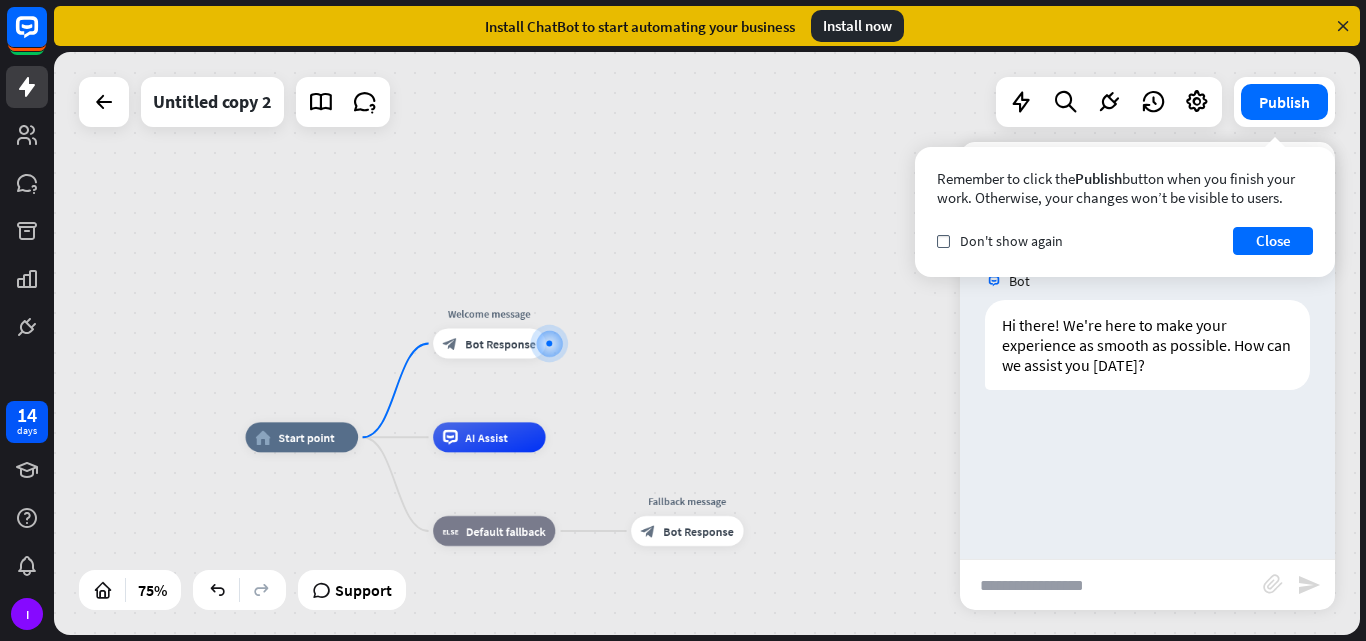 click at bounding box center [1343, 26] 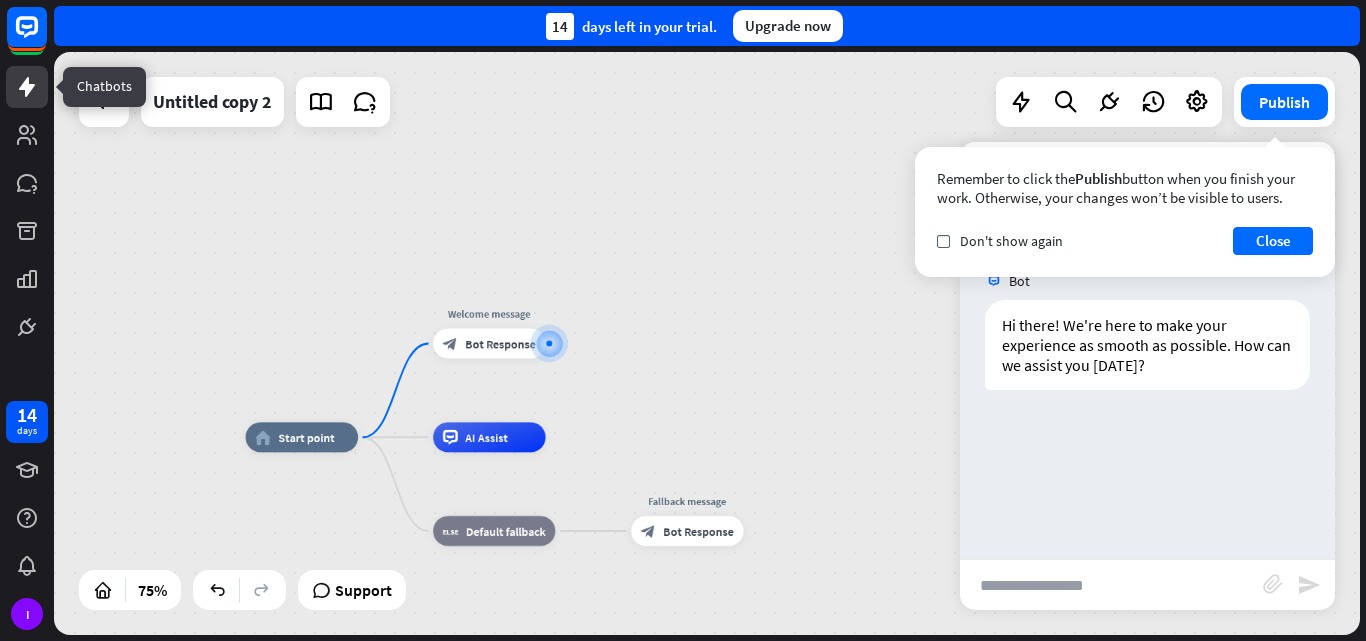 click 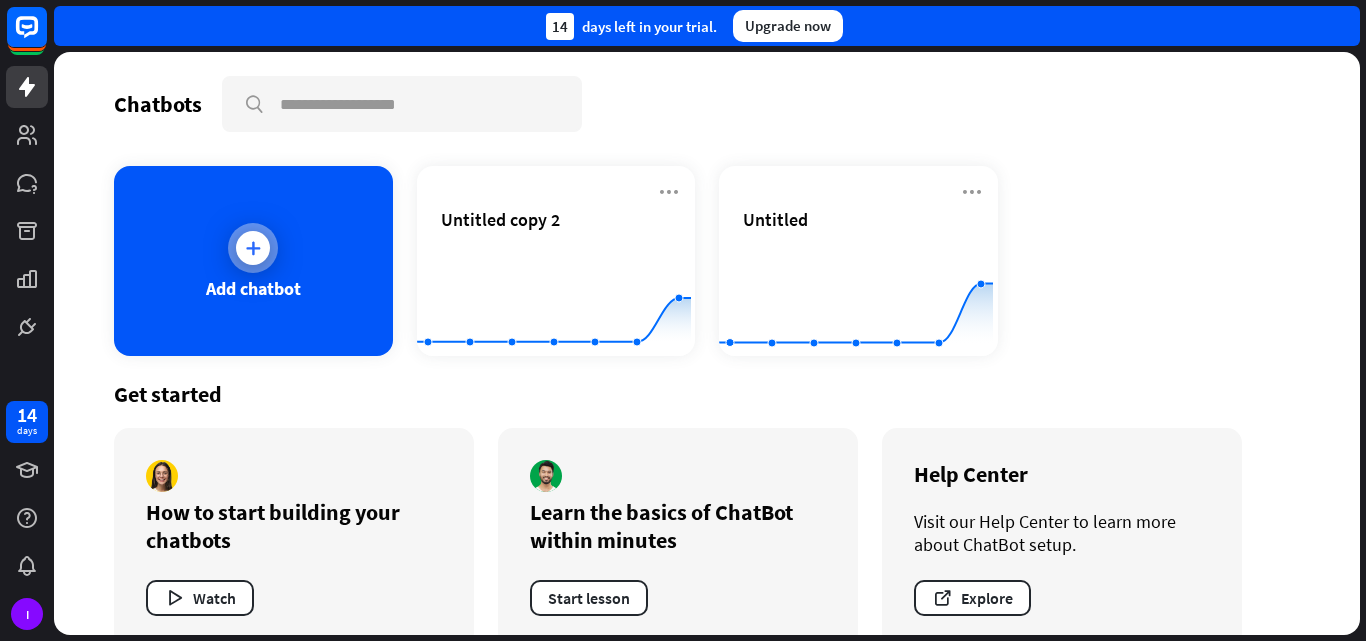 click on "Add chatbot" at bounding box center [253, 261] 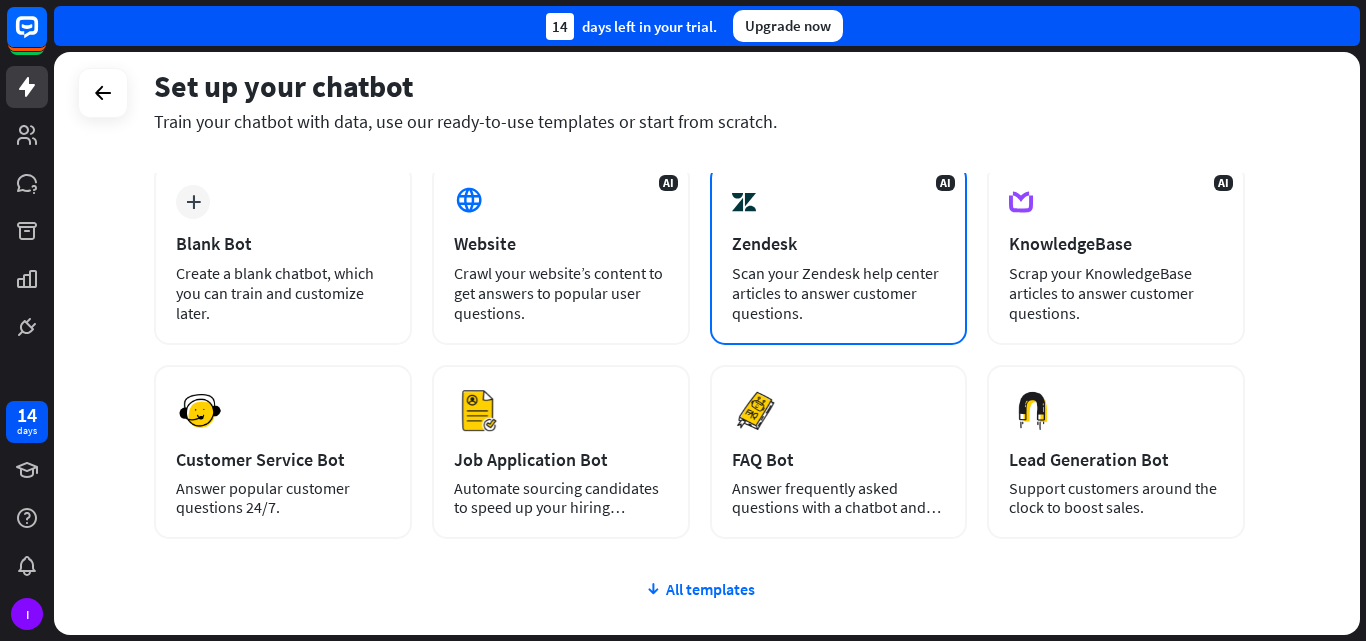 scroll, scrollTop: 0, scrollLeft: 0, axis: both 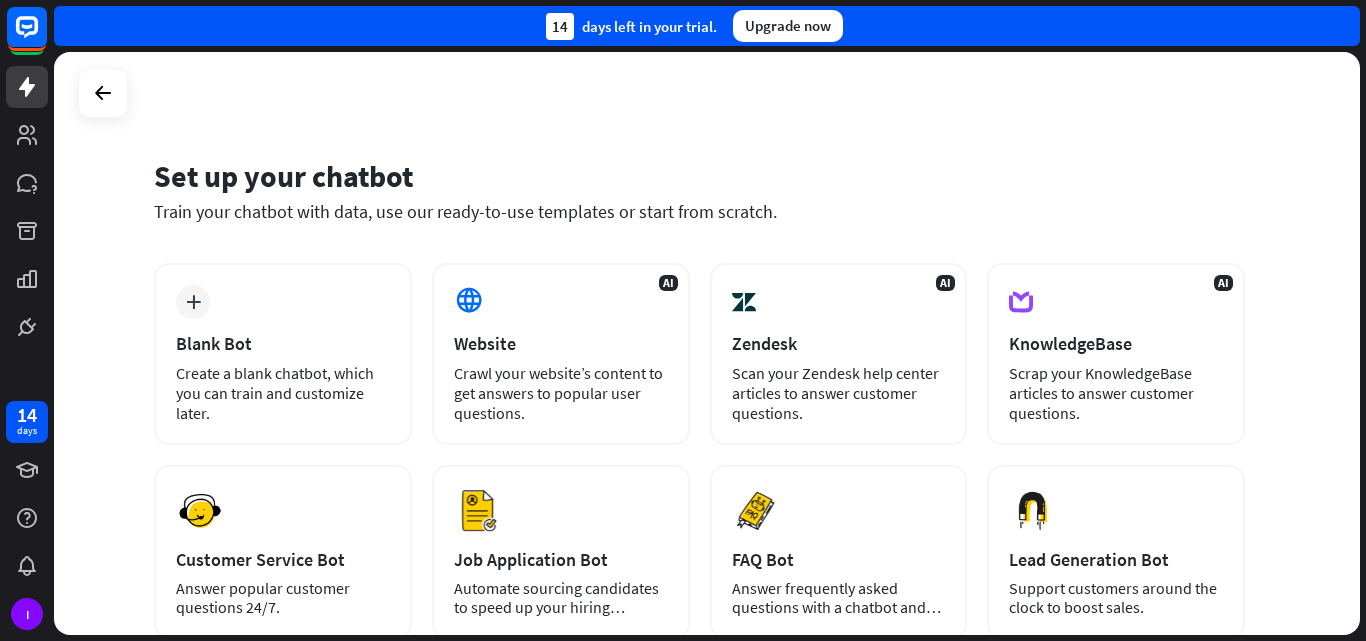 click on "Set up your chatbot
Train your chatbot with data, use our ready-to-use
templates or start from scratch.
plus   Blank Bot
Create a blank chatbot, which you can train and
customize later.
AI     Website
Crawl your website’s content to get answers to
popular user questions.
AI               Zendesk
Scan your Zendesk help center articles to answer
customer questions.
AI         KnowledgeBase
Scrap your KnowledgeBase articles to answer customer
questions.
[GEOGRAPHIC_DATA]
Customer Service Bot" at bounding box center [707, 343] 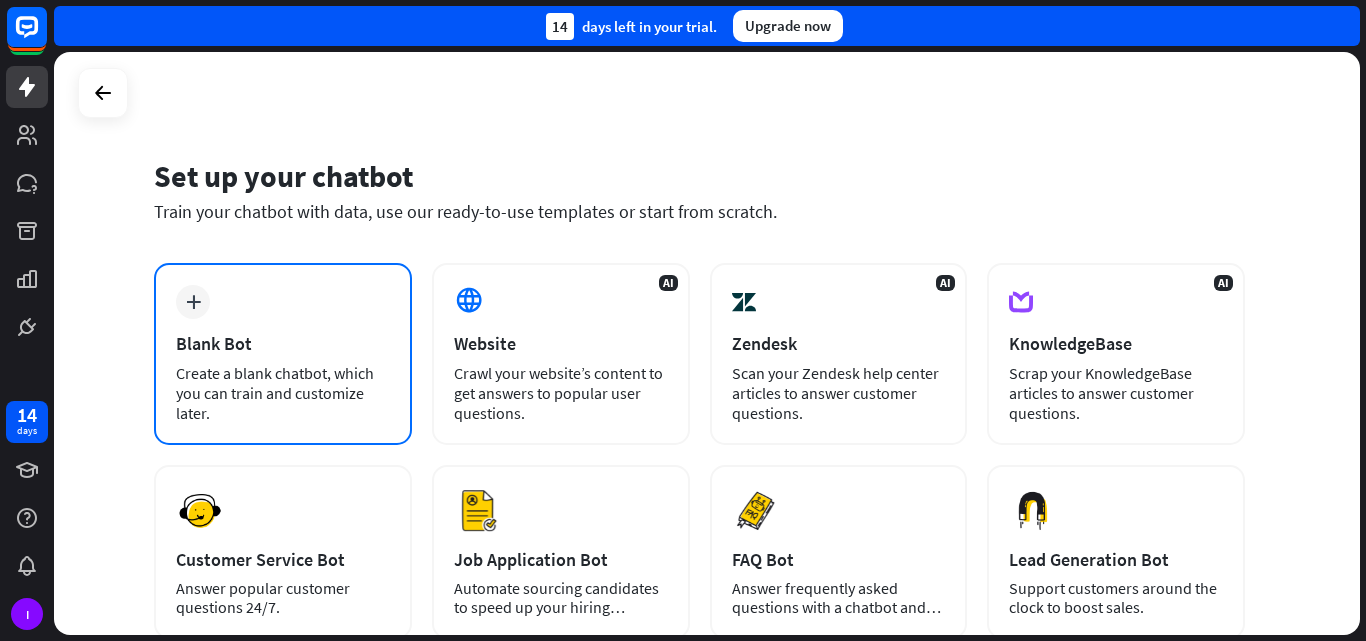 click on "Blank Bot" at bounding box center (283, 343) 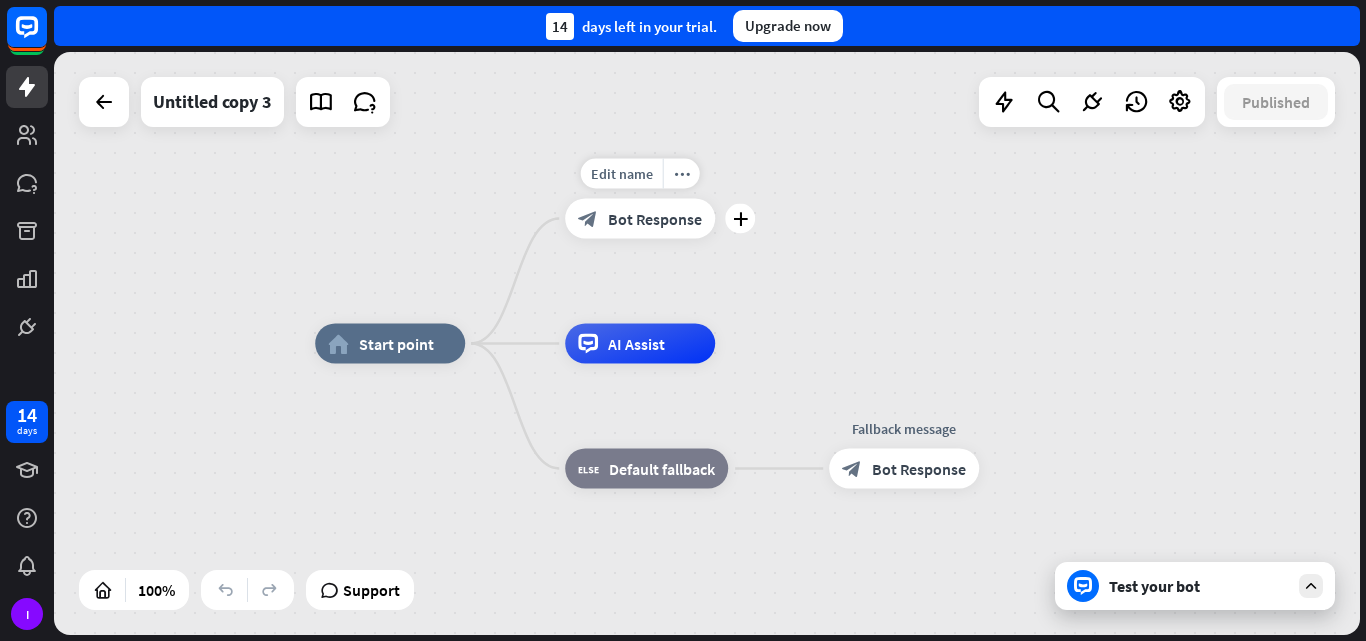 click on "Bot Response" at bounding box center [655, 219] 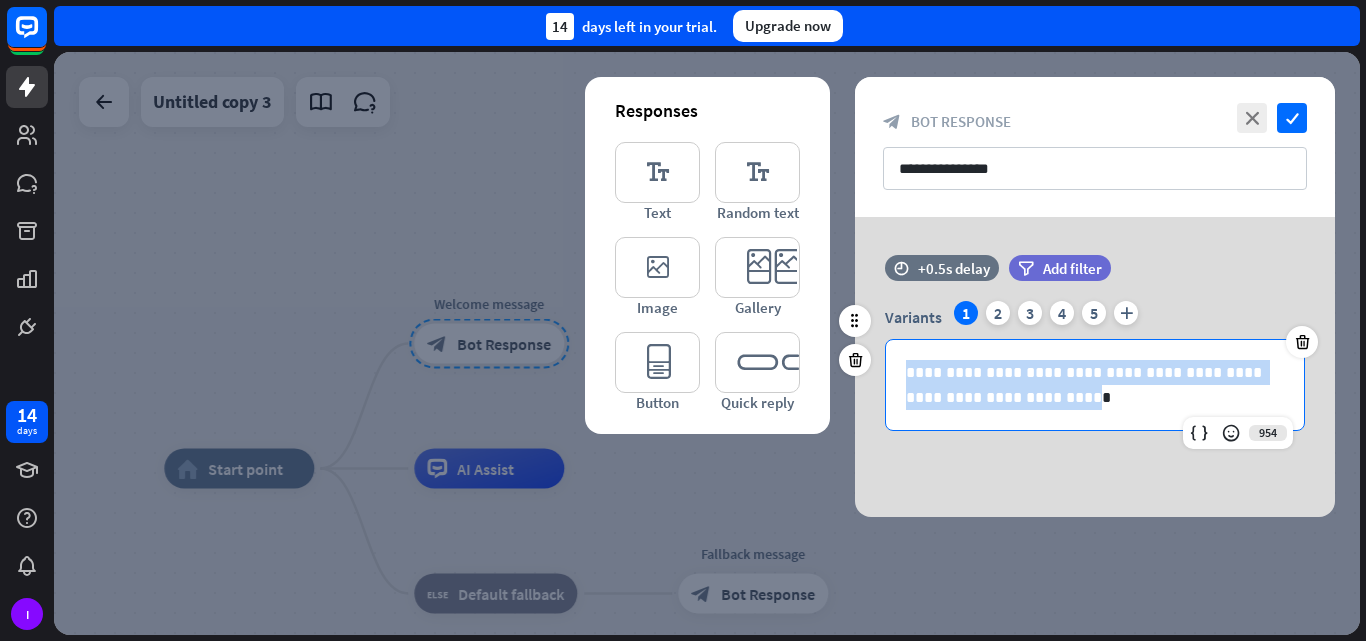 drag, startPoint x: 1010, startPoint y: 397, endPoint x: 895, endPoint y: 354, distance: 122.77622 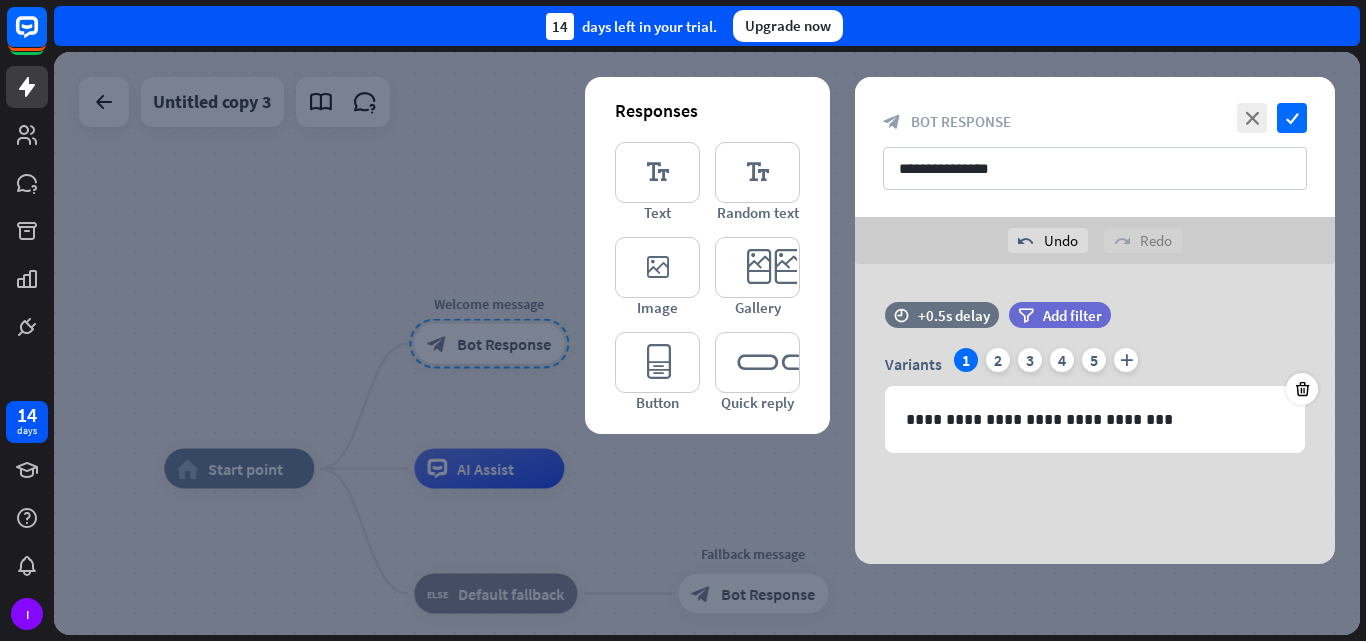 click on "**********" at bounding box center (1095, 414) 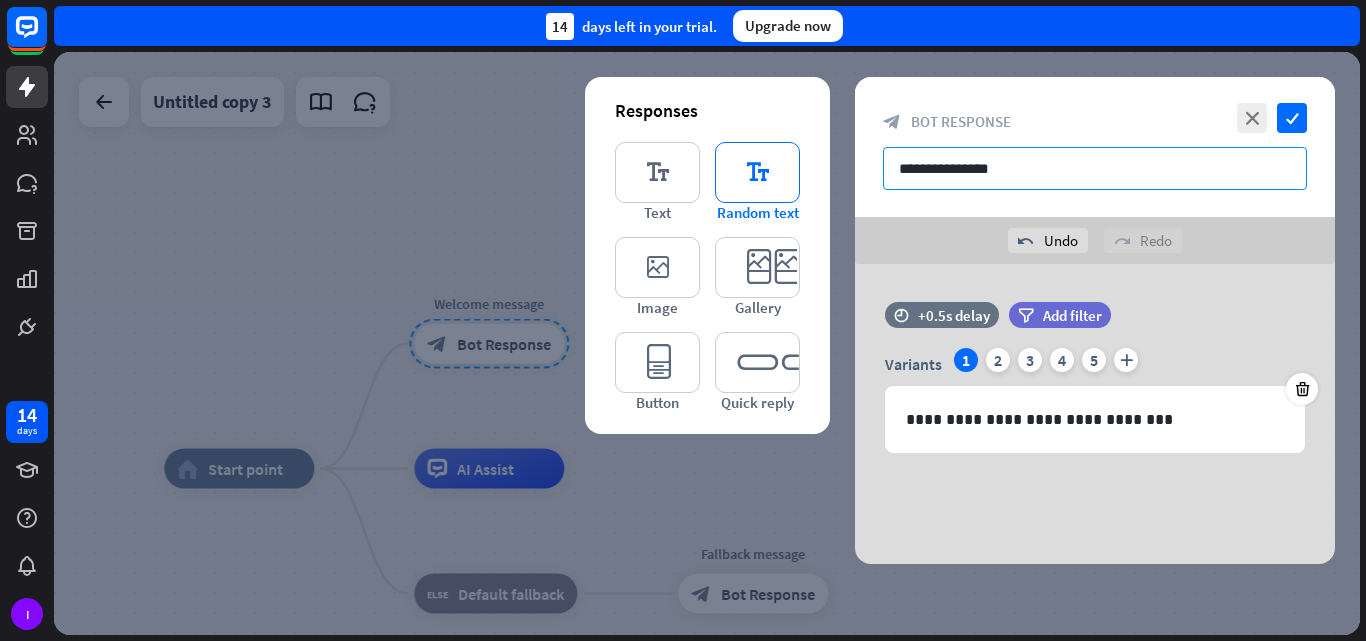 drag, startPoint x: 1027, startPoint y: 173, endPoint x: 761, endPoint y: 157, distance: 266.48077 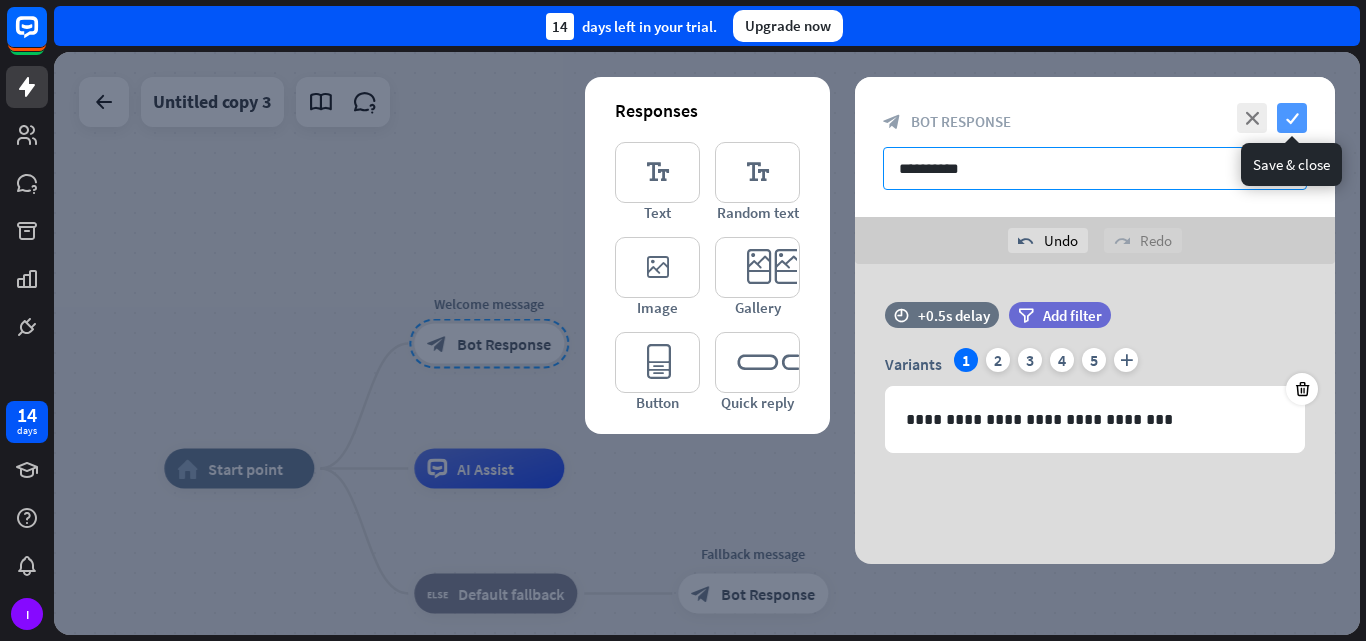 type on "**********" 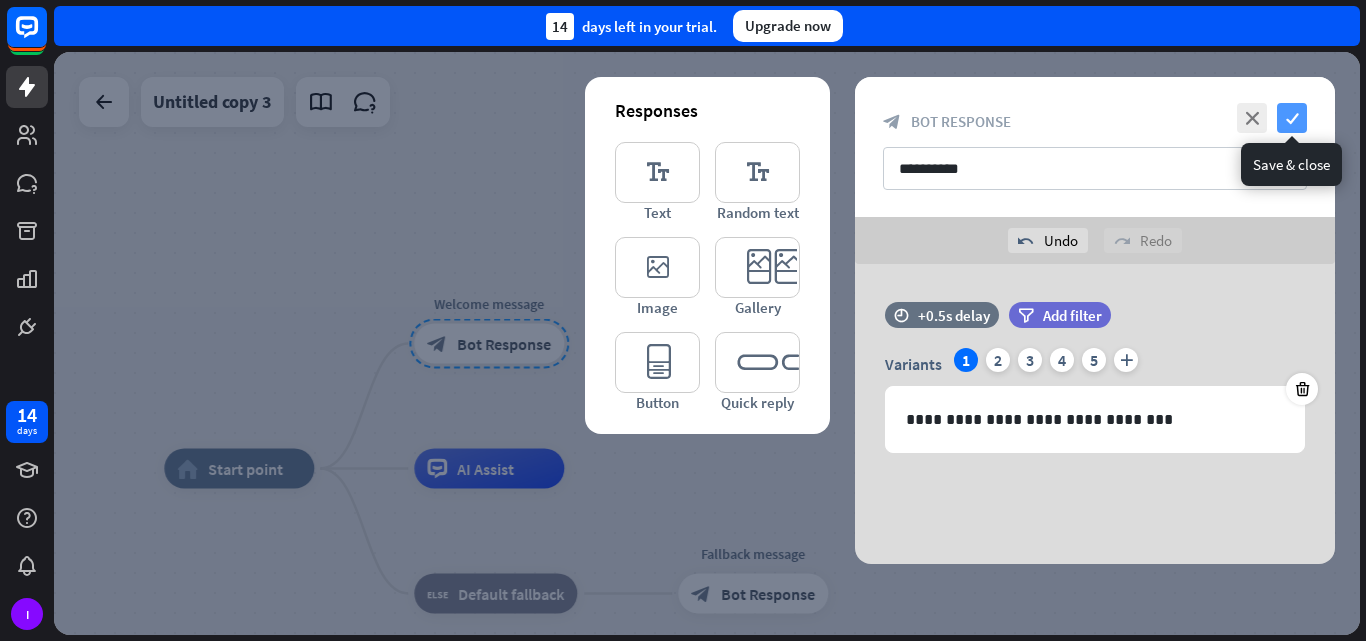 click on "check" at bounding box center (1292, 118) 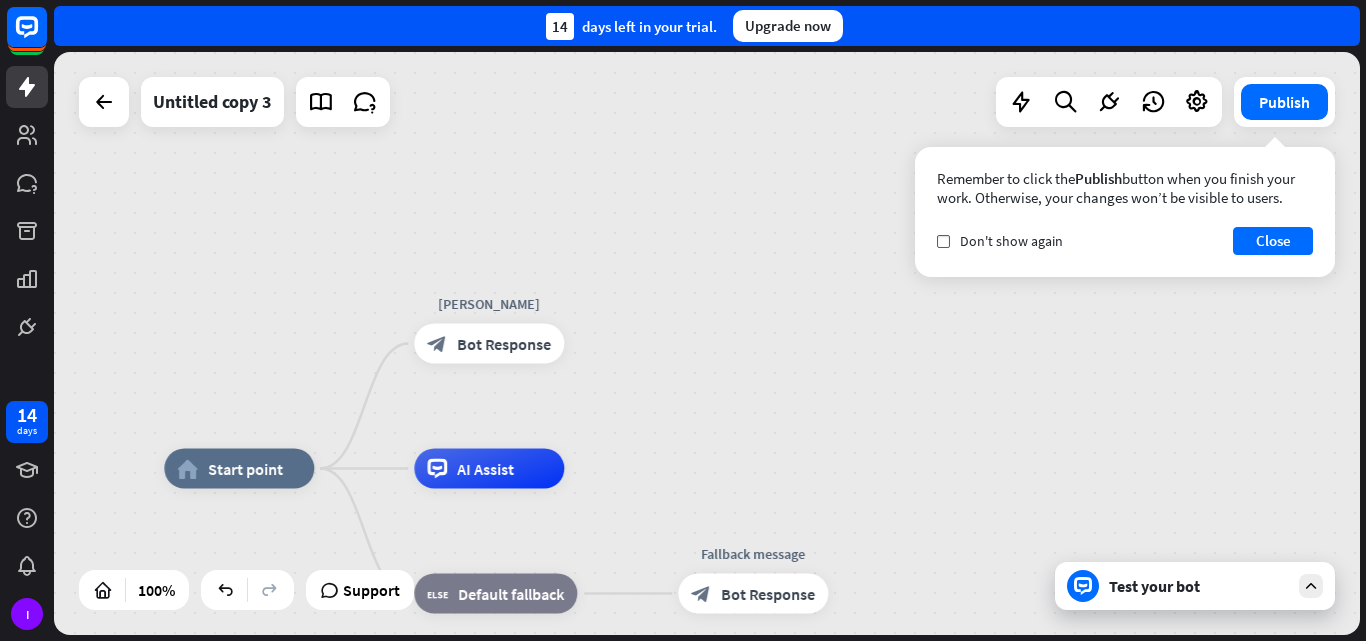 click on "Test your bot" at bounding box center [1199, 586] 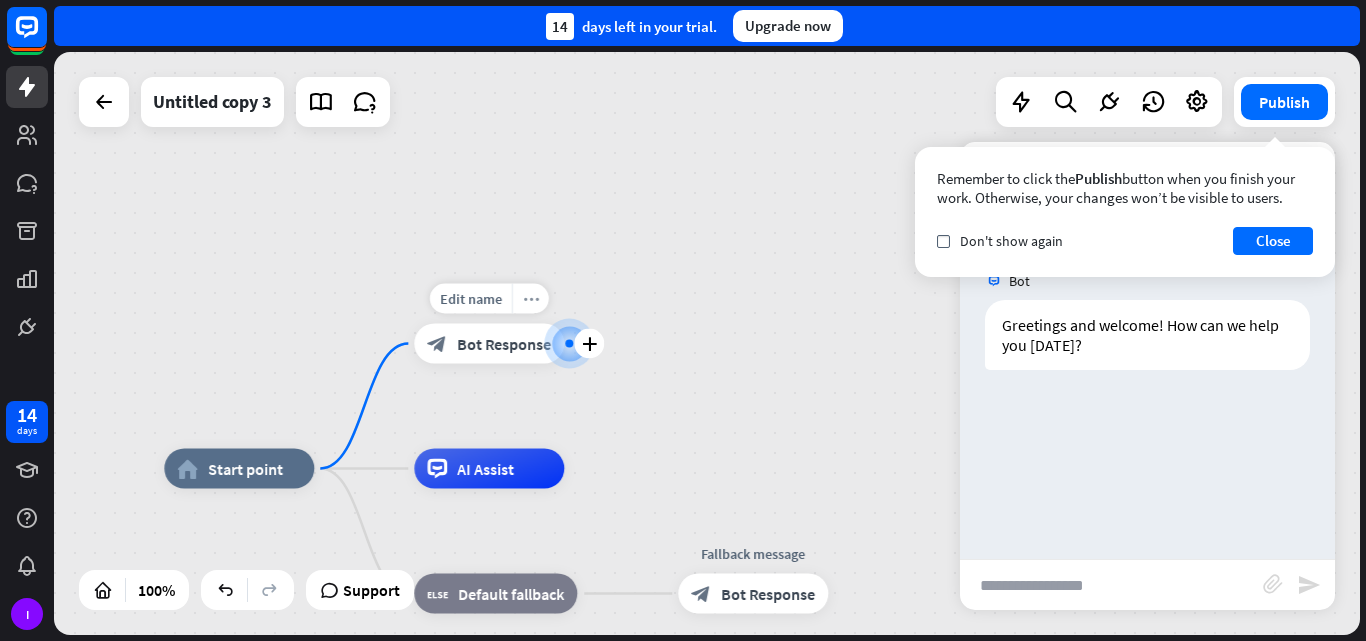 click on "more_horiz" at bounding box center (530, 299) 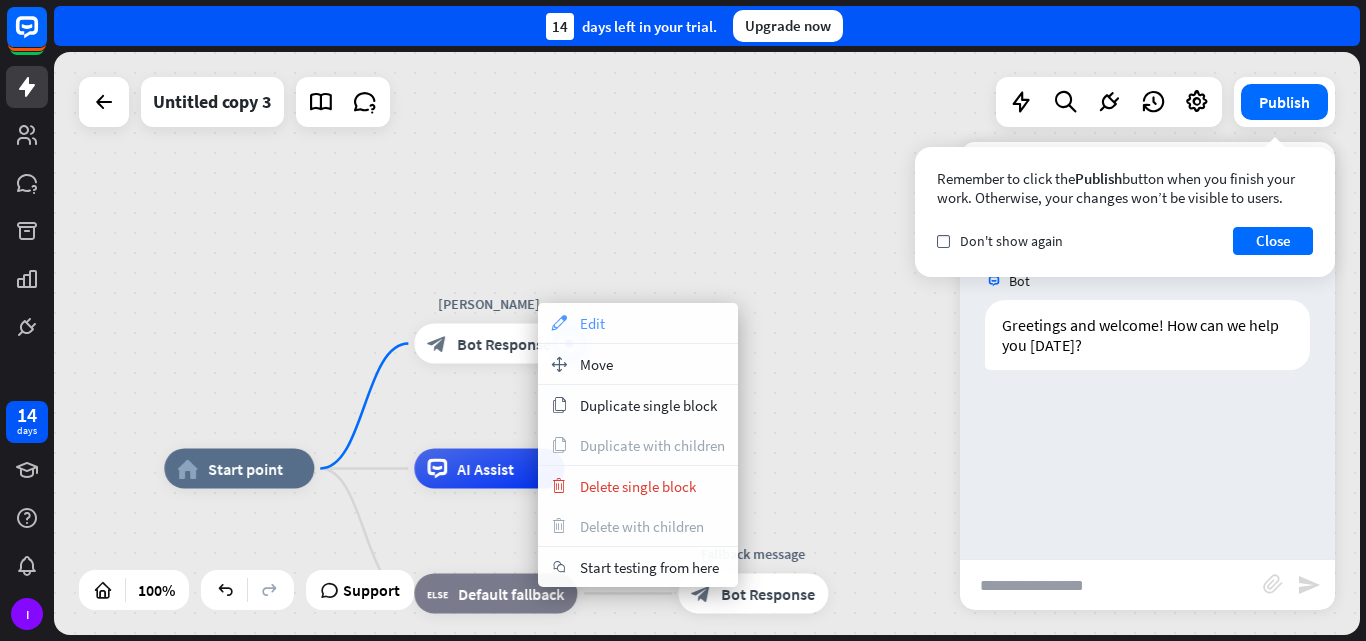click on "Edit" at bounding box center [592, 323] 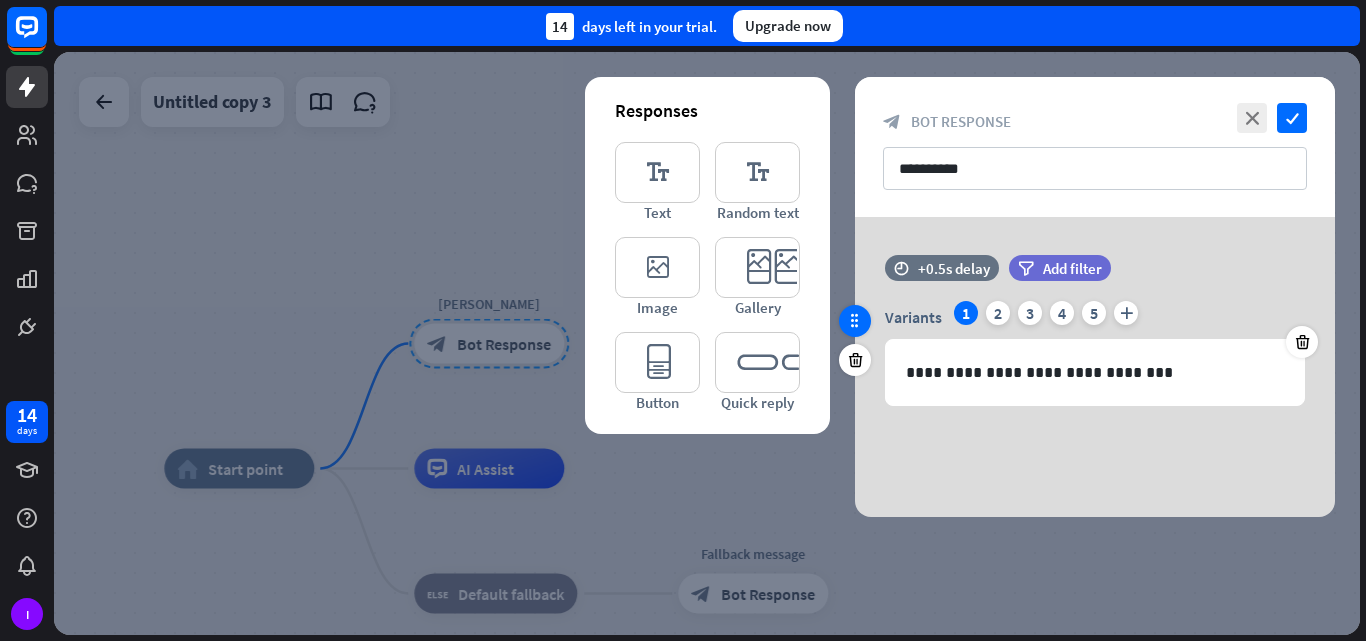 click at bounding box center [855, 321] 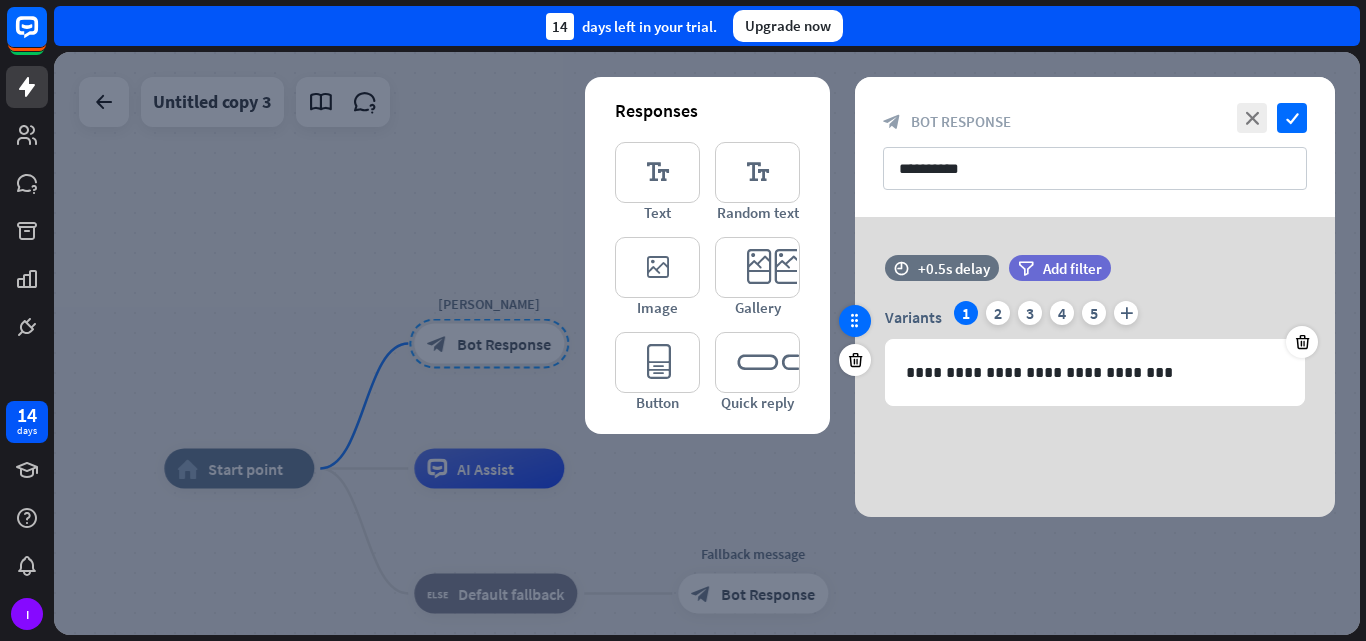 click at bounding box center (855, 321) 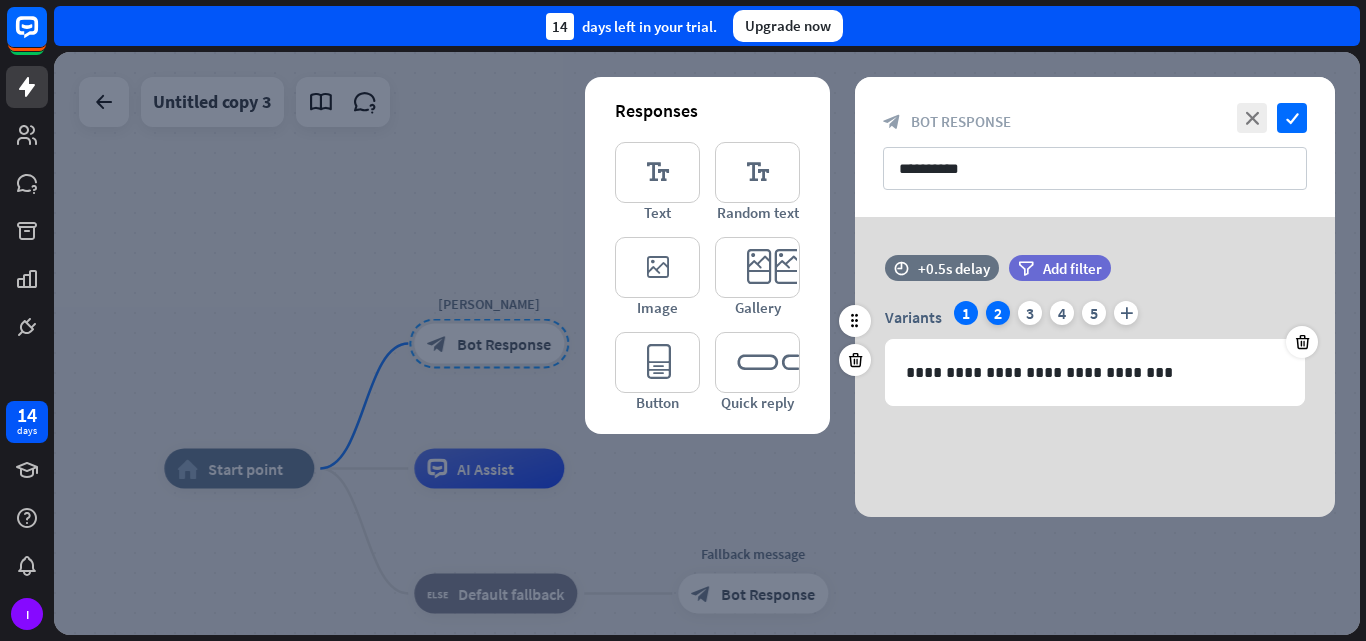 click on "2" at bounding box center [998, 313] 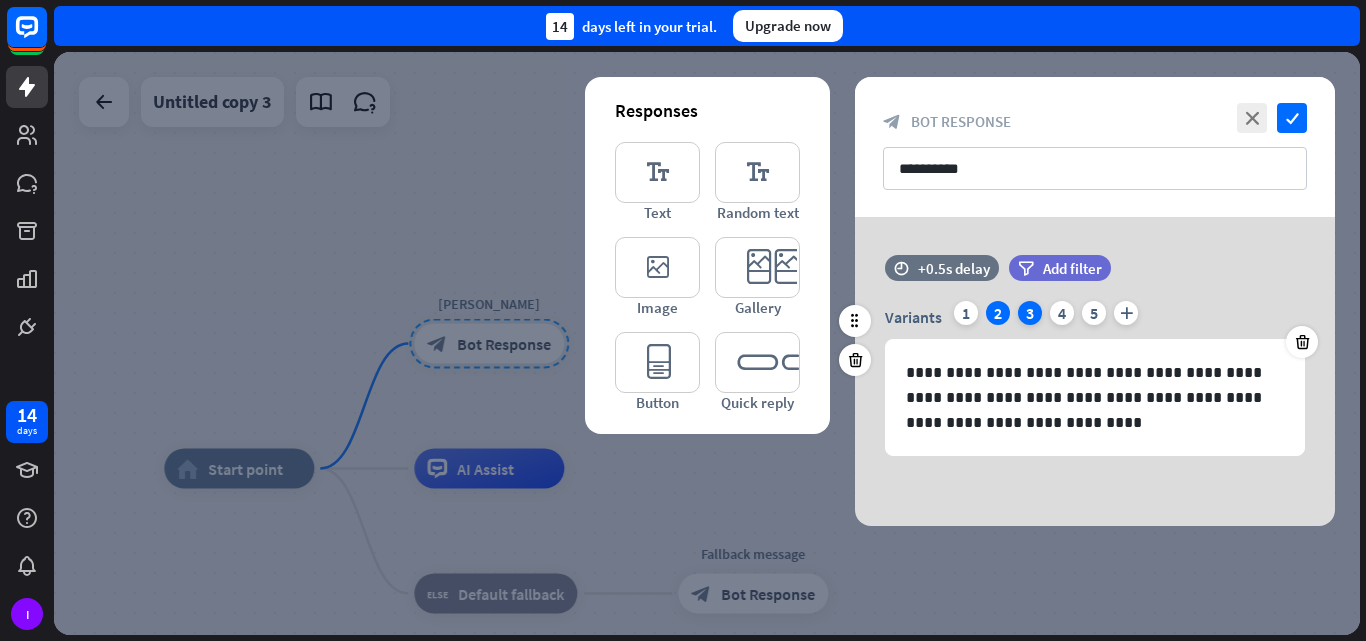 click on "3" at bounding box center [1030, 313] 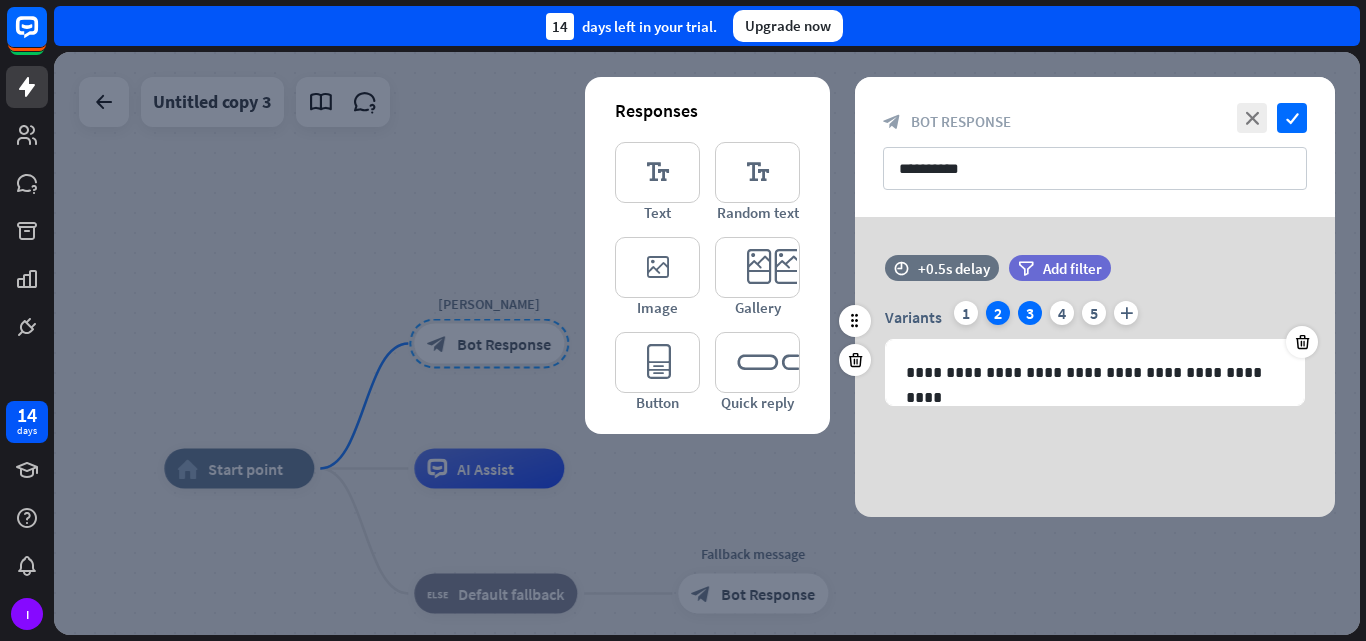 click on "2" at bounding box center (998, 313) 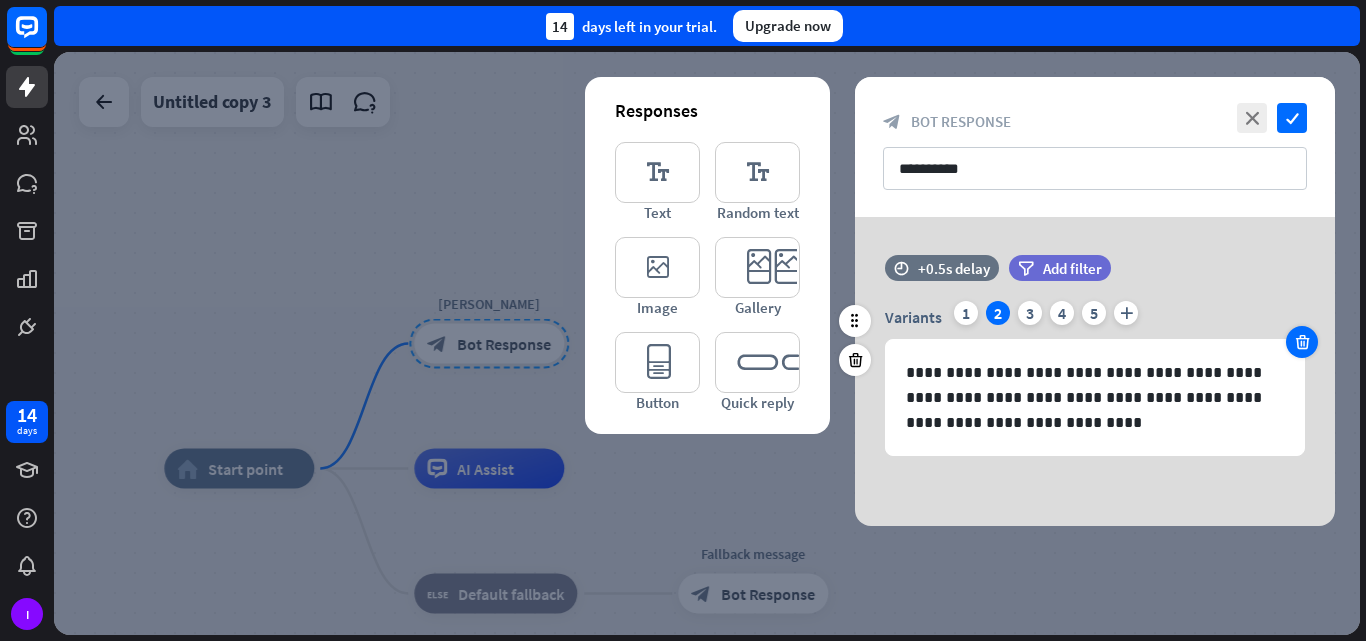 click at bounding box center [1302, 342] 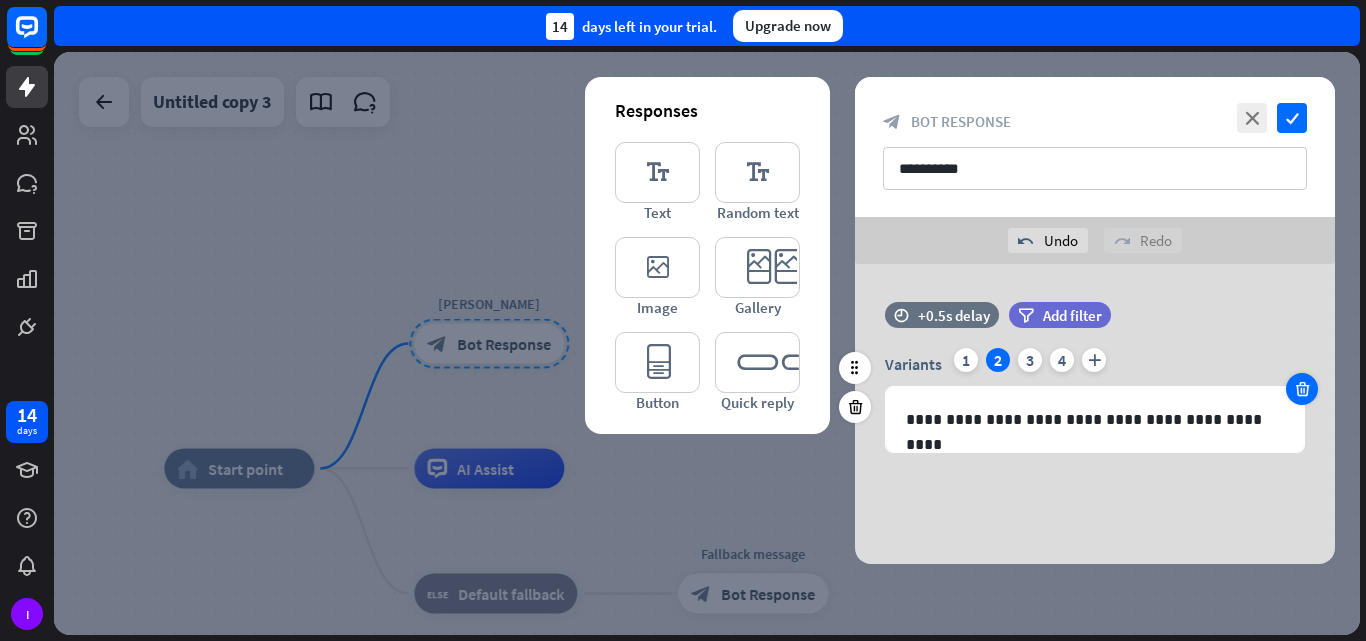 click at bounding box center [1302, 389] 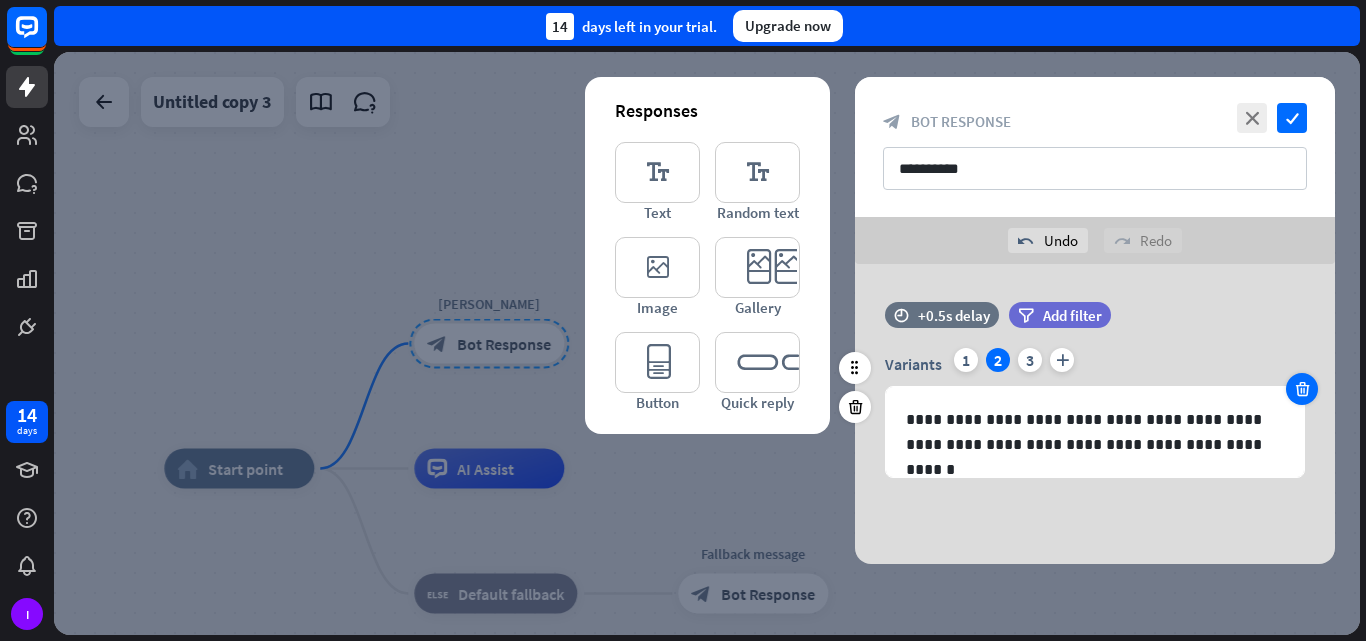 click at bounding box center (1302, 389) 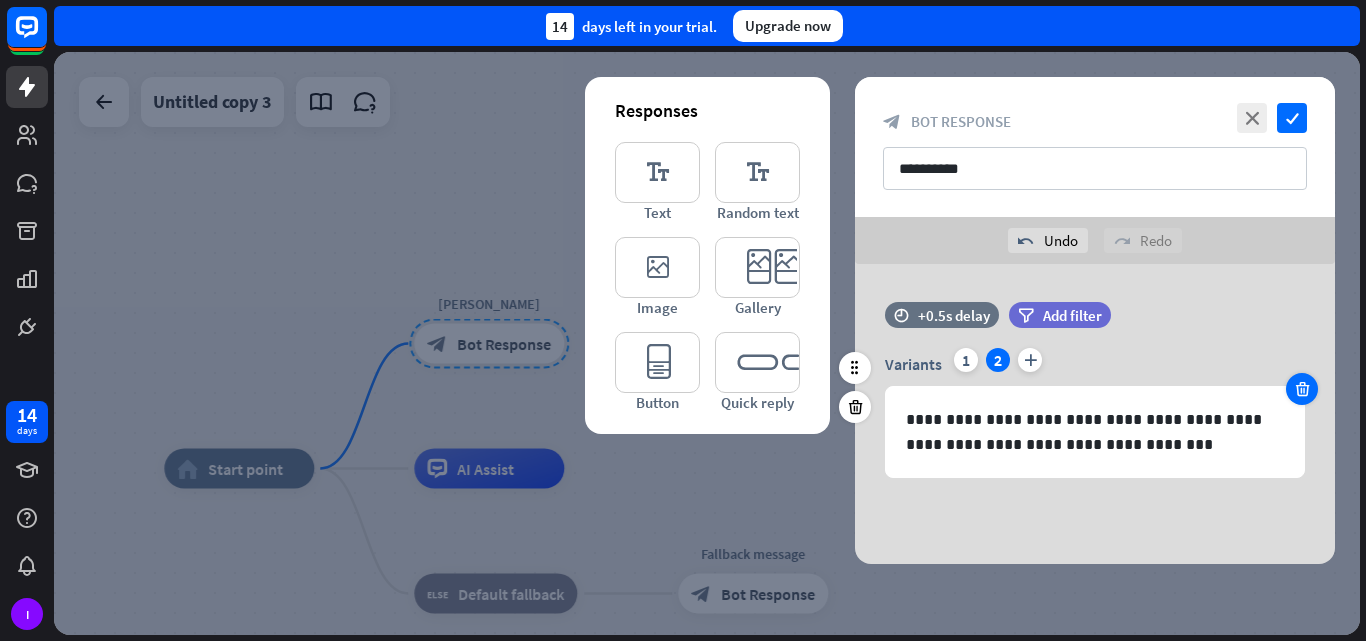 click at bounding box center [1302, 389] 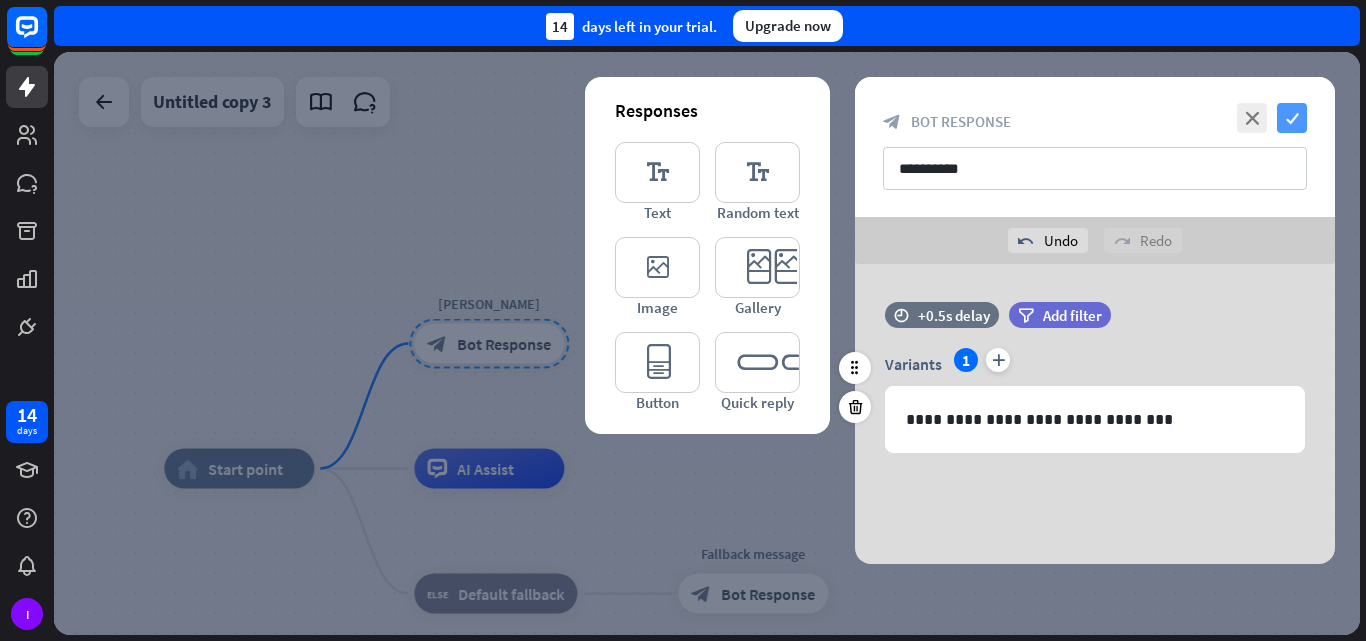 click on "check" at bounding box center [1292, 118] 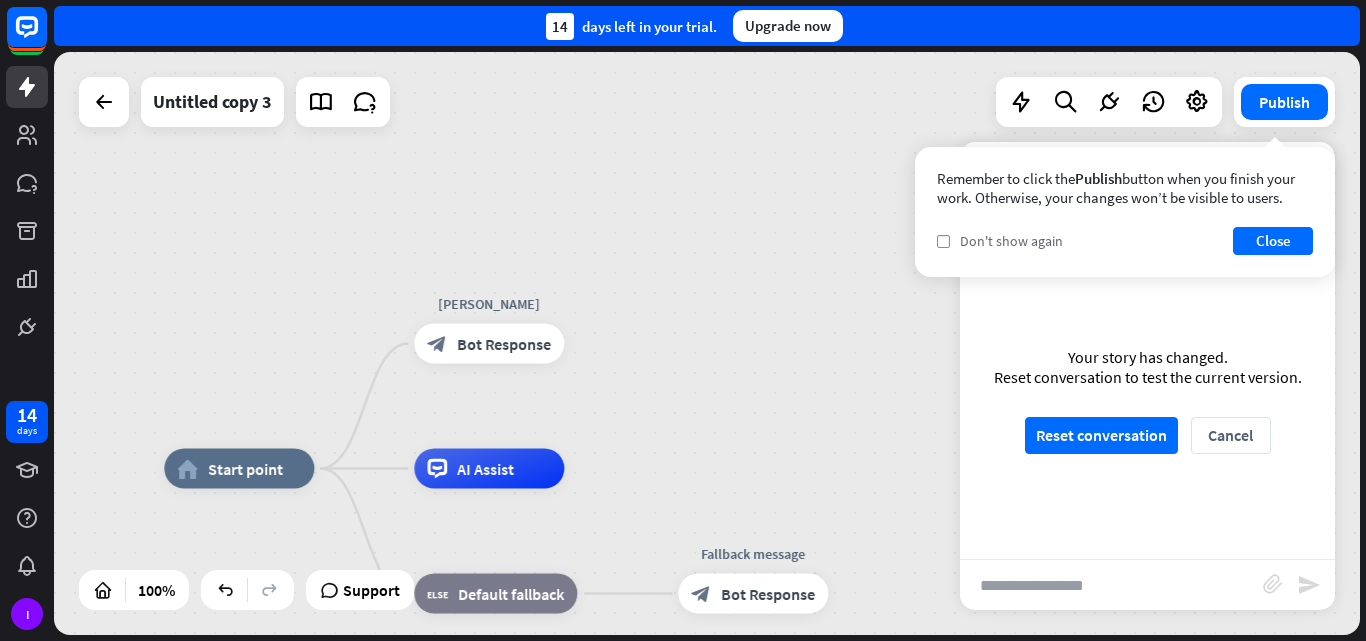 click on "check   Don't show again" at bounding box center (1000, 241) 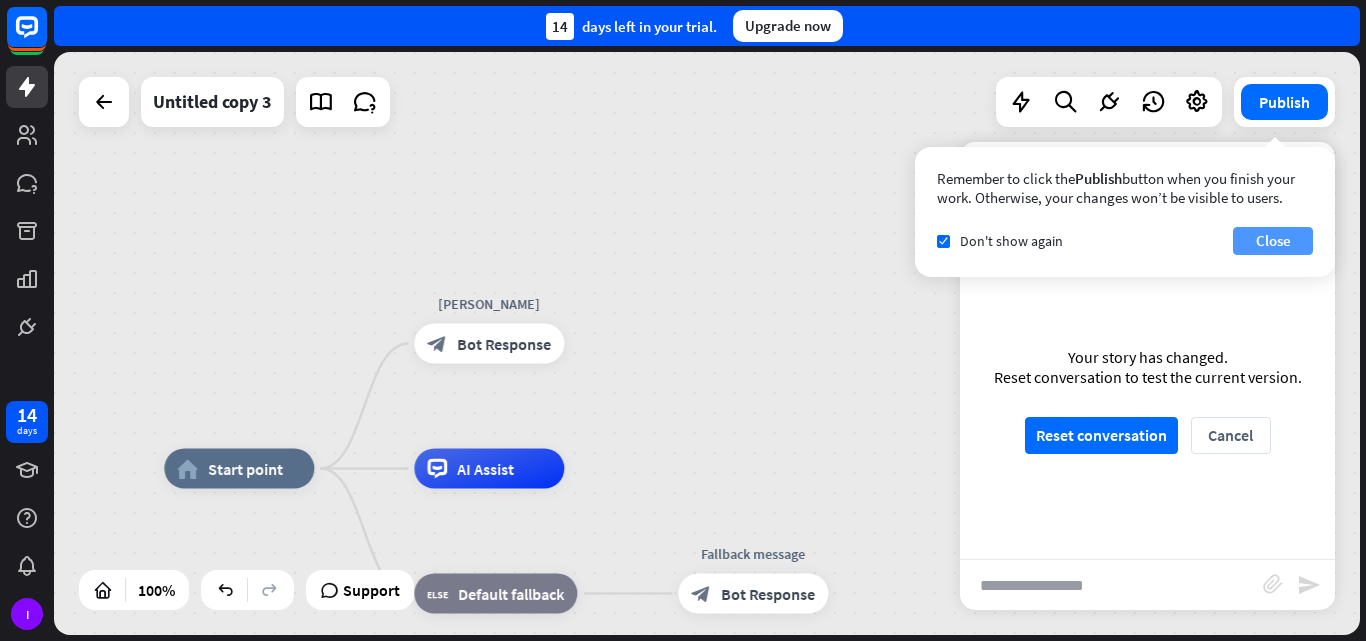 click on "Close" at bounding box center (1273, 241) 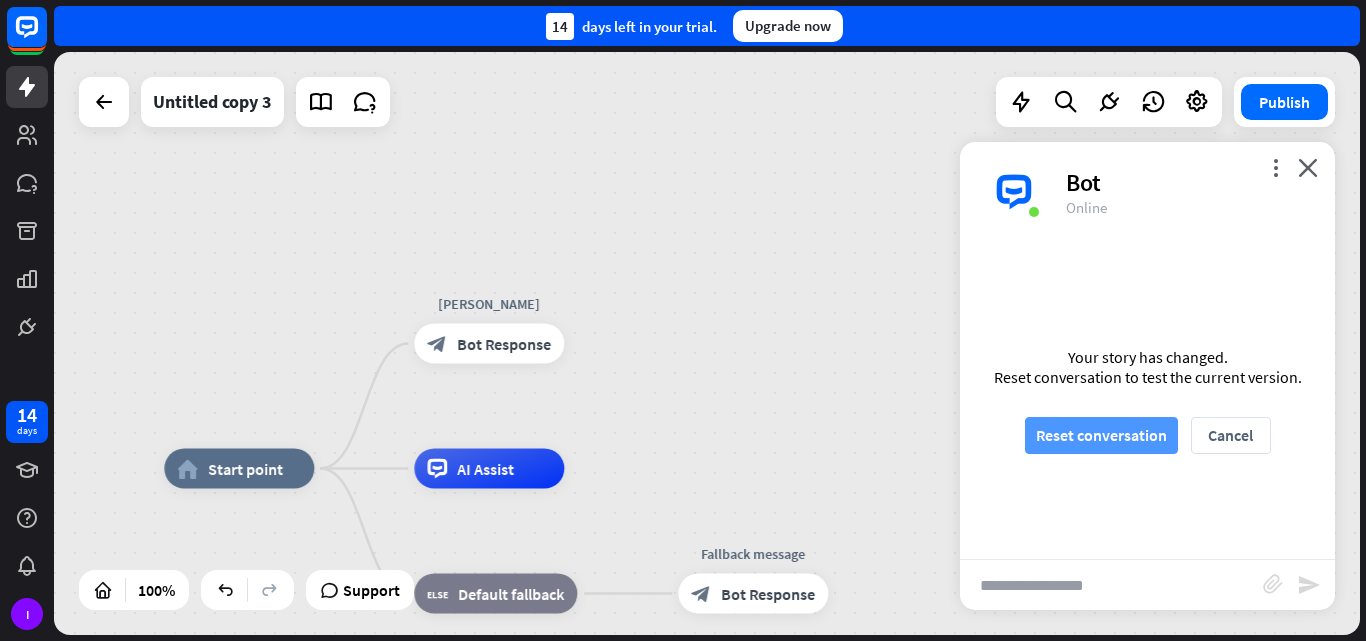 click on "Reset conversation" at bounding box center [1101, 435] 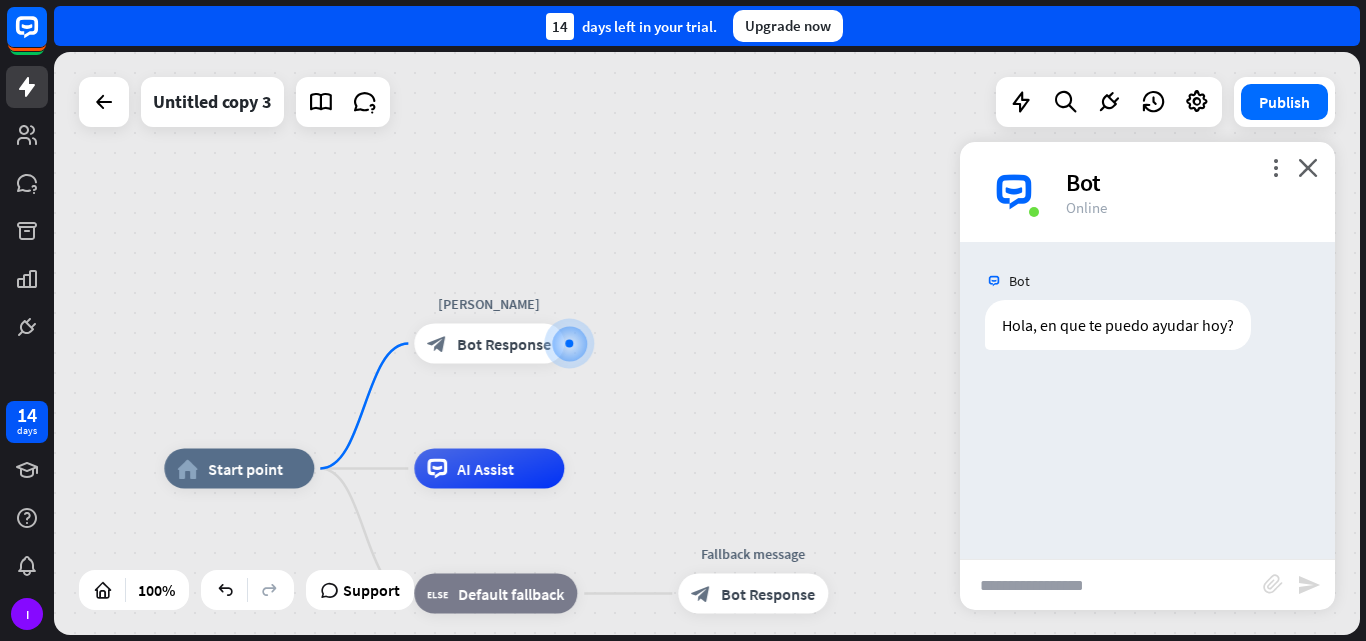 click at bounding box center (1111, 585) 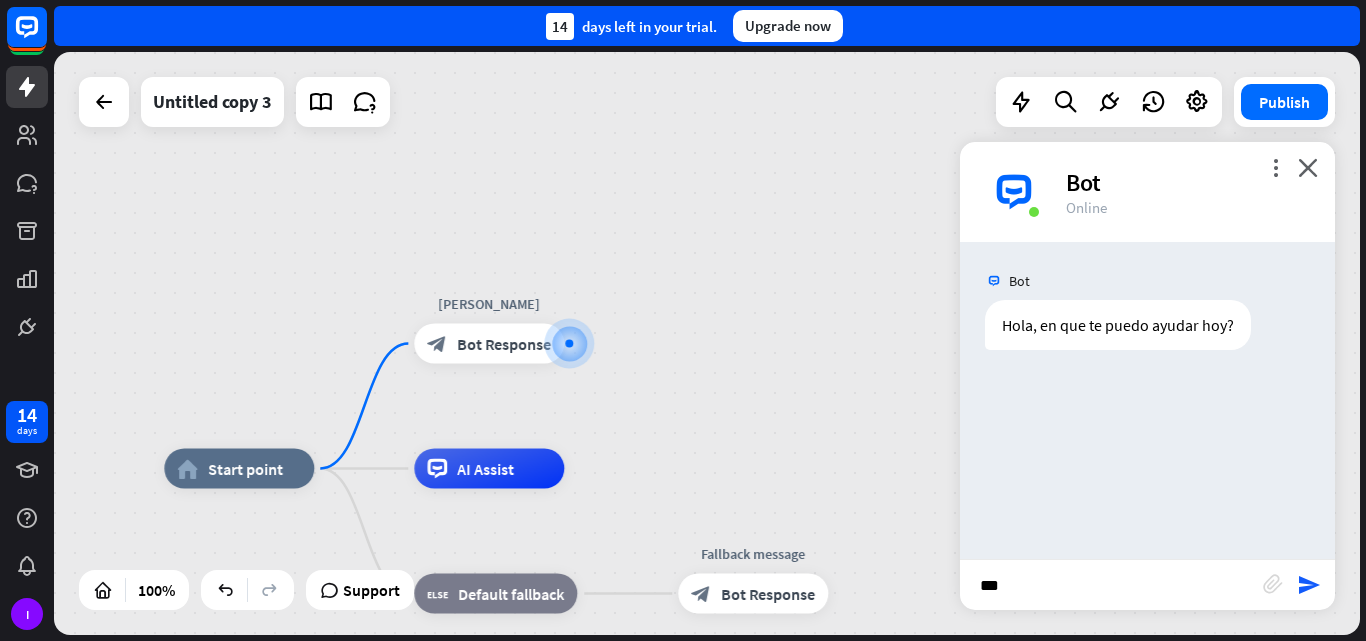 type on "****" 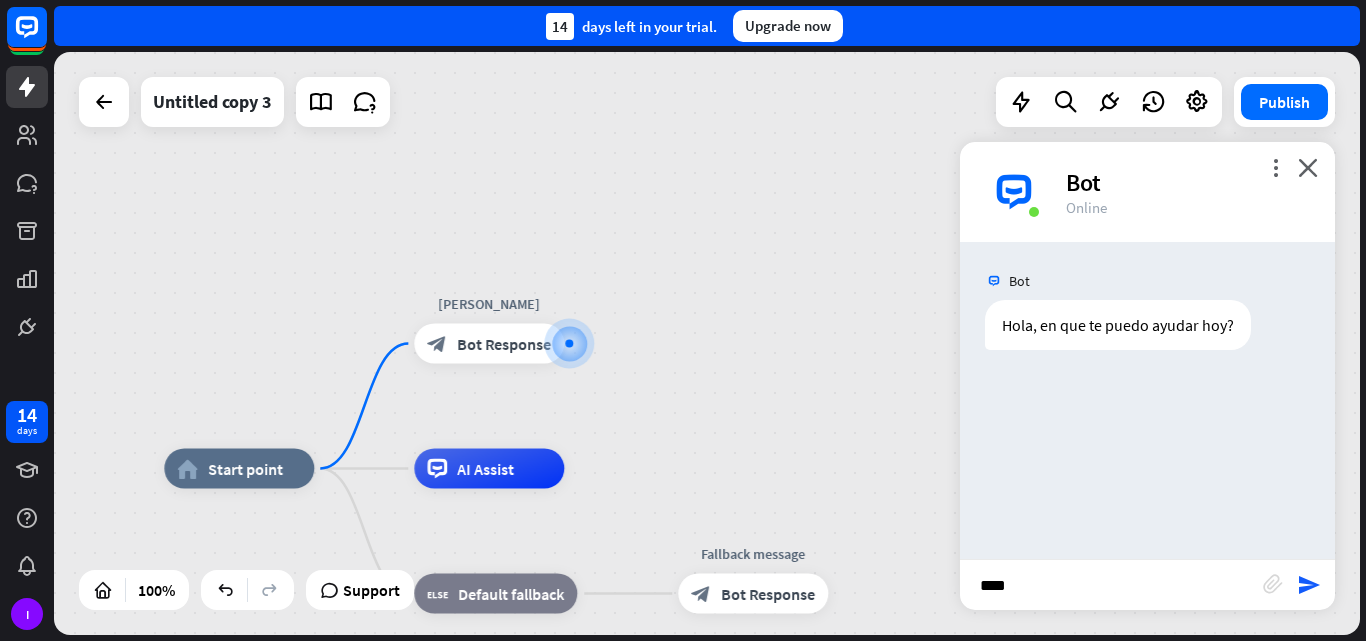 type 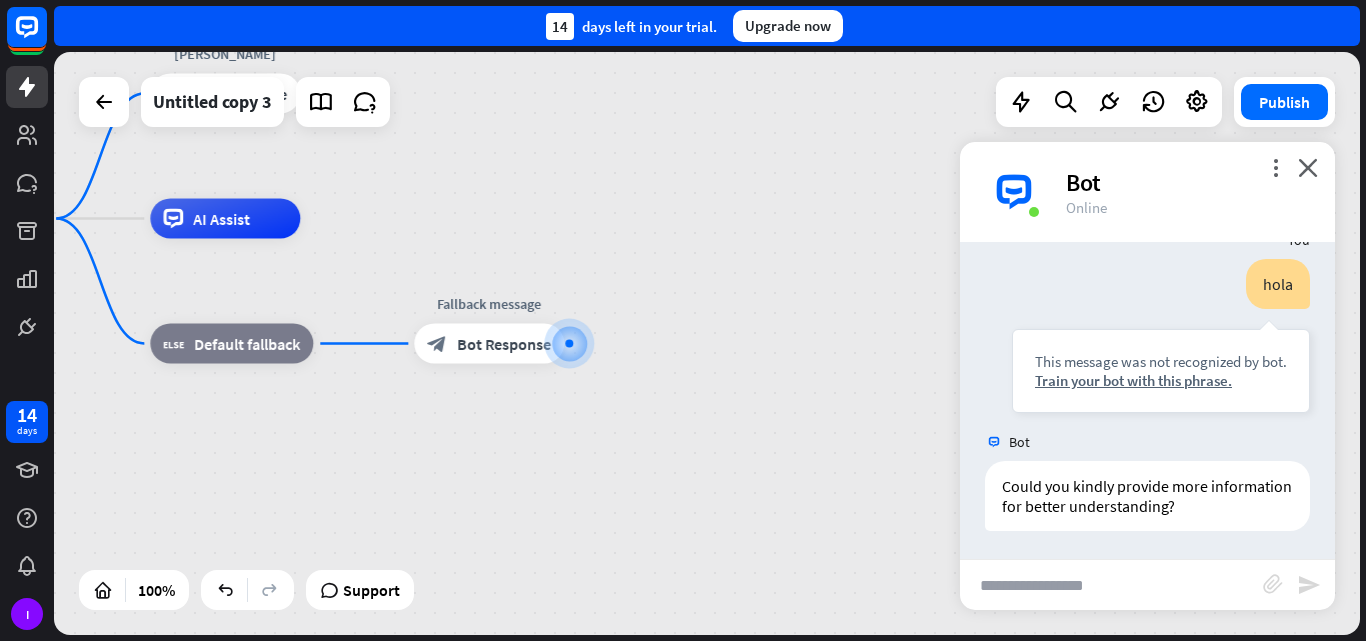 scroll, scrollTop: 141, scrollLeft: 0, axis: vertical 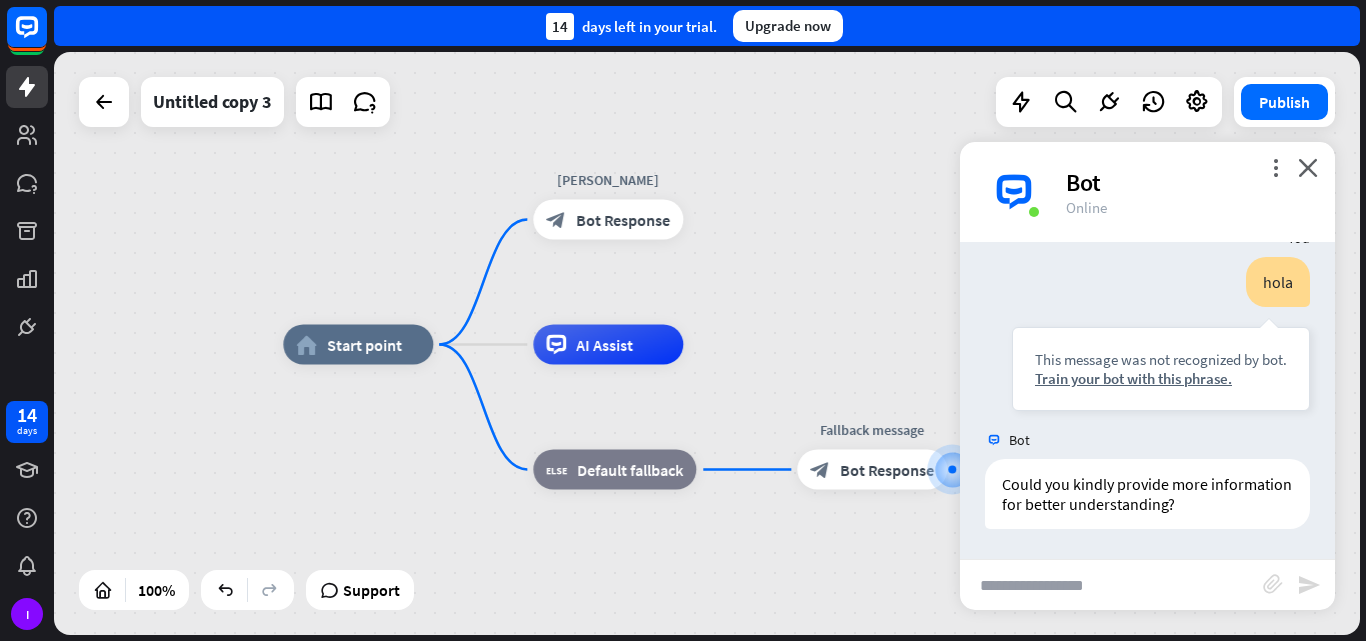 drag, startPoint x: 536, startPoint y: 471, endPoint x: 918, endPoint y: 599, distance: 402.87466 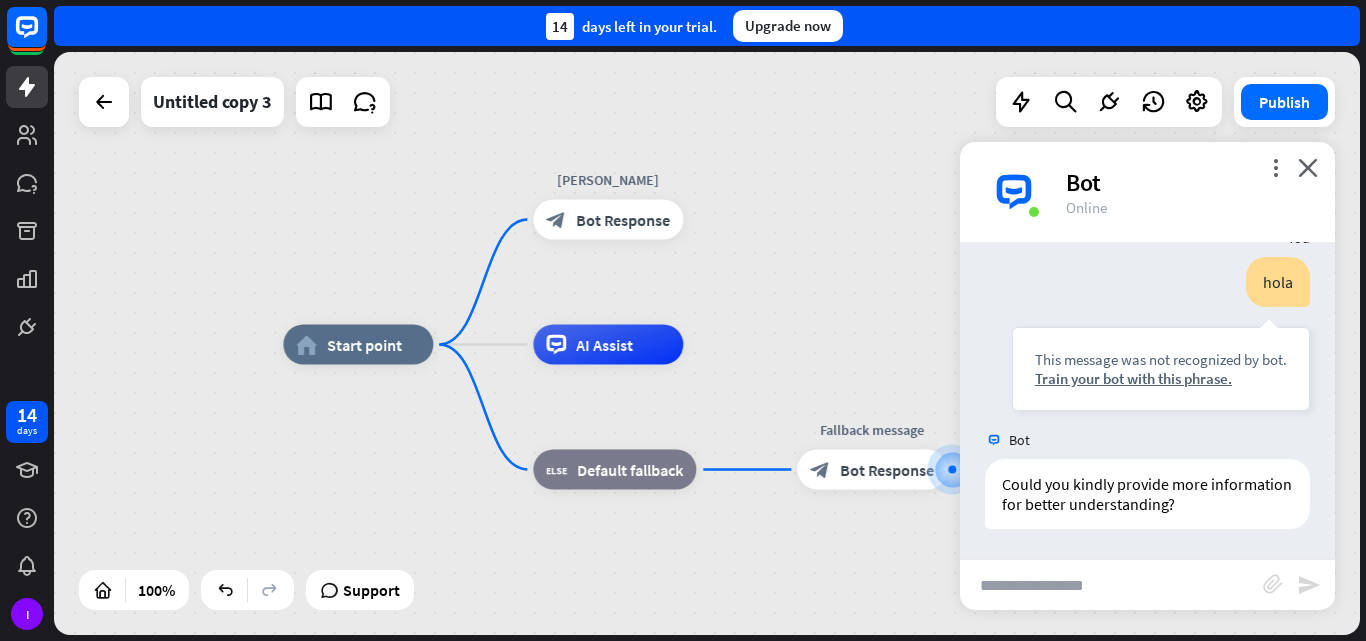 click on "home_2   Start point                 [PERSON_NAME]   block_bot_response   Bot Response                     AI Assist                   block_fallback   Default fallback                 Fallback message   block_bot_response   Bot Response" at bounding box center (936, 636) 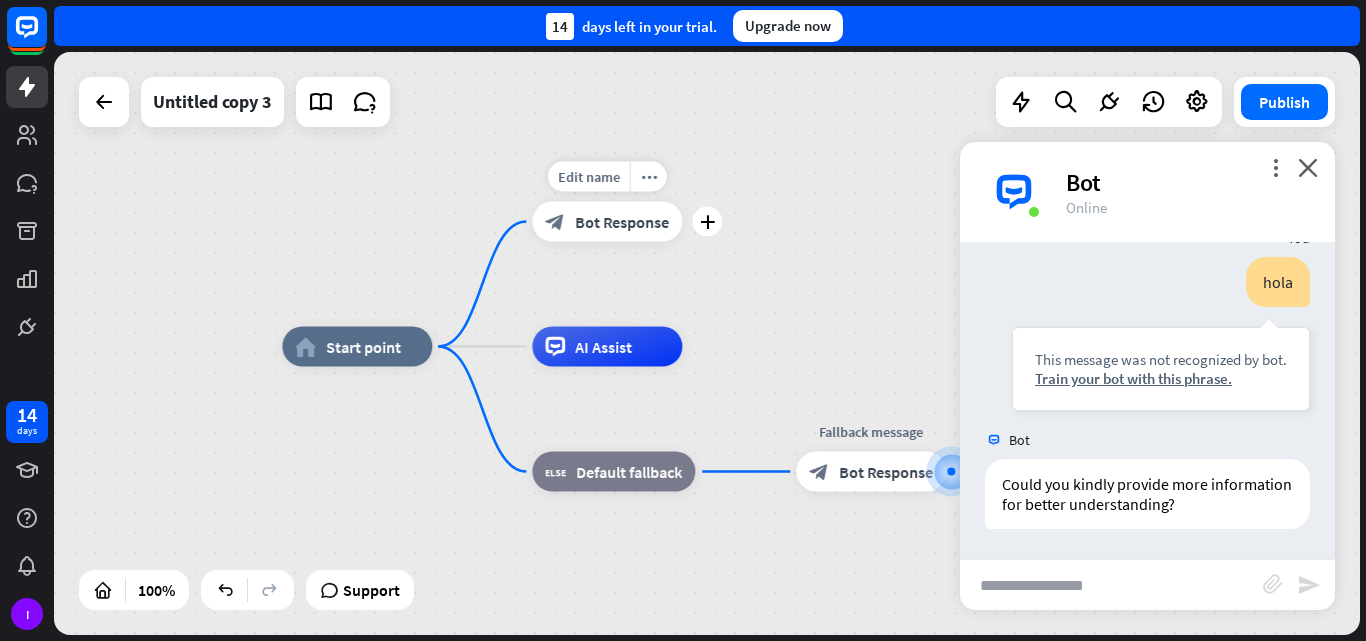 click on "block_bot_response   Bot Response" at bounding box center (607, 222) 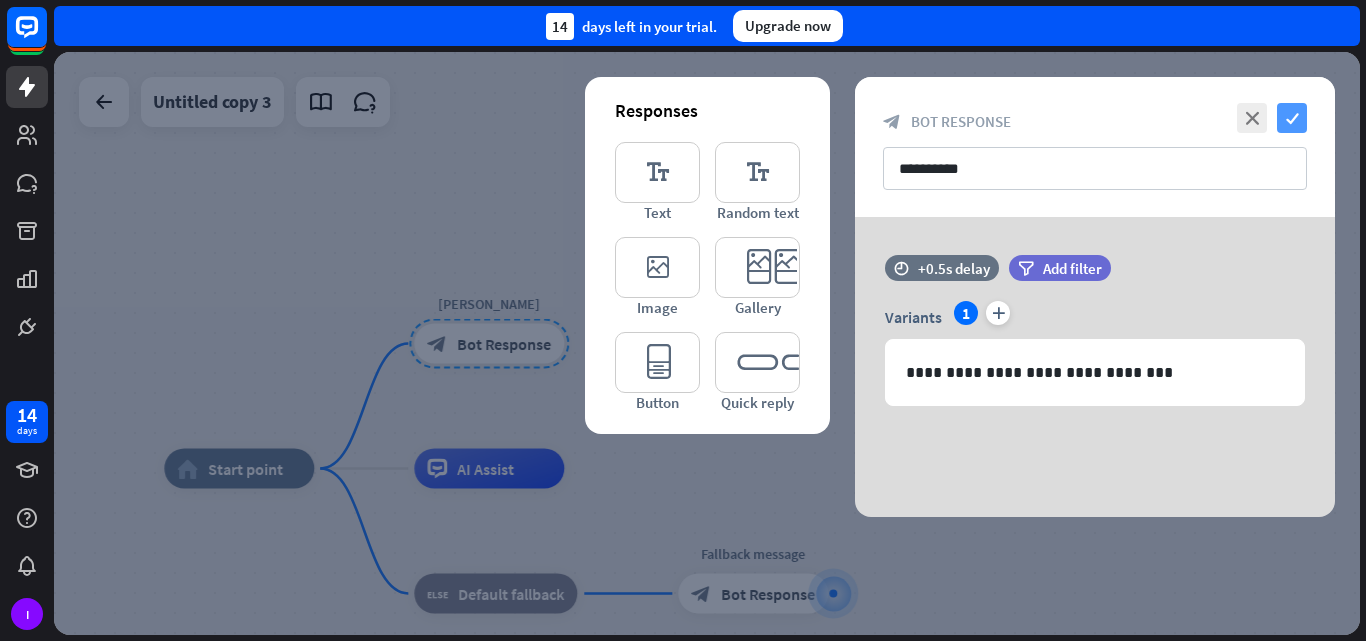 click on "check" at bounding box center (1292, 118) 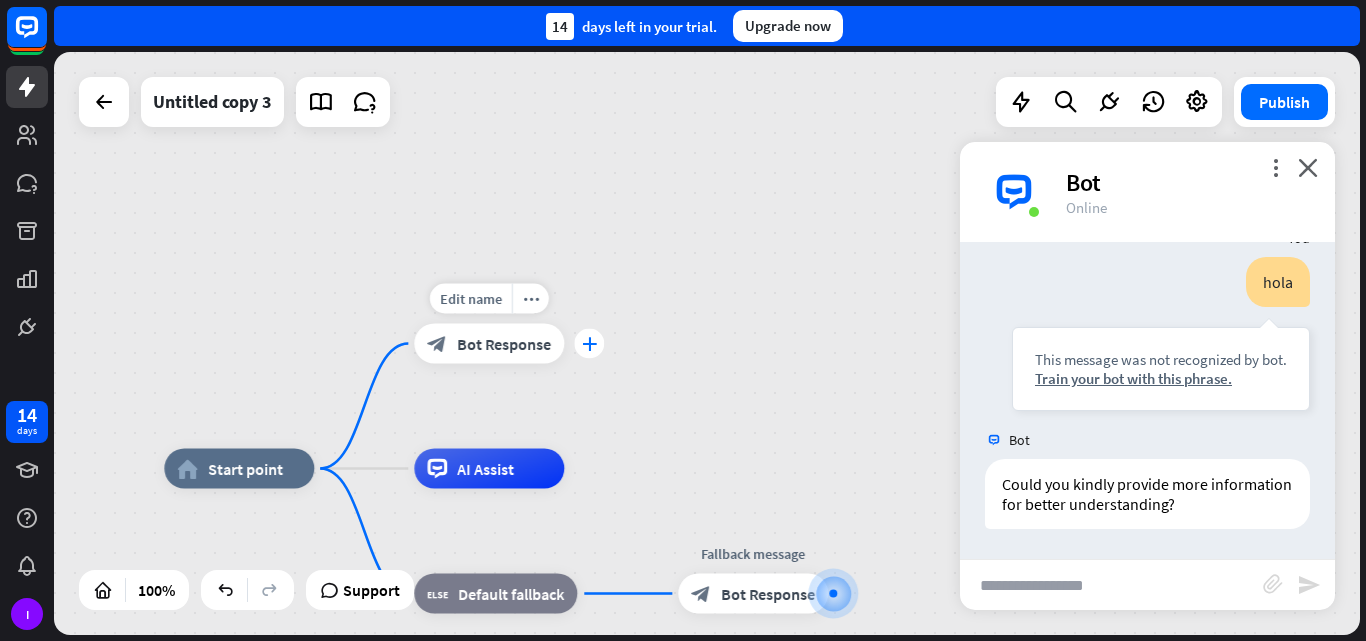 click on "plus" at bounding box center (589, 344) 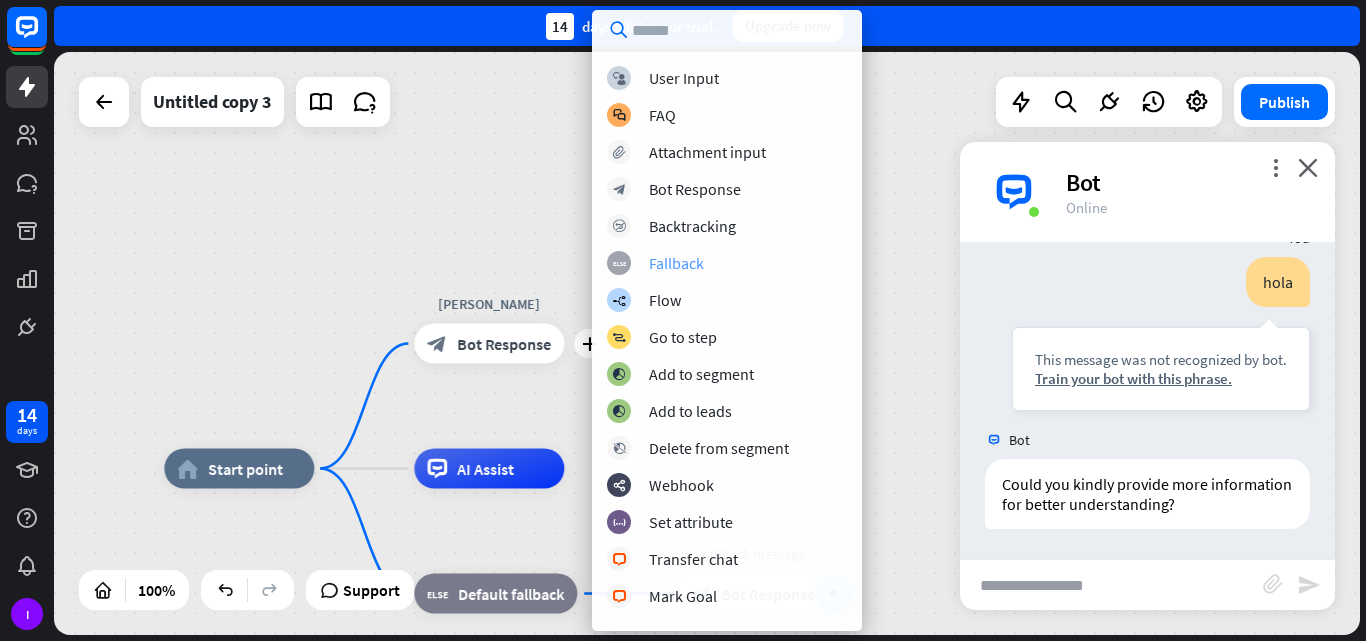 click on "Fallback" at bounding box center [676, 263] 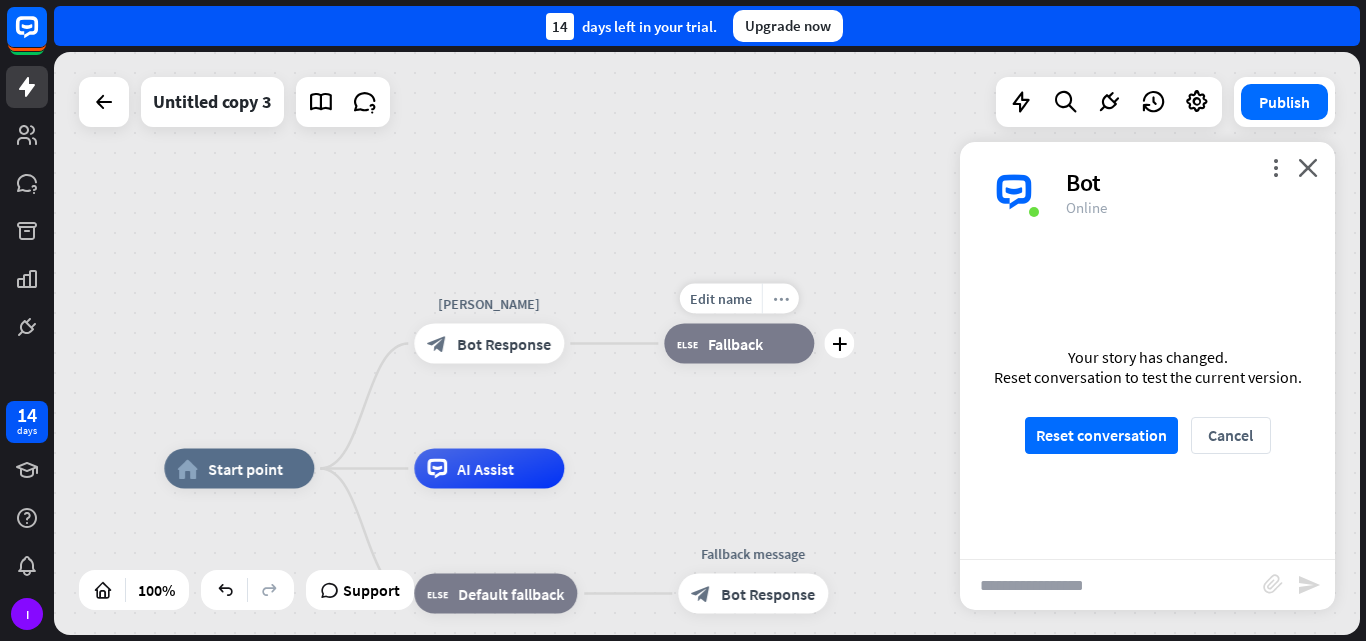 click on "more_horiz" at bounding box center (780, 299) 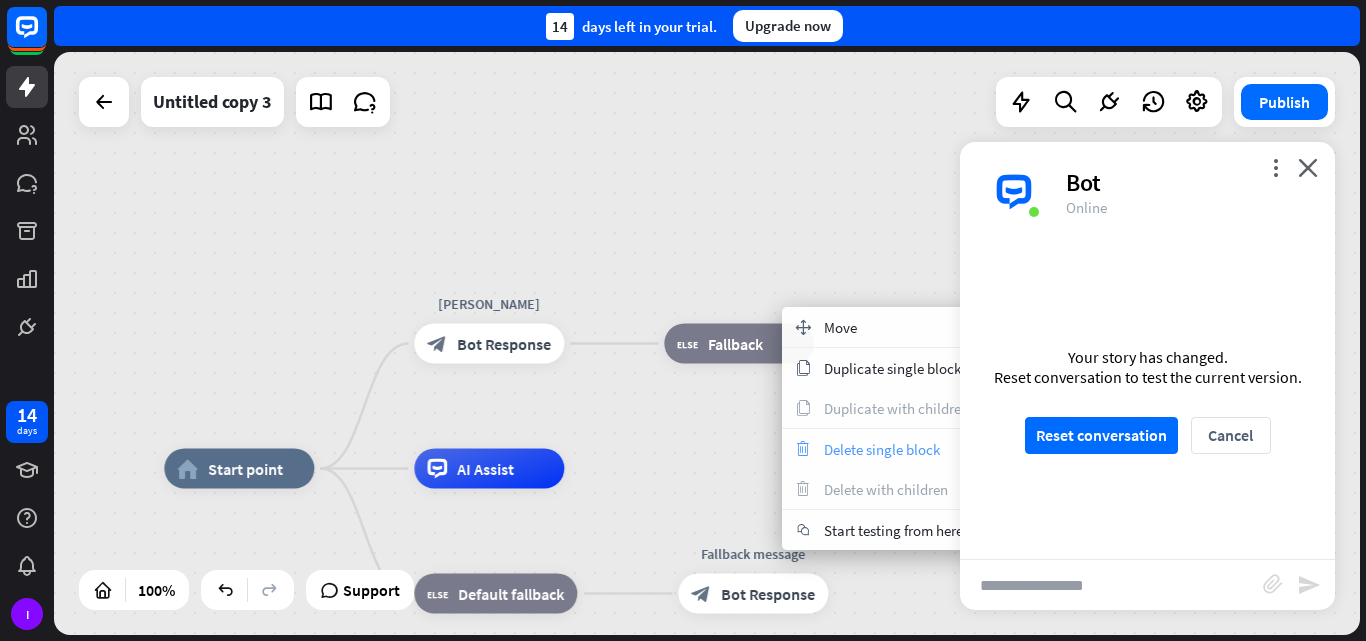 click on "Delete single block" at bounding box center [882, 449] 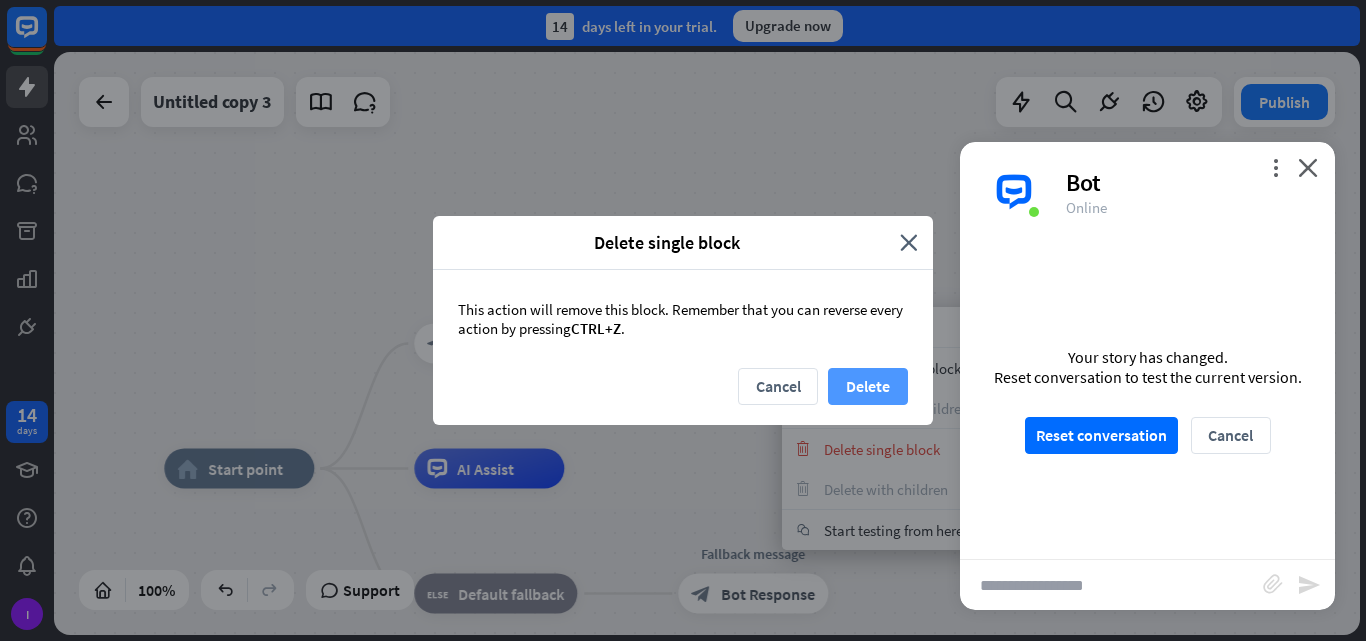 click on "Delete" at bounding box center [868, 386] 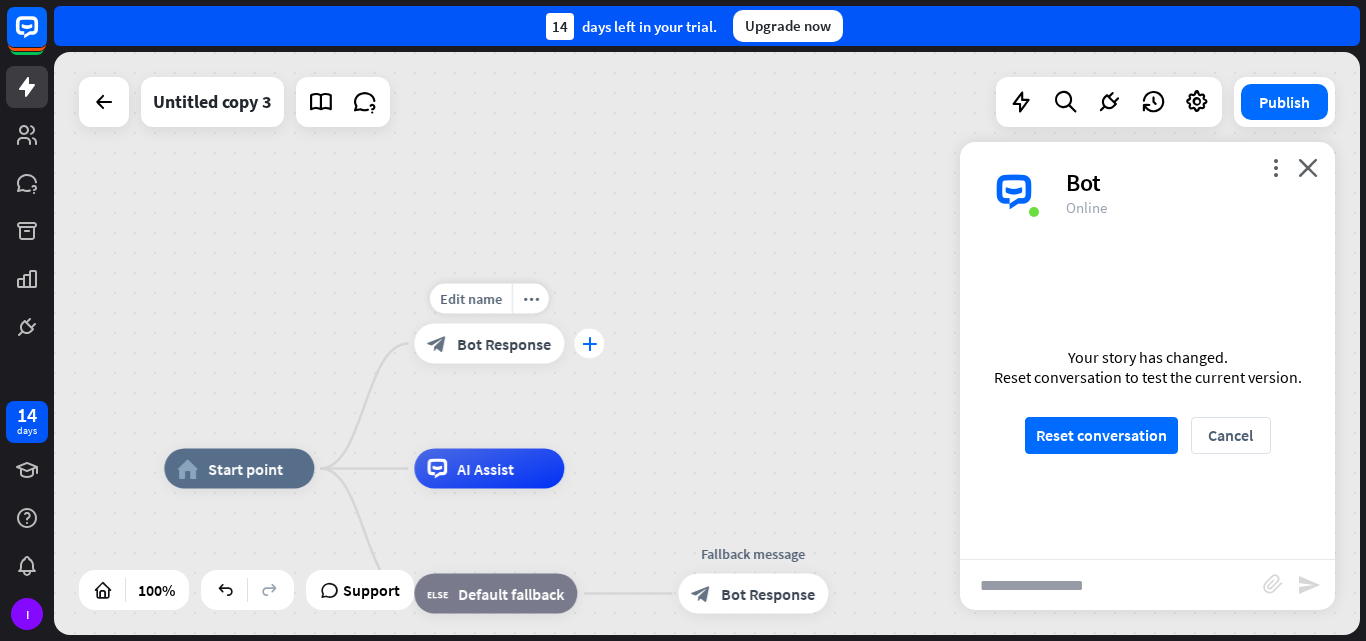 click on "plus" at bounding box center (589, 344) 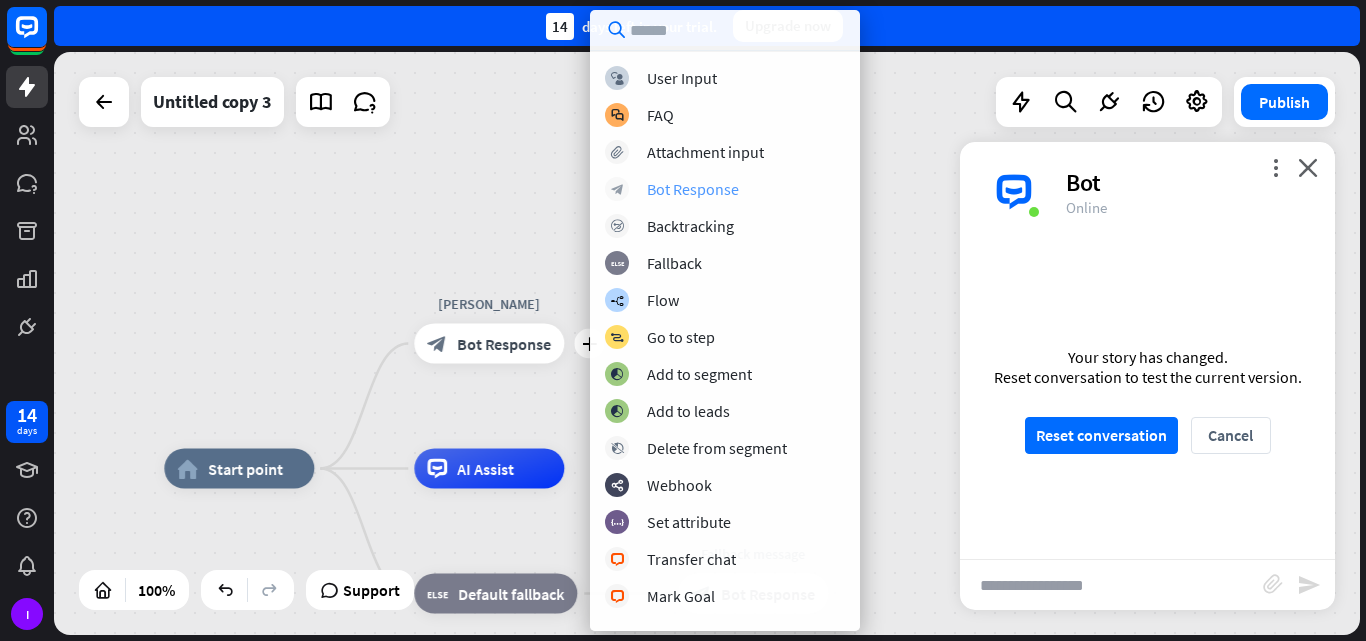 click on "Bot Response" at bounding box center (693, 189) 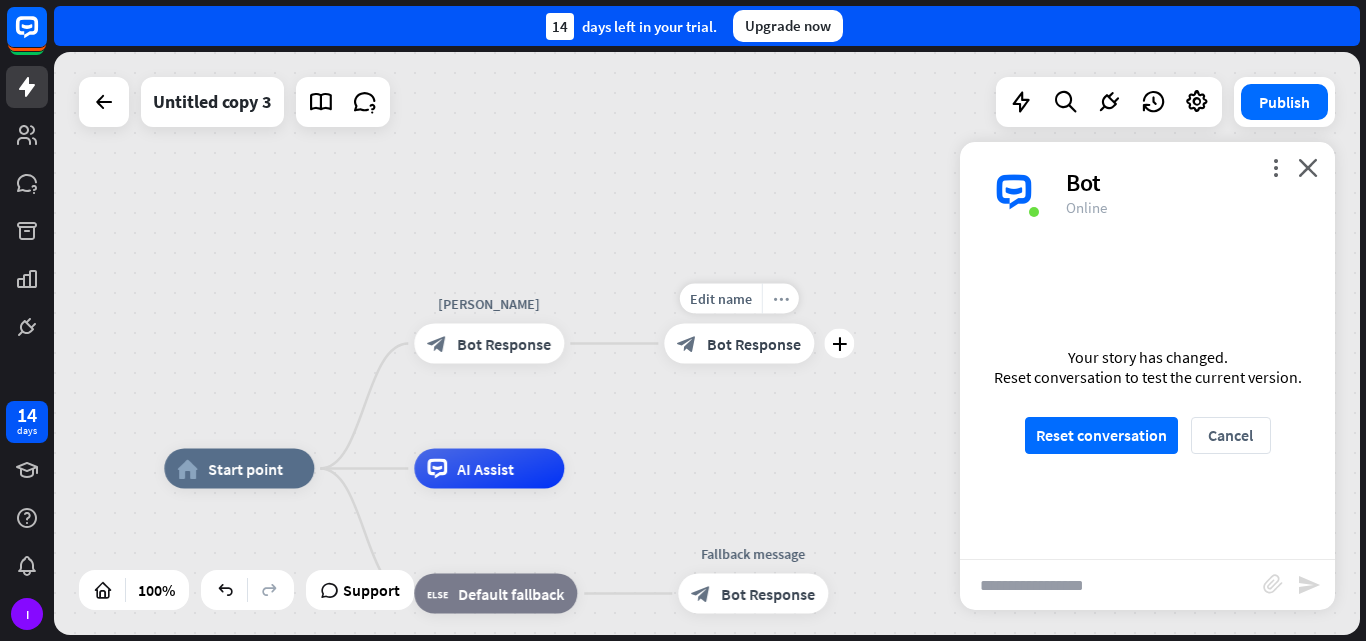click on "more_horiz" at bounding box center [781, 298] 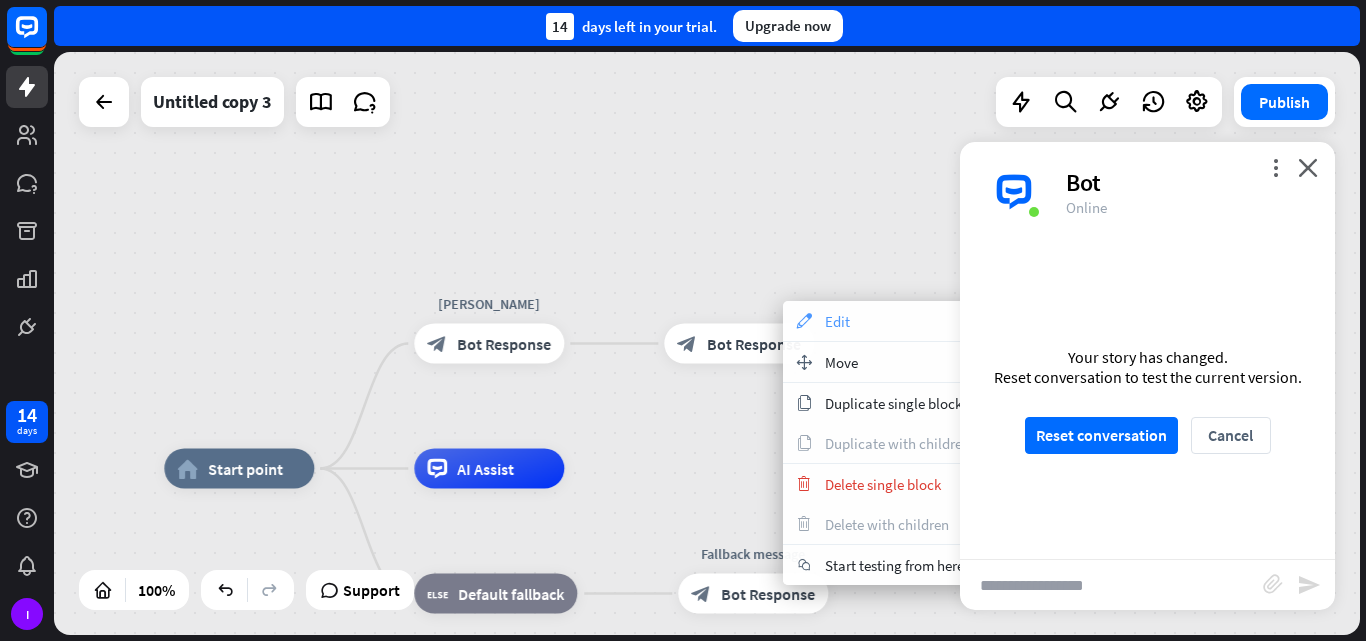 click on "appearance   Edit" at bounding box center (883, 321) 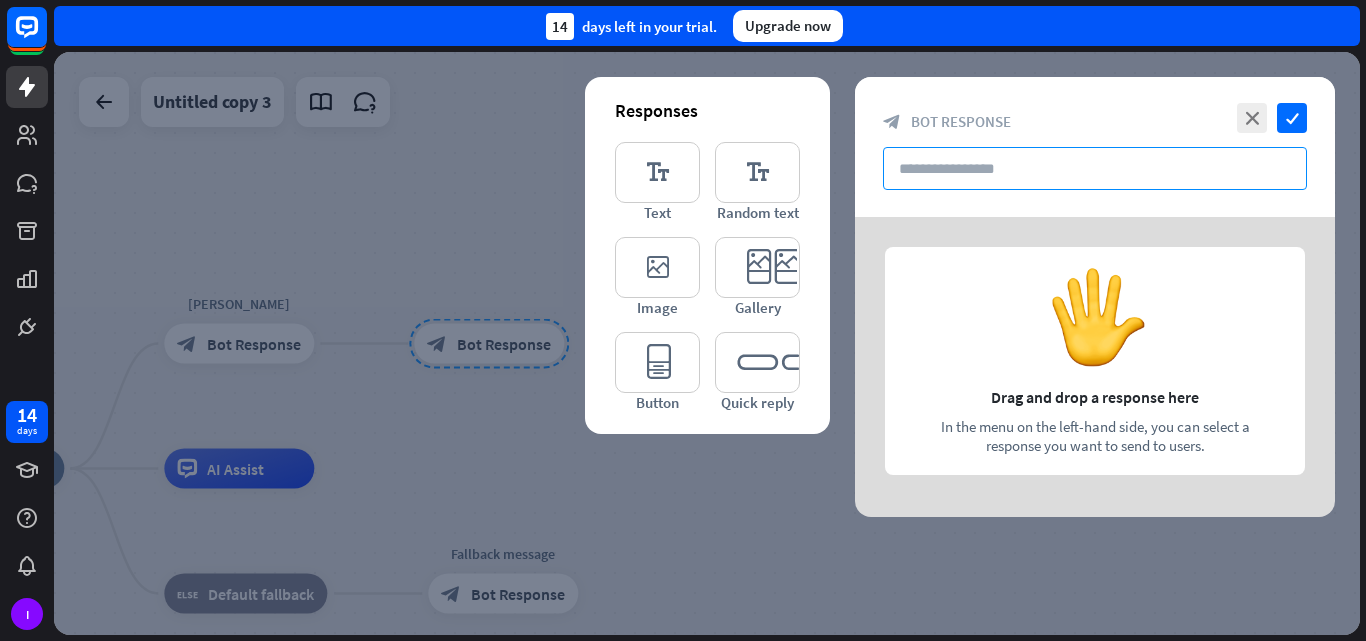 click at bounding box center (1095, 168) 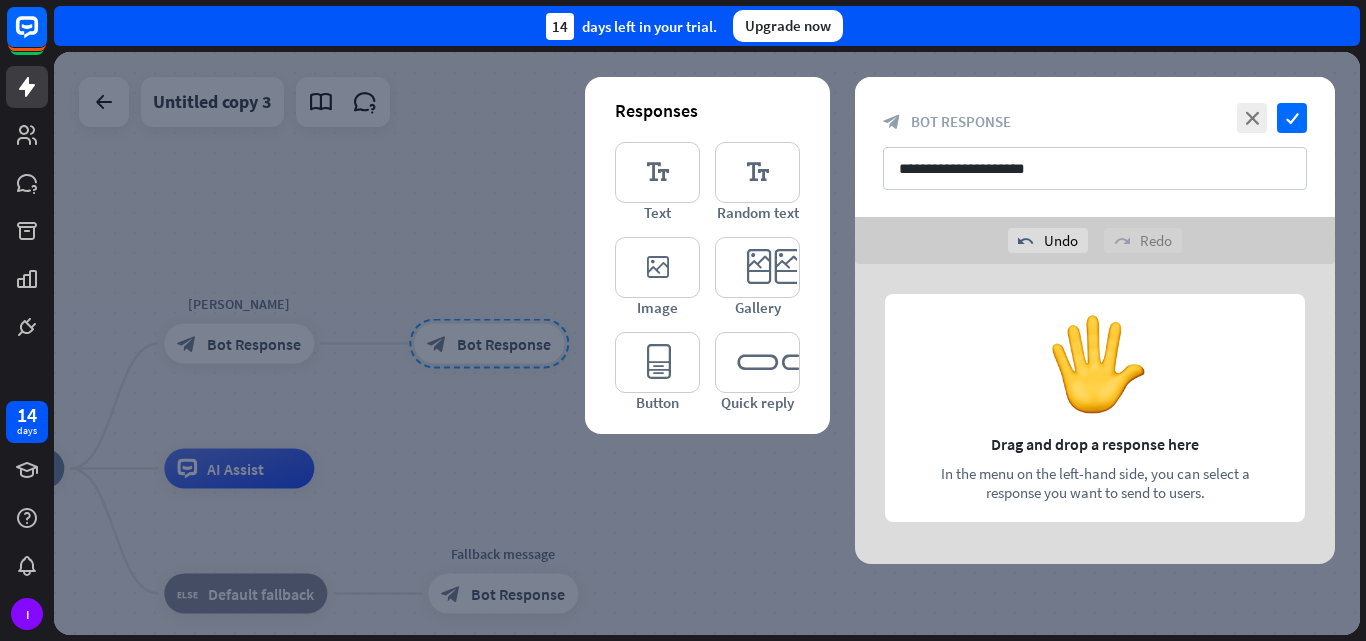 click at bounding box center (1095, 414) 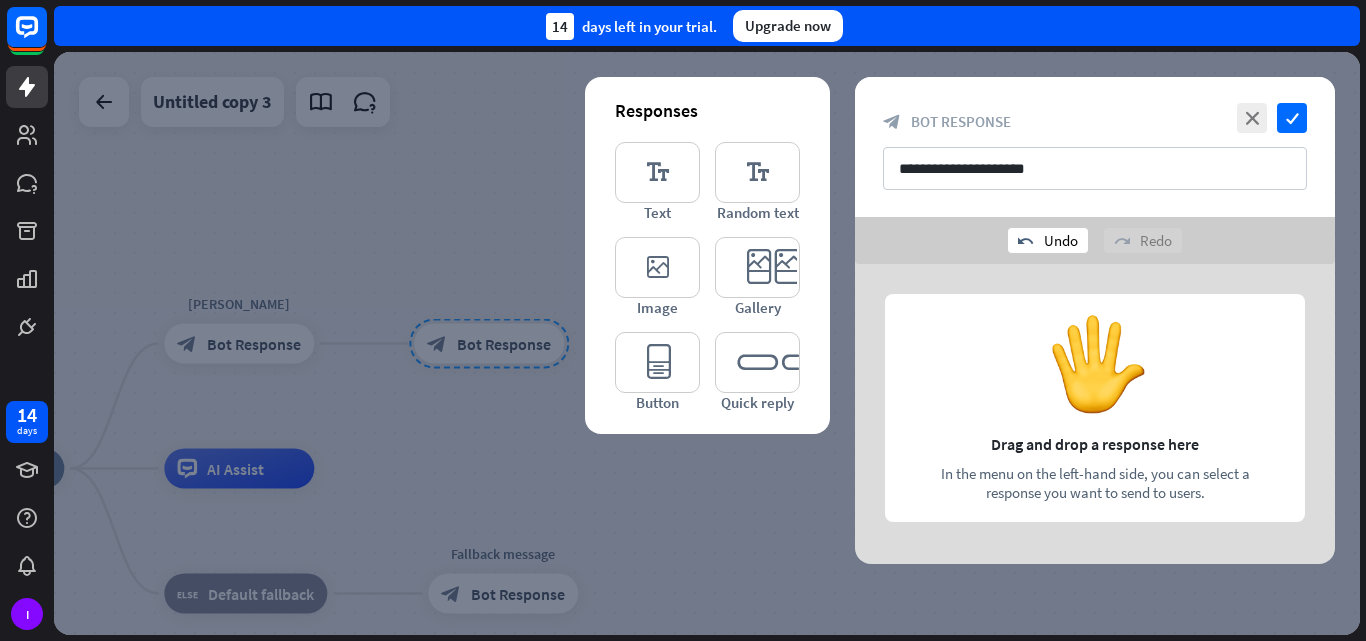 click on "undo
Undo" at bounding box center [1048, 240] 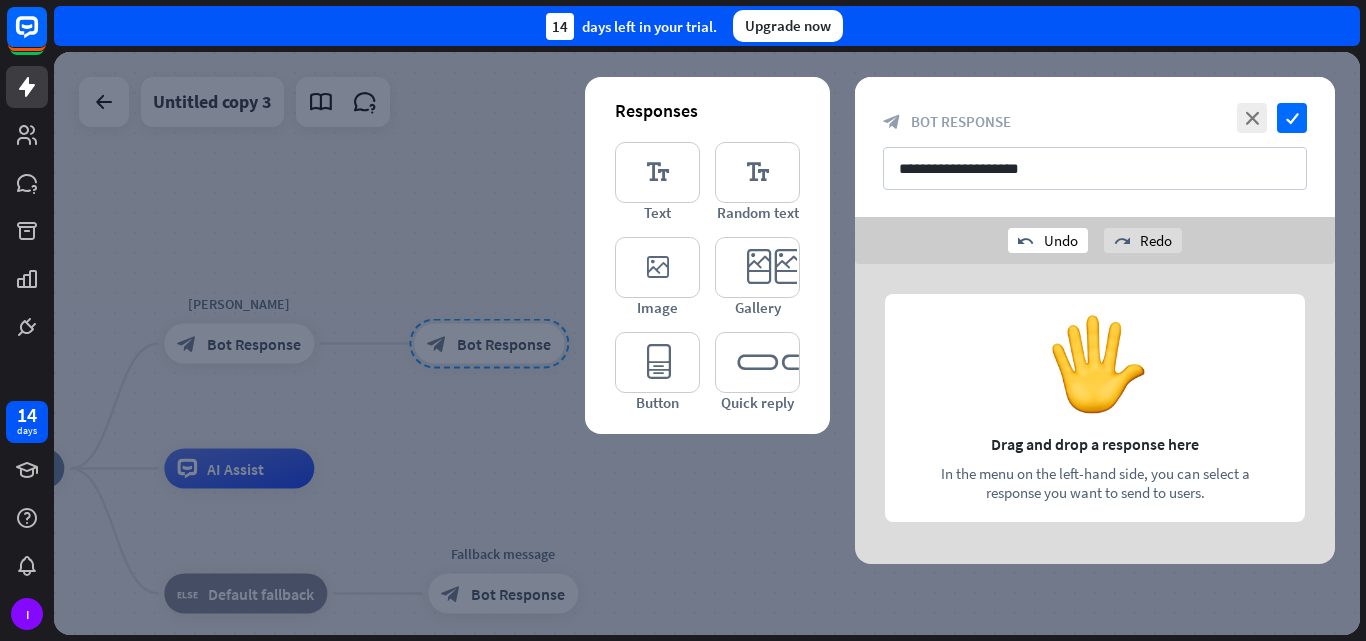 click on "undo
Undo" at bounding box center [1048, 240] 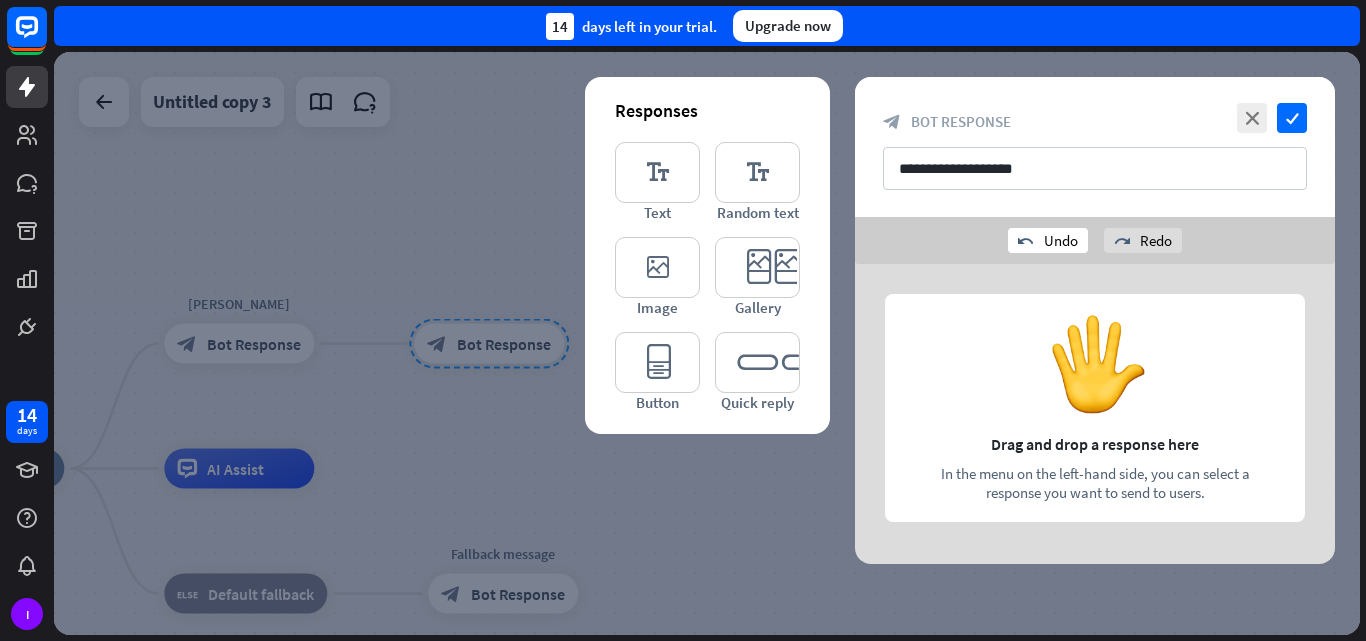 click on "undo
Undo" at bounding box center [1048, 240] 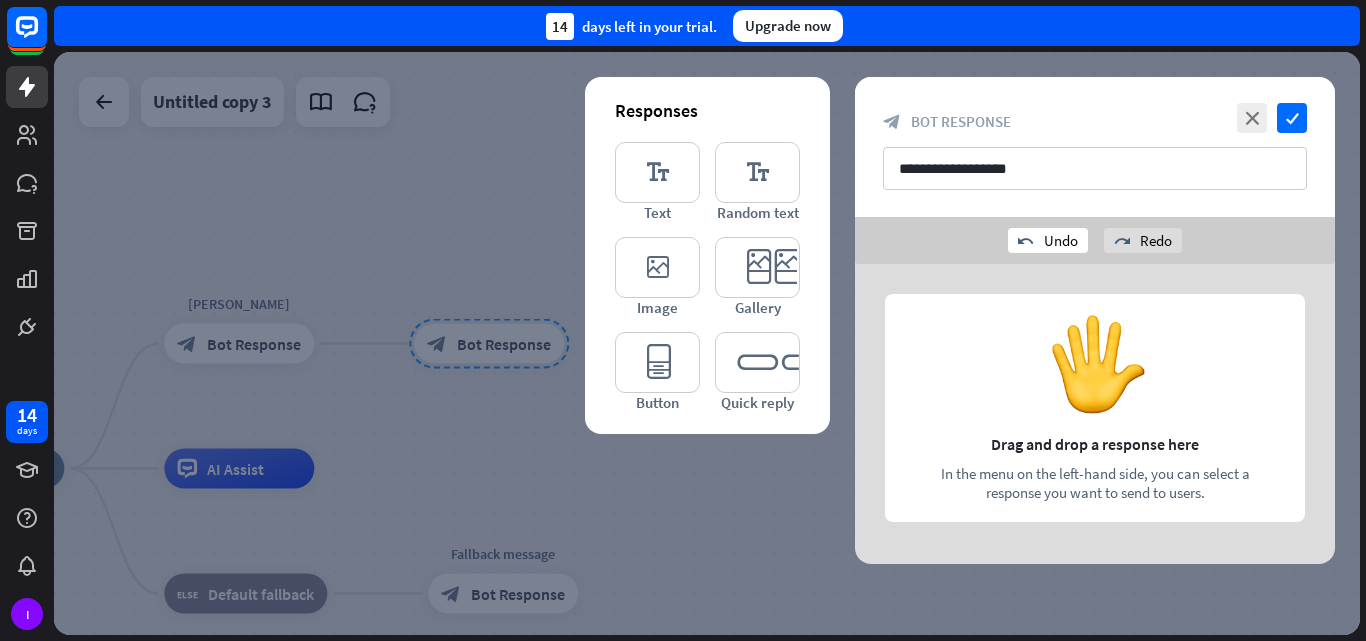 click on "undo
Undo" at bounding box center [1048, 240] 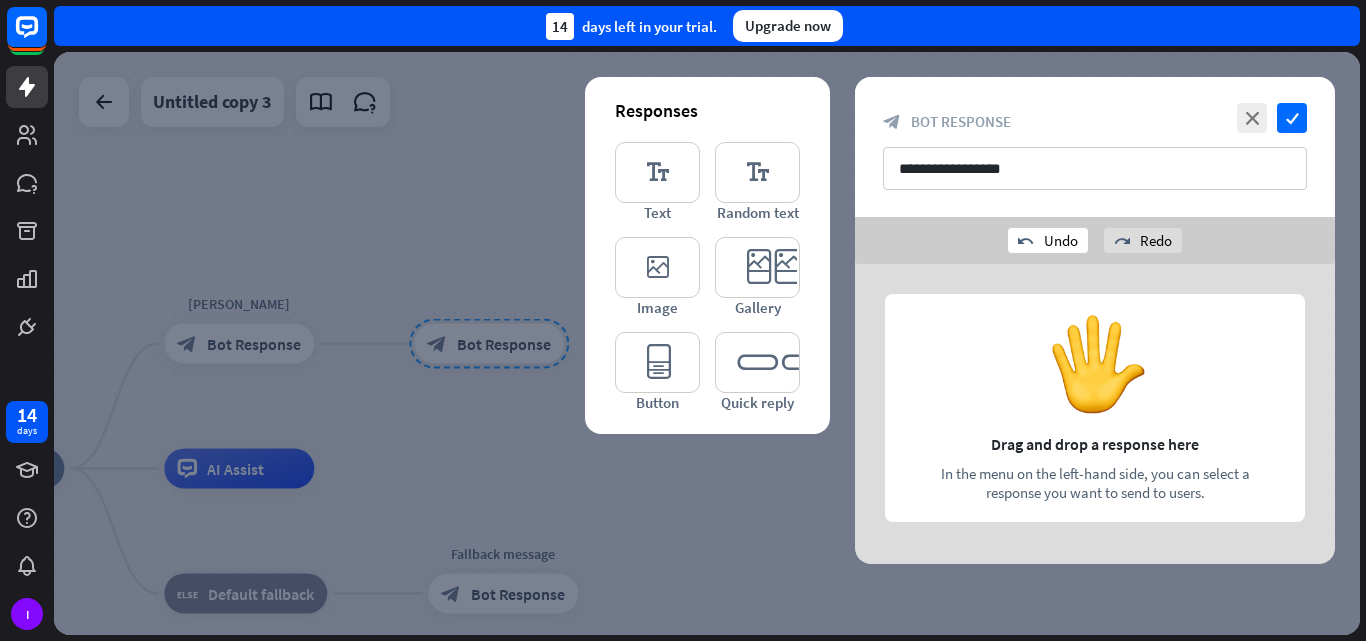 click on "undo
Undo" at bounding box center (1048, 240) 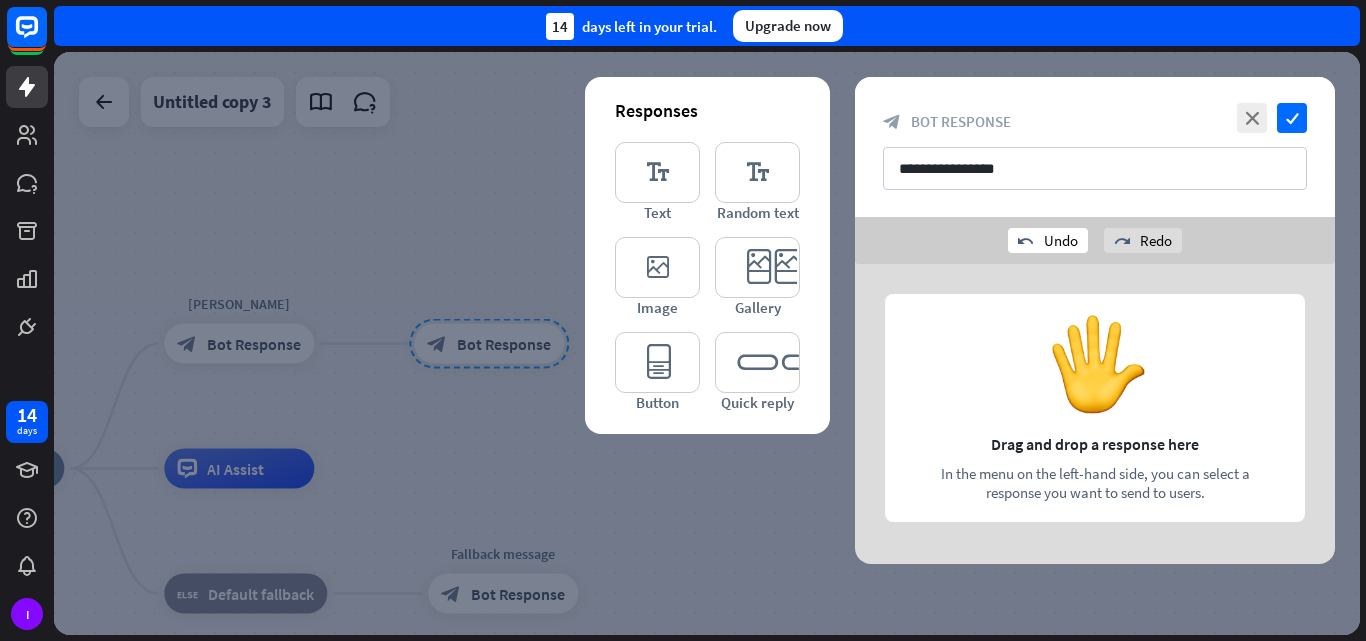 click on "undo
Undo" at bounding box center [1048, 240] 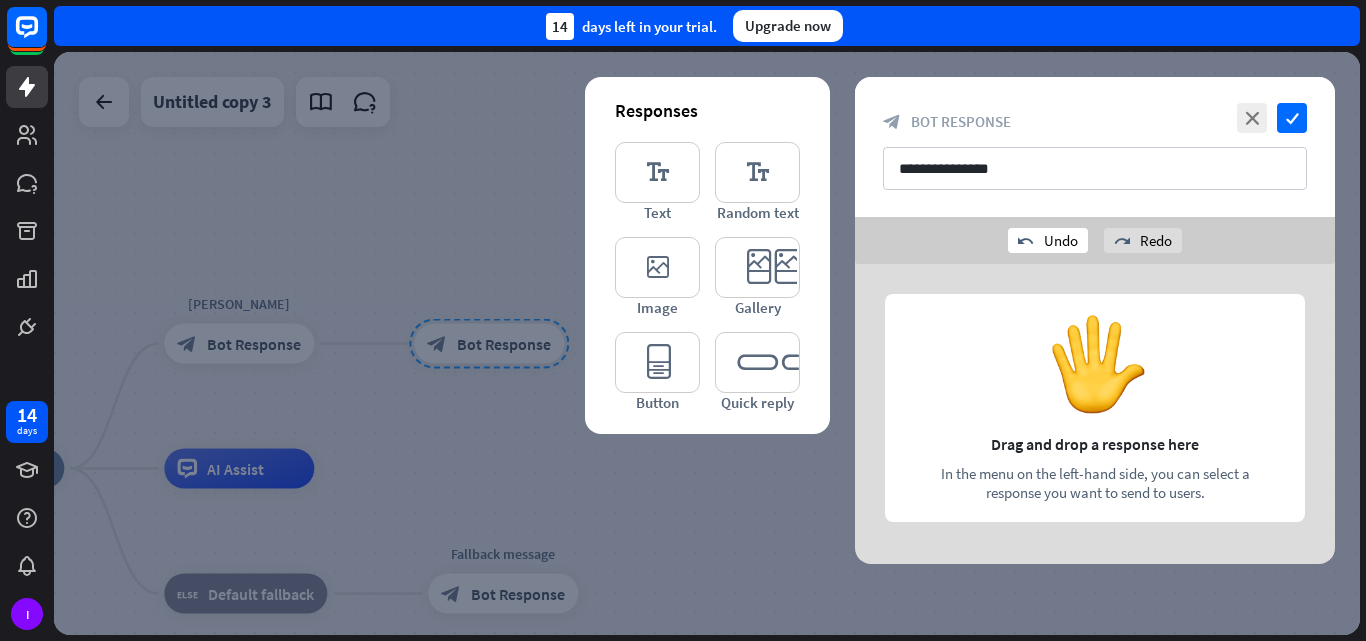 click on "undo
Undo" at bounding box center (1048, 240) 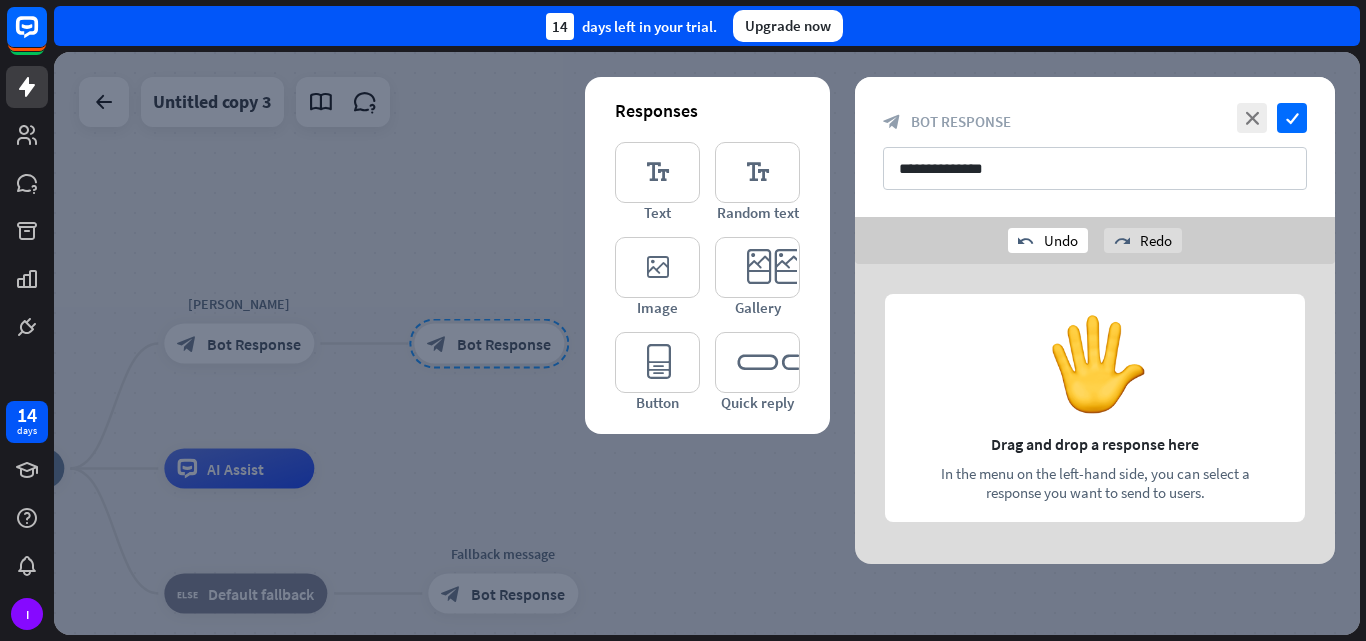 click on "undo
Undo" at bounding box center [1048, 240] 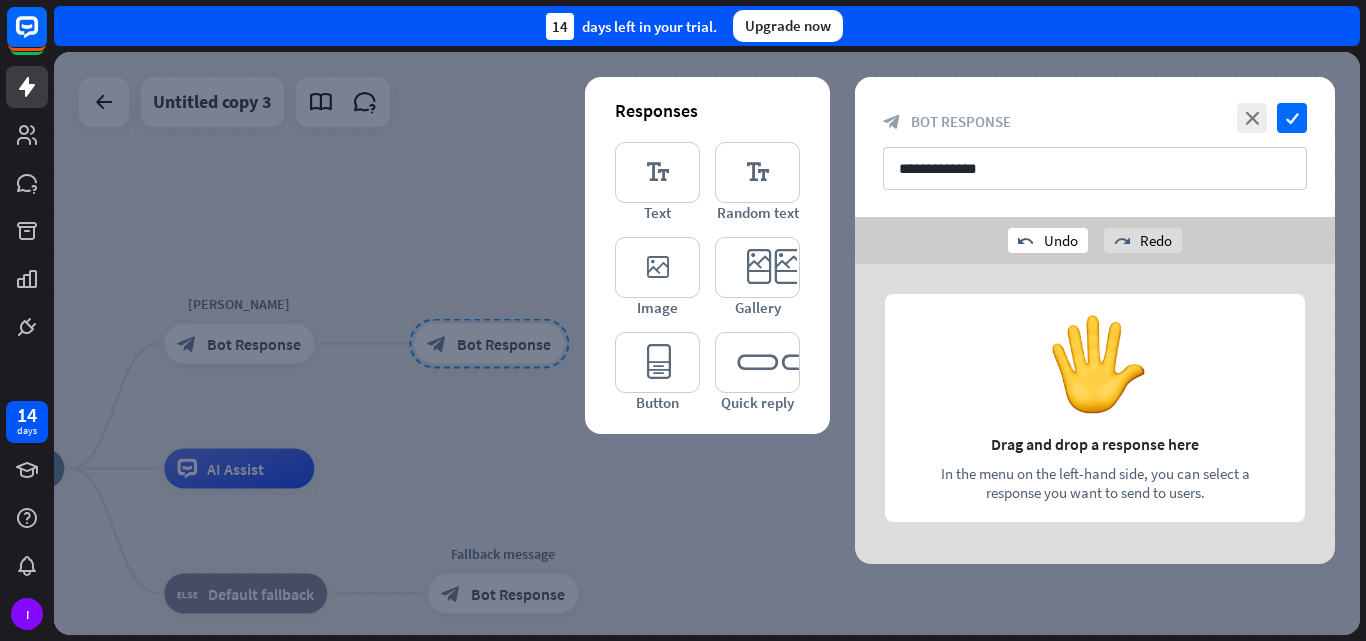 click on "undo
Undo" at bounding box center (1048, 240) 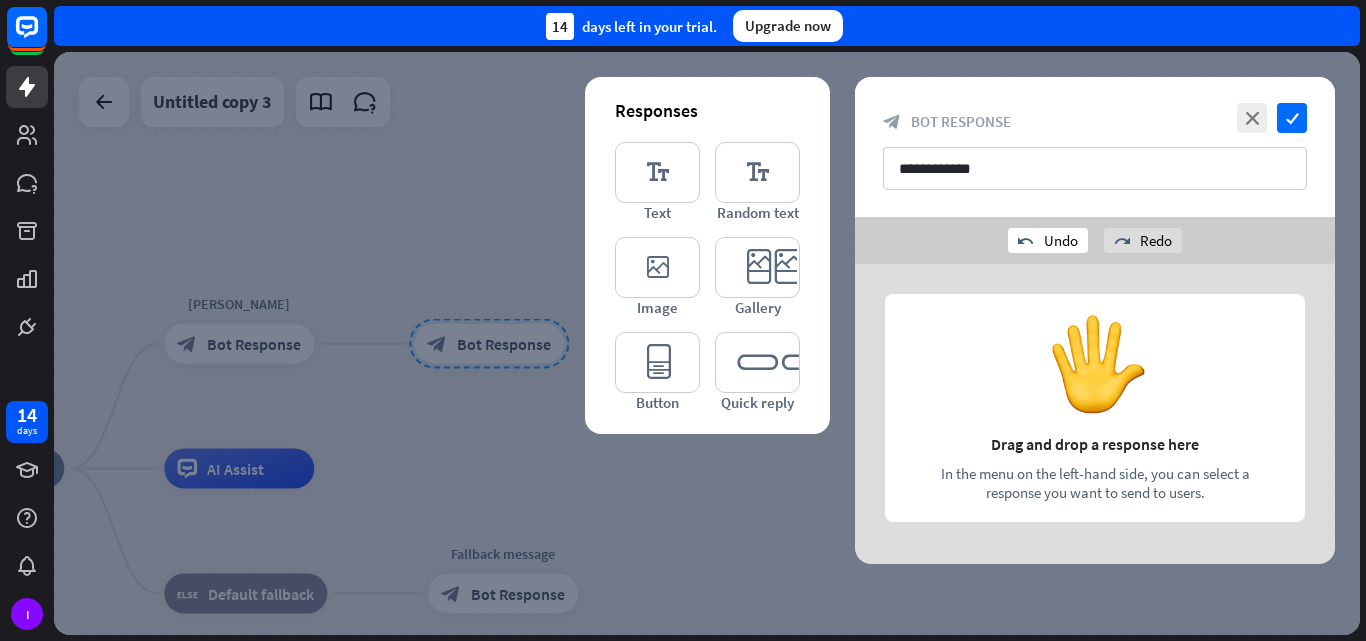 click on "undo
Undo" at bounding box center [1048, 240] 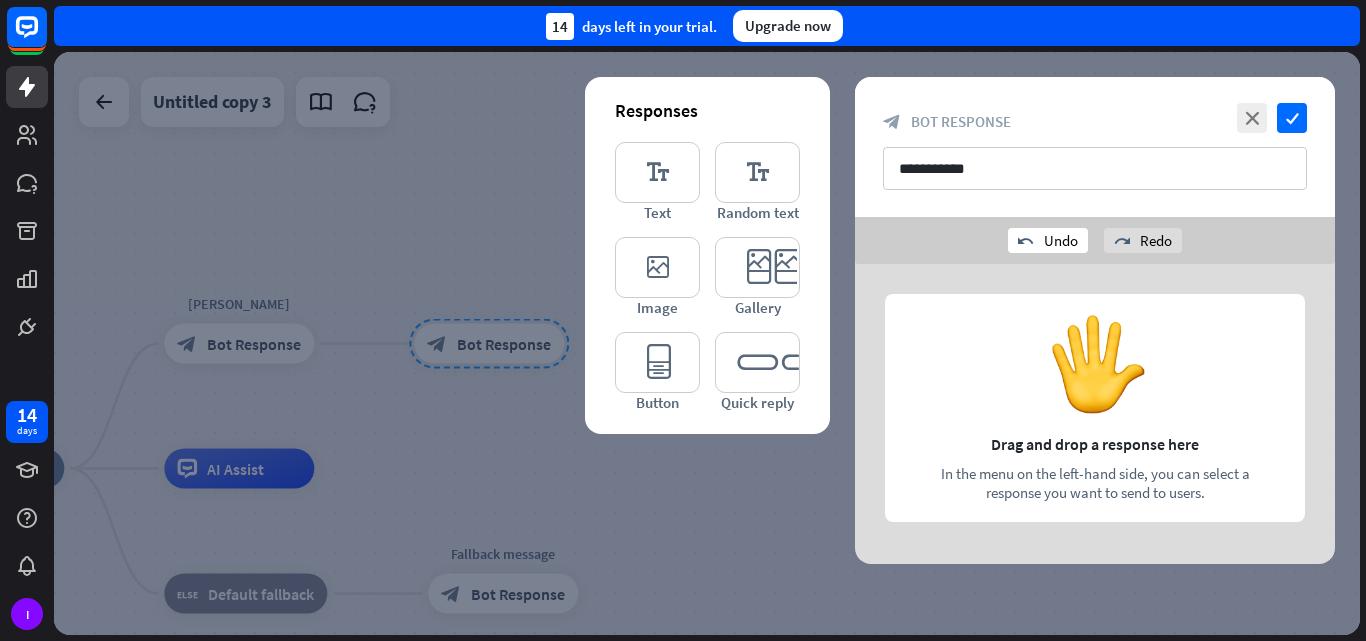 click on "undo
Undo" at bounding box center (1048, 240) 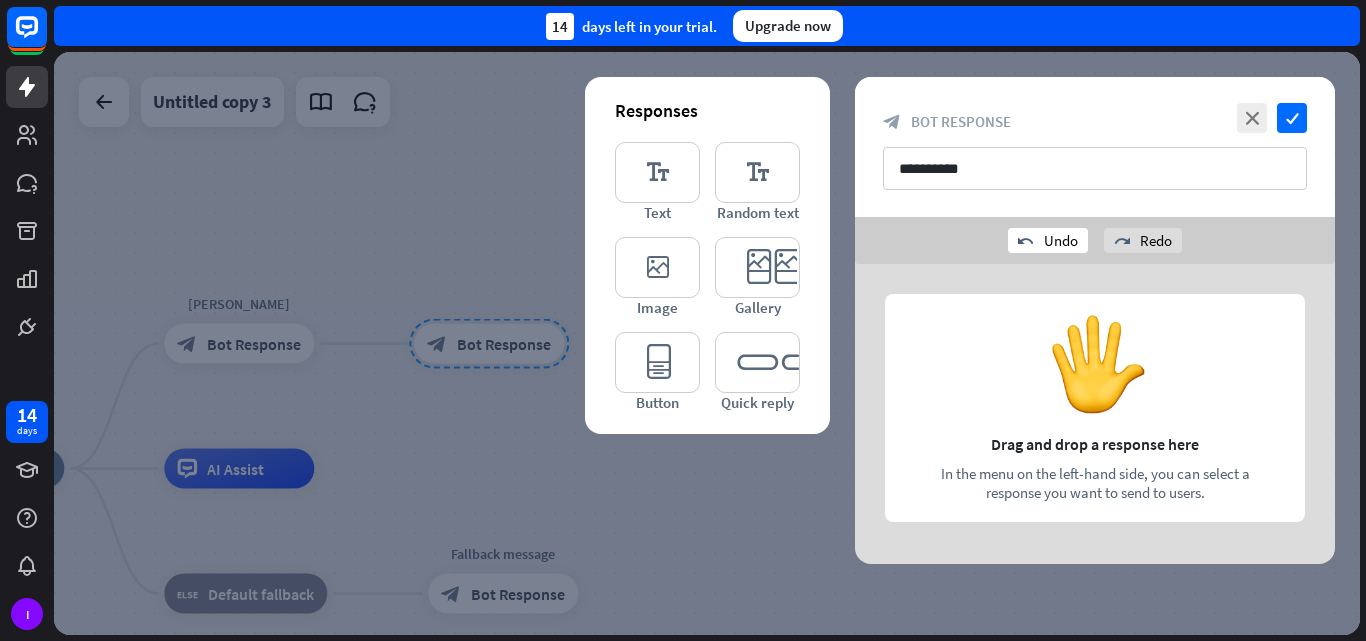 click on "undo
Undo" at bounding box center [1048, 240] 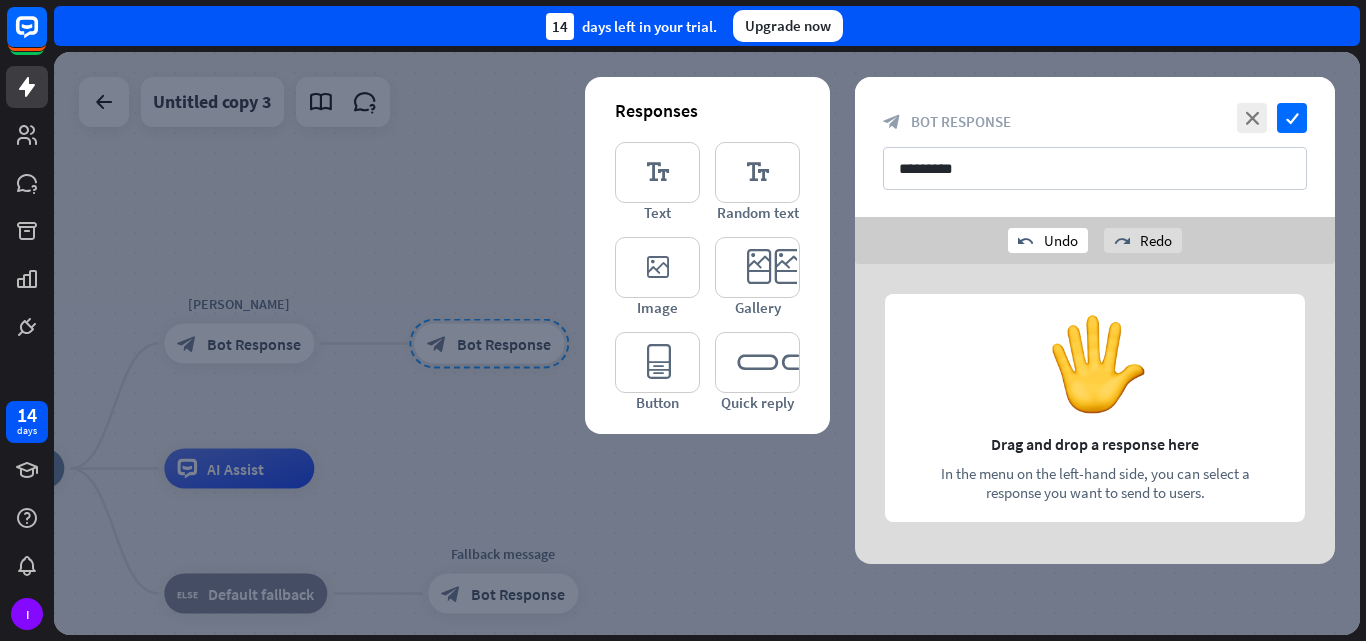 click on "undo
Undo" at bounding box center [1048, 240] 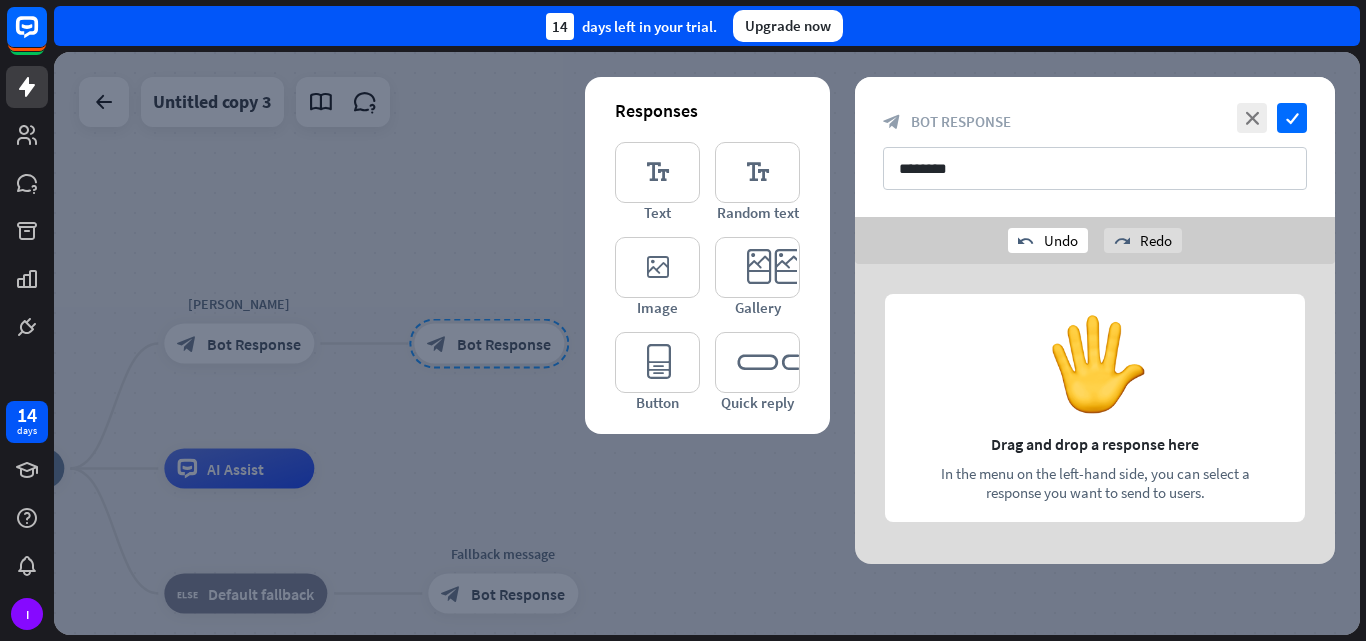 click on "undo
Undo" at bounding box center [1048, 240] 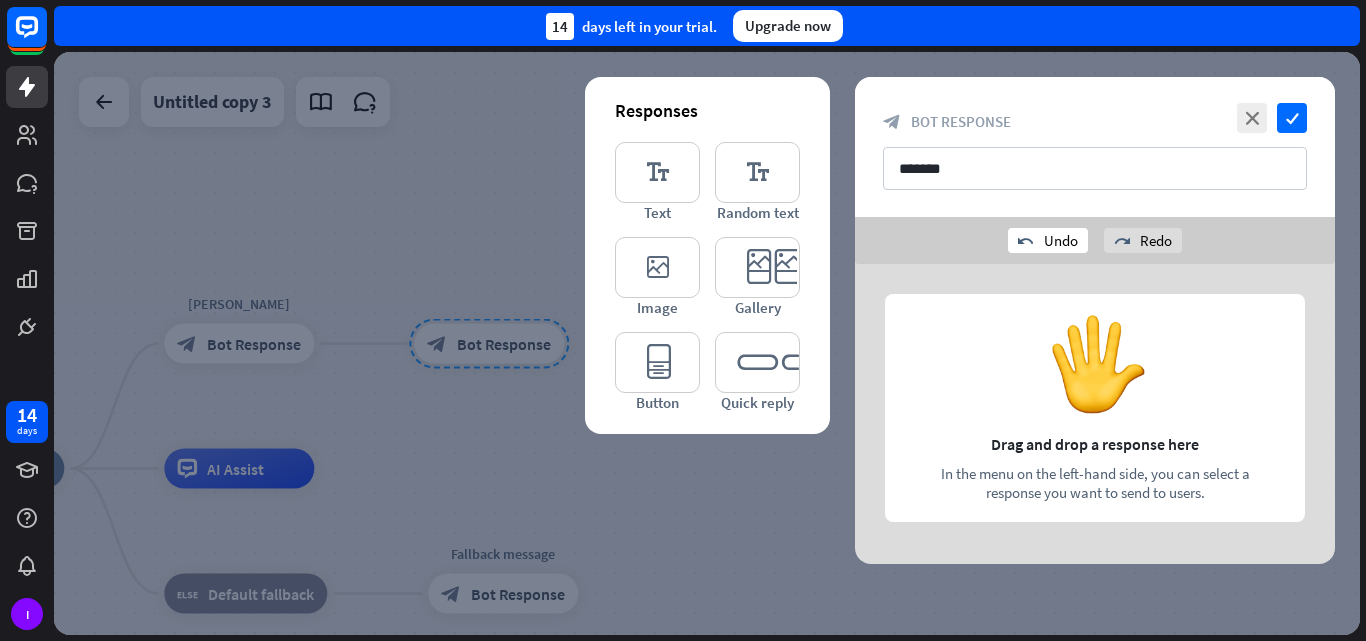 click on "undo
Undo" at bounding box center (1048, 240) 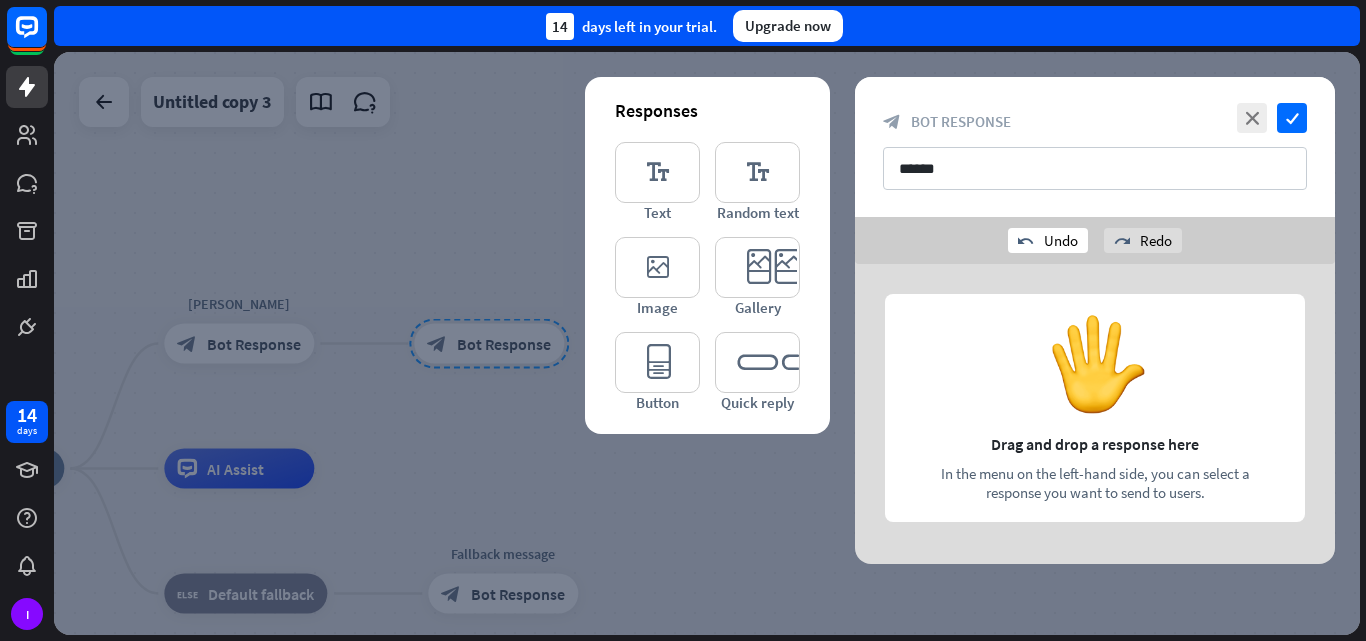 click on "undo
Undo" at bounding box center (1048, 240) 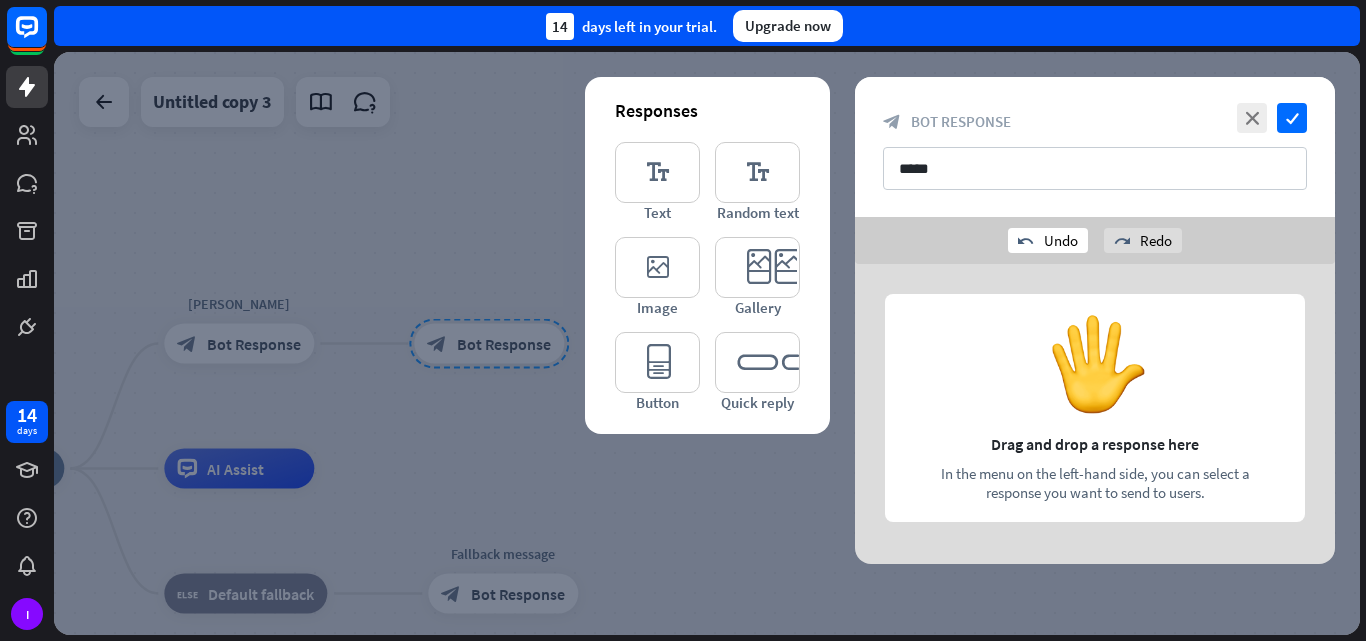 click on "undo
Undo" at bounding box center (1048, 240) 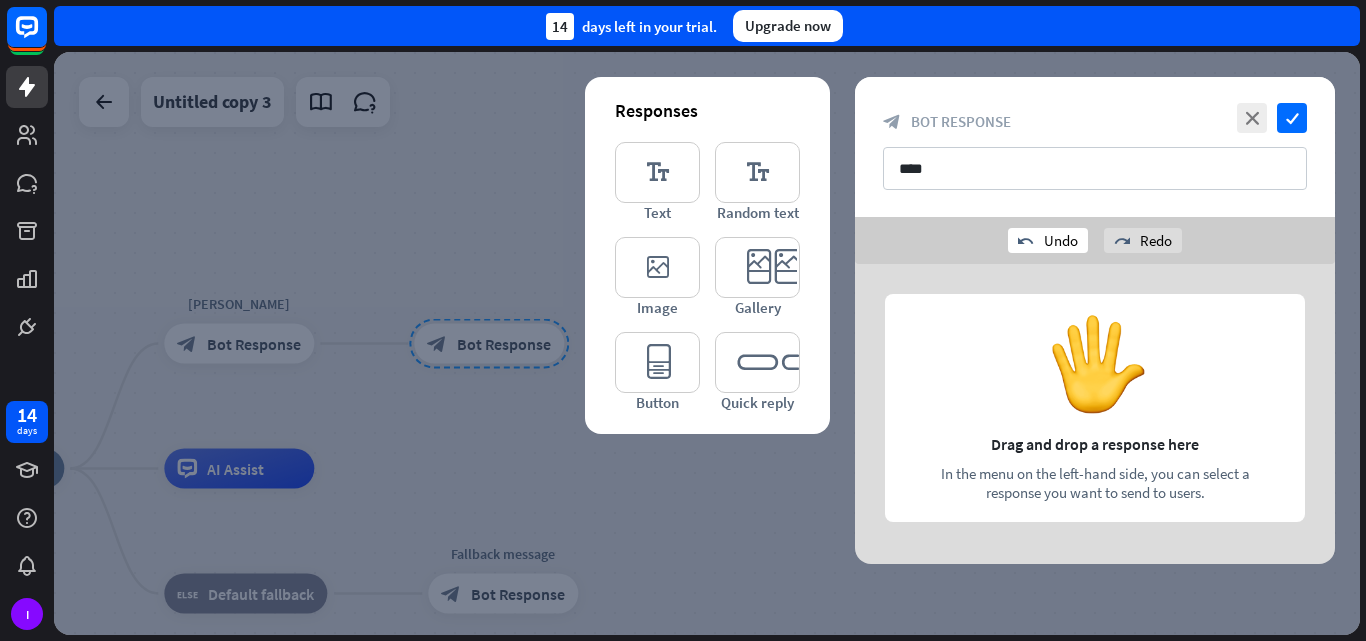 click on "undo
Undo" at bounding box center [1048, 240] 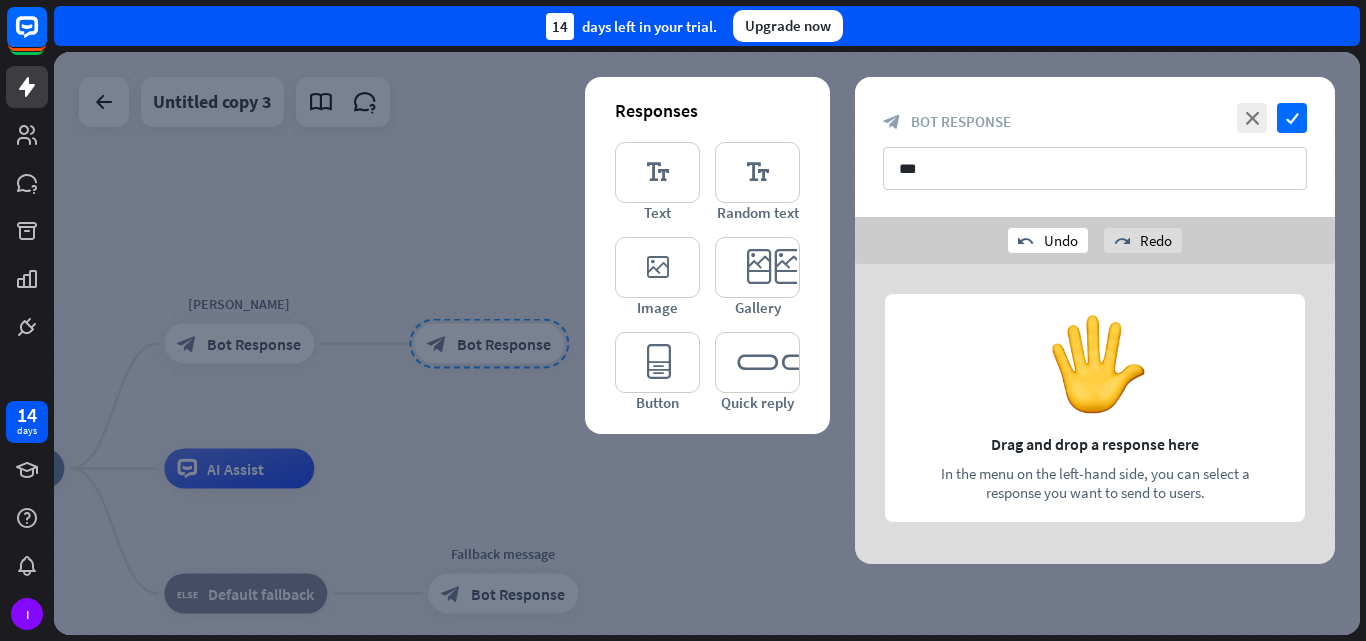 click on "undo
Undo" at bounding box center [1048, 240] 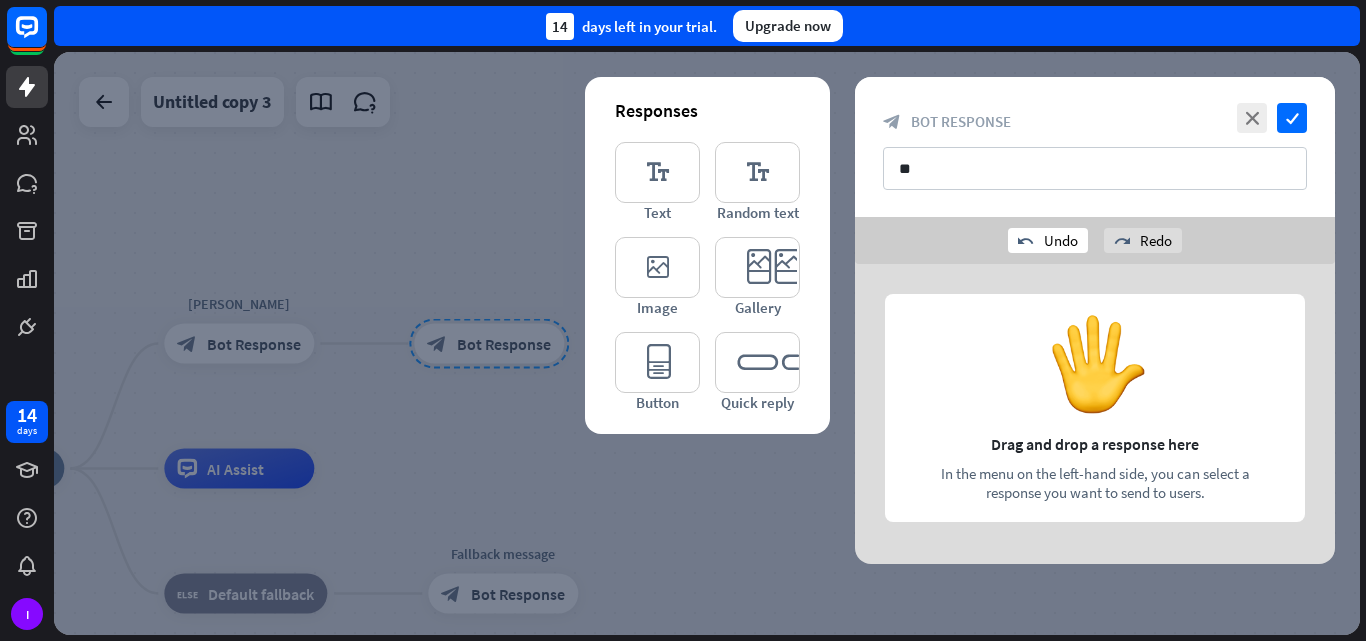 click on "undo
Undo" at bounding box center (1048, 240) 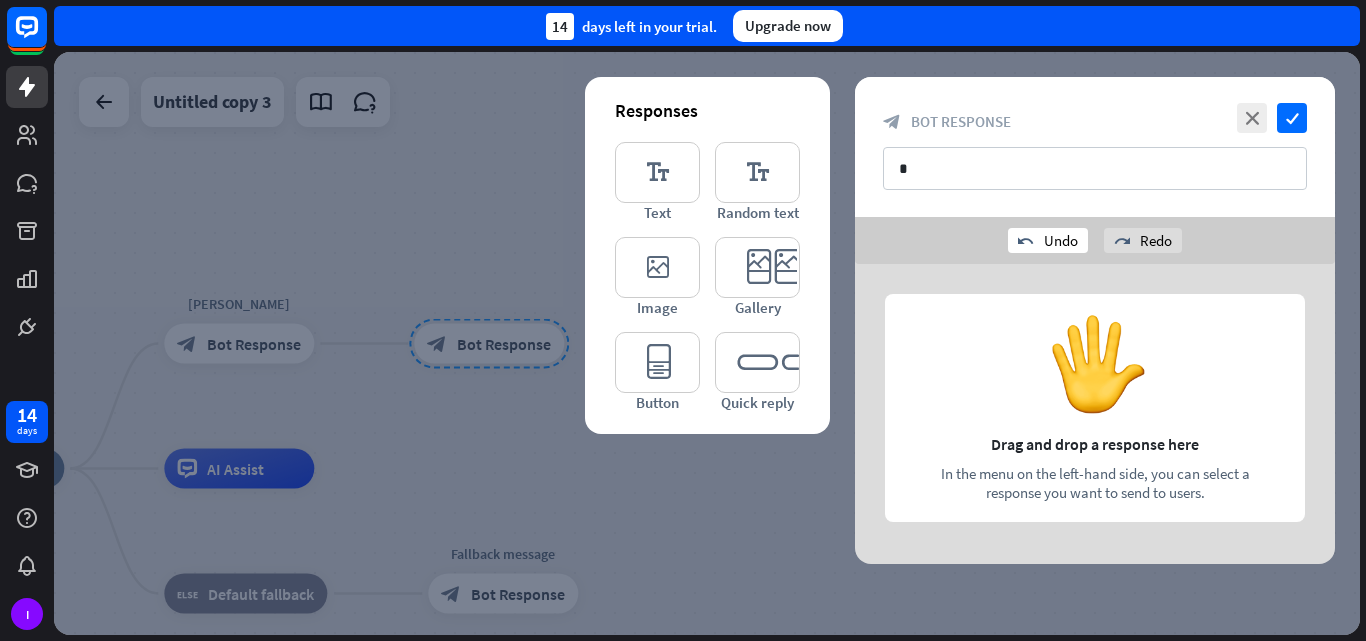 click on "undo
Undo" at bounding box center (1048, 240) 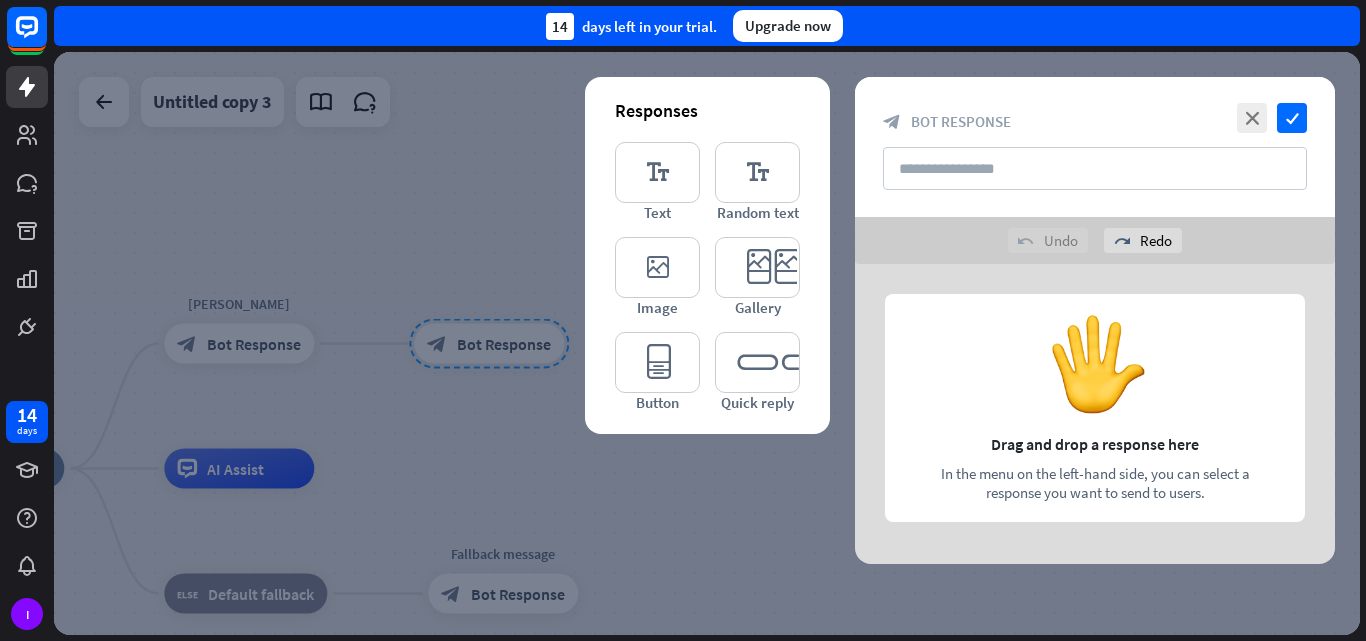 click on "undo
Undo" at bounding box center [1048, 240] 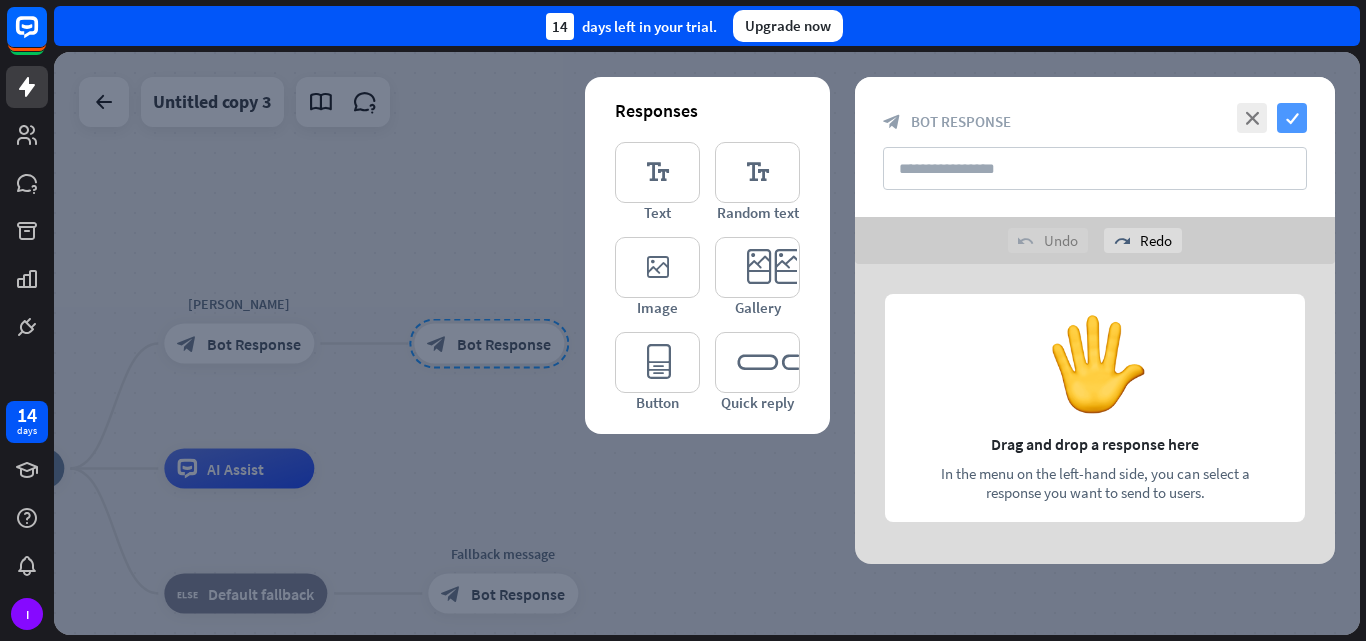 click on "check" at bounding box center [1292, 118] 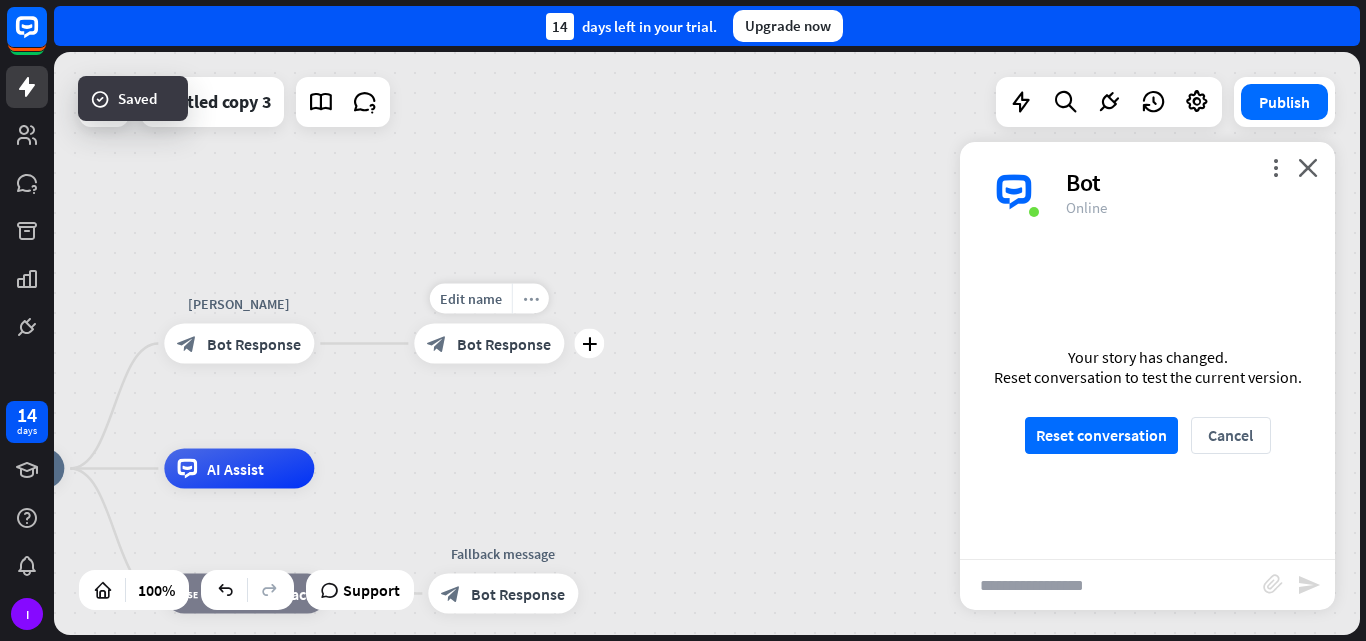 click on "more_horiz" at bounding box center [530, 299] 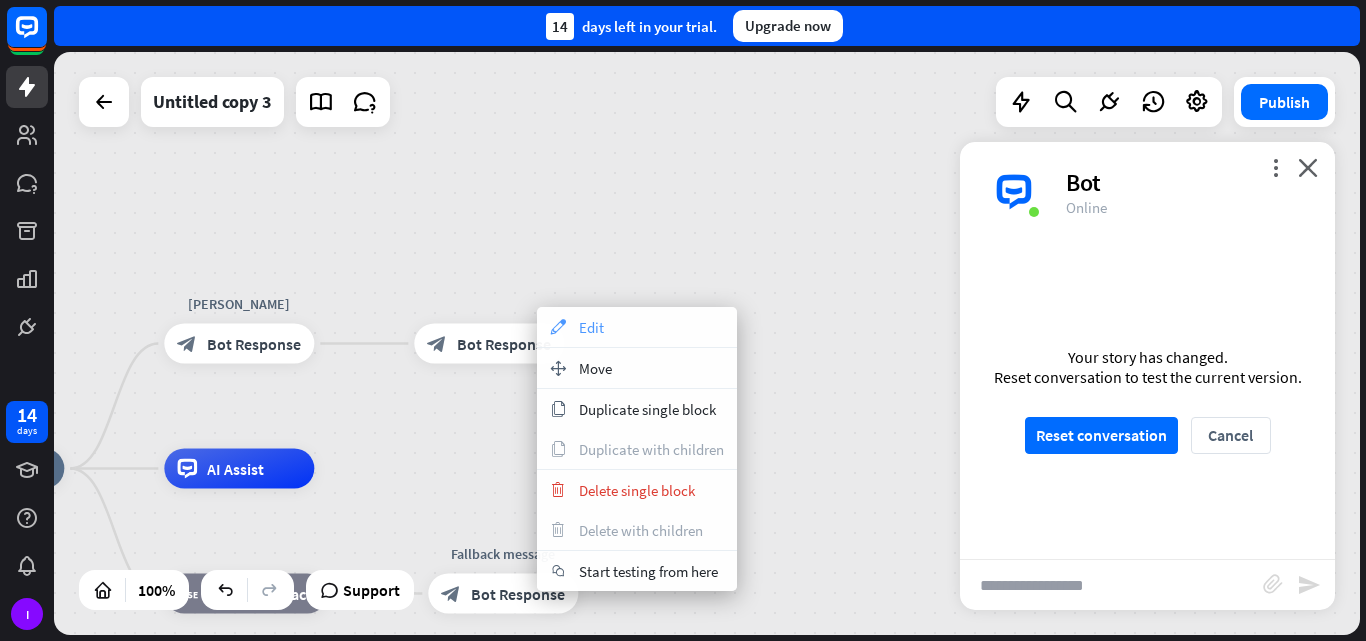 click on "appearance" at bounding box center (558, 327) 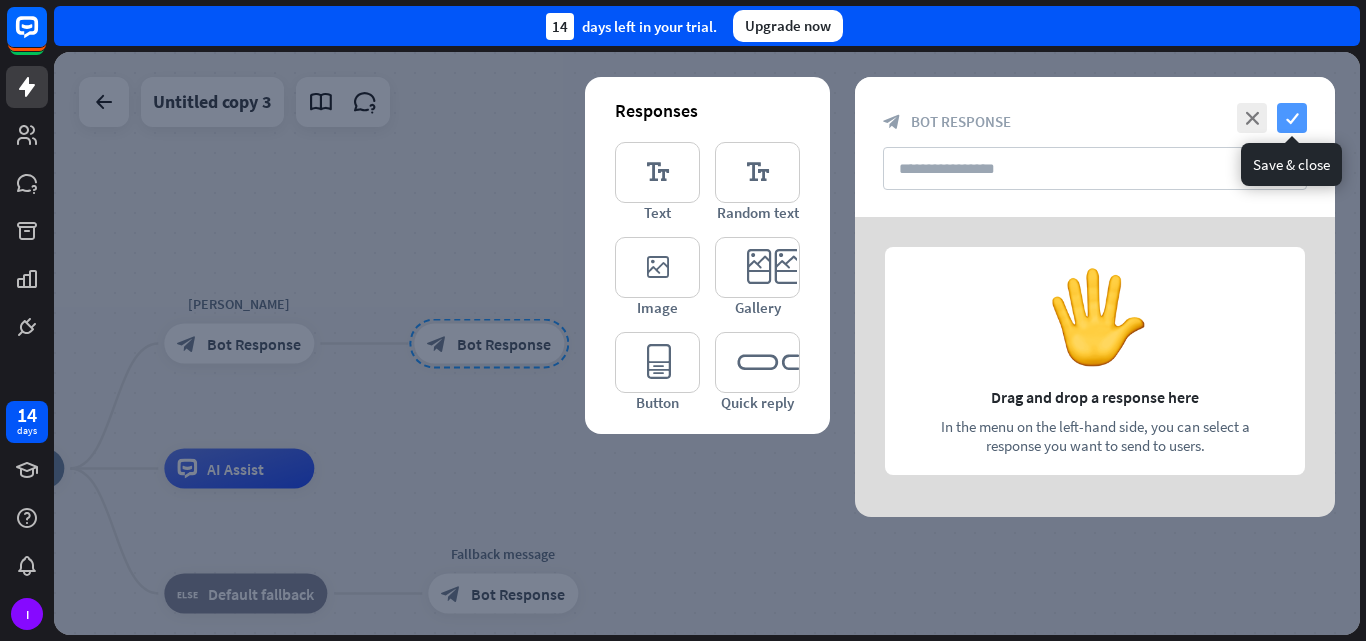 click on "check" at bounding box center [1292, 118] 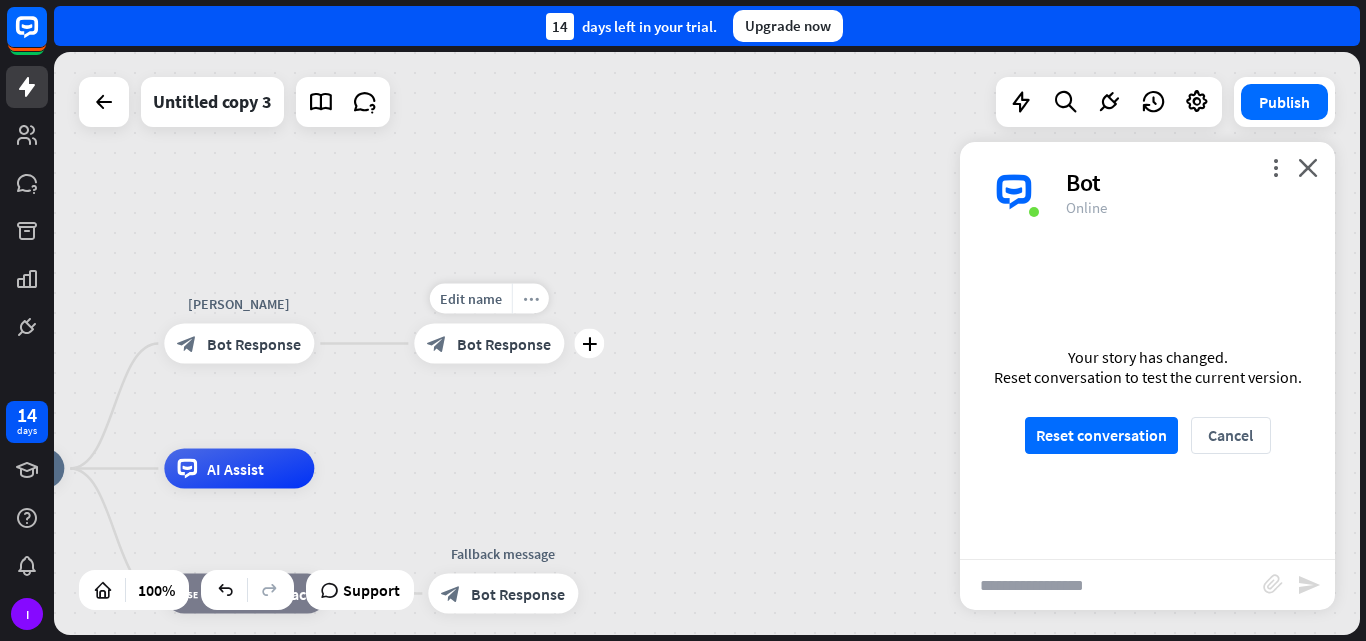 click on "more_horiz" at bounding box center [531, 298] 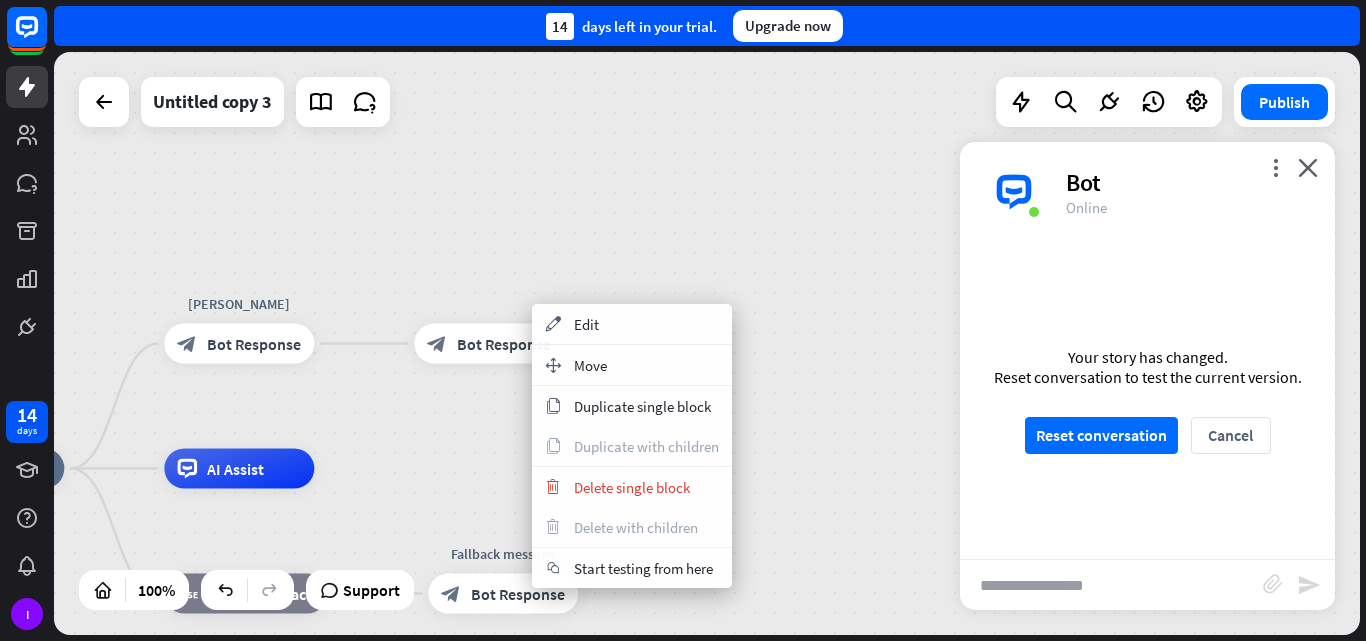click on "home_2   Start point                 [PERSON_NAME]   block_bot_response   Bot Response                   block_bot_response   Bot Response                     AI Assist                   block_fallback   Default fallback                 Fallback message   block_bot_response   Bot Response" at bounding box center [707, 343] 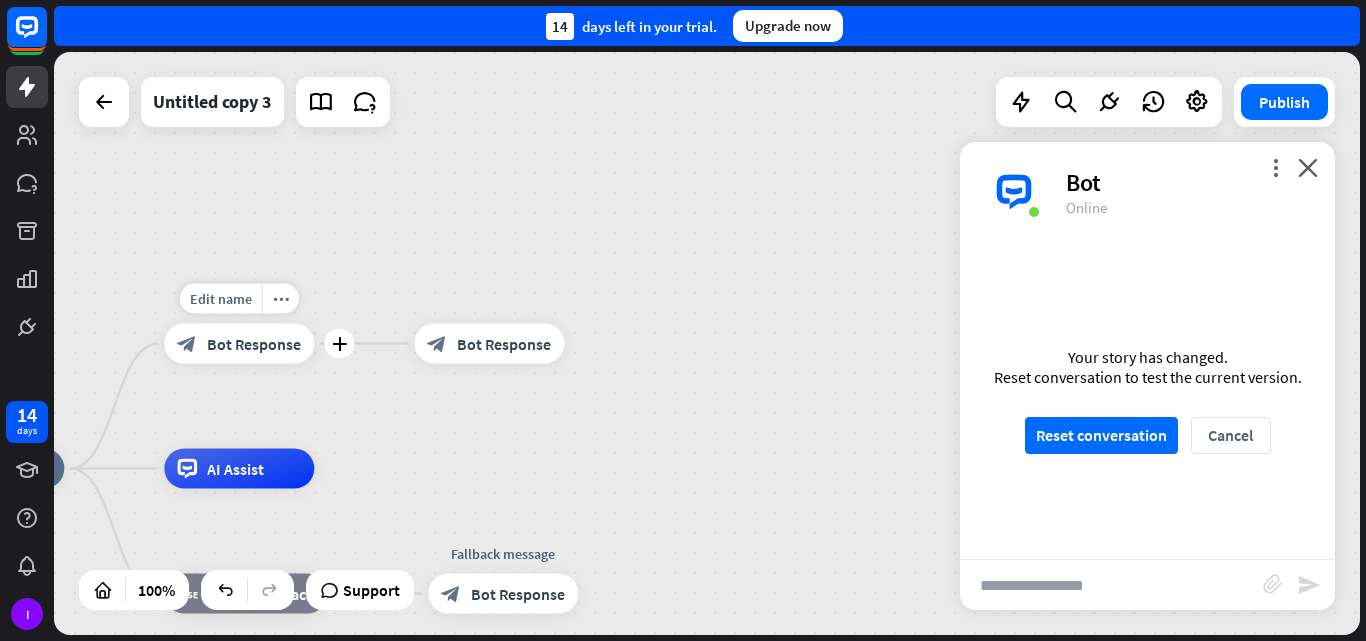 click on "Bot Response" at bounding box center (254, 344) 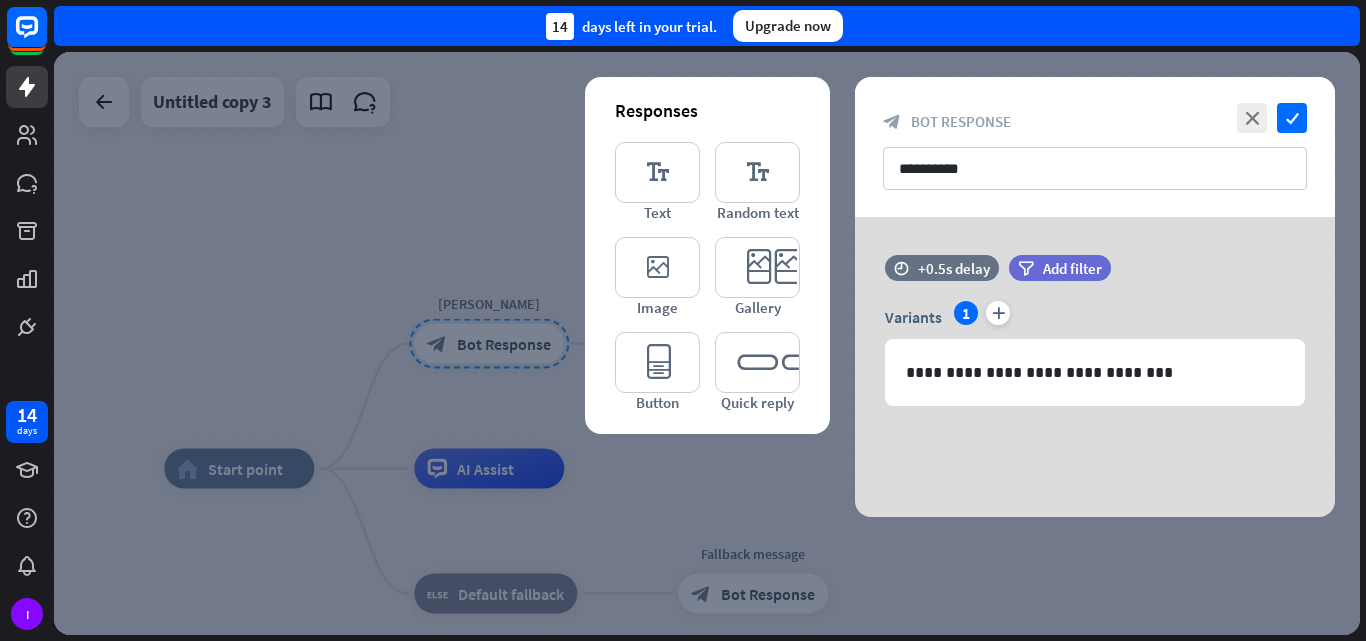 click at bounding box center (707, 343) 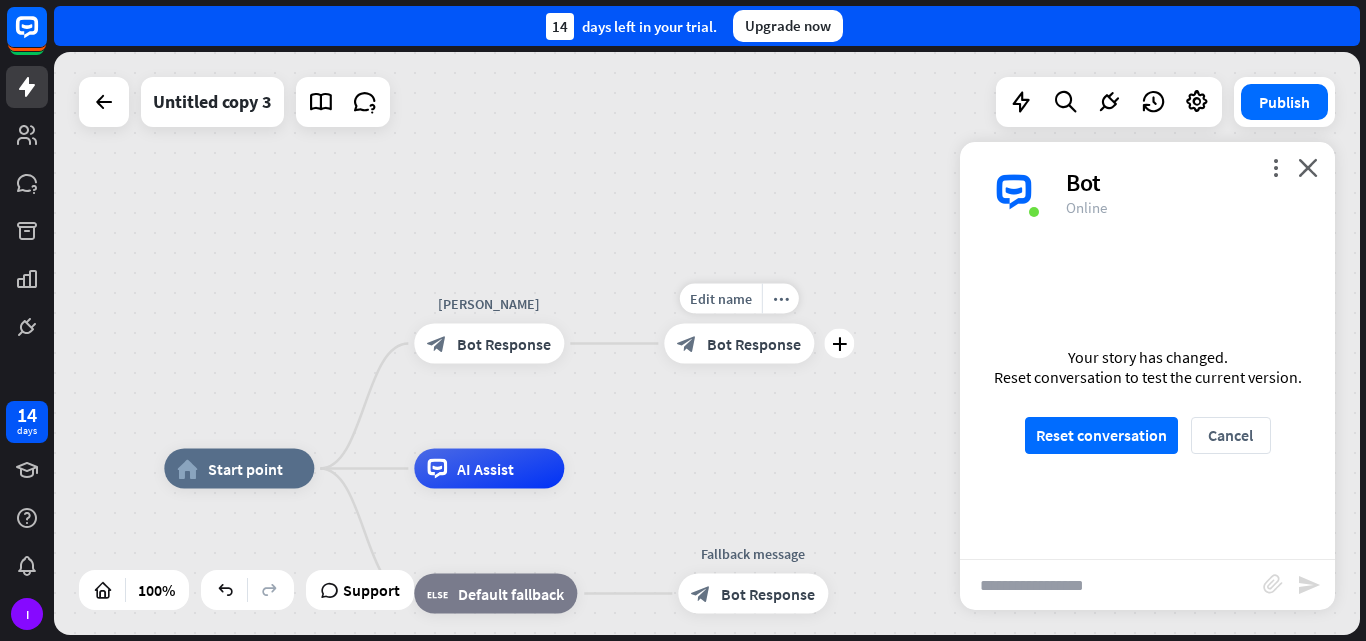 click on "block_bot_response   Bot Response" at bounding box center [739, 344] 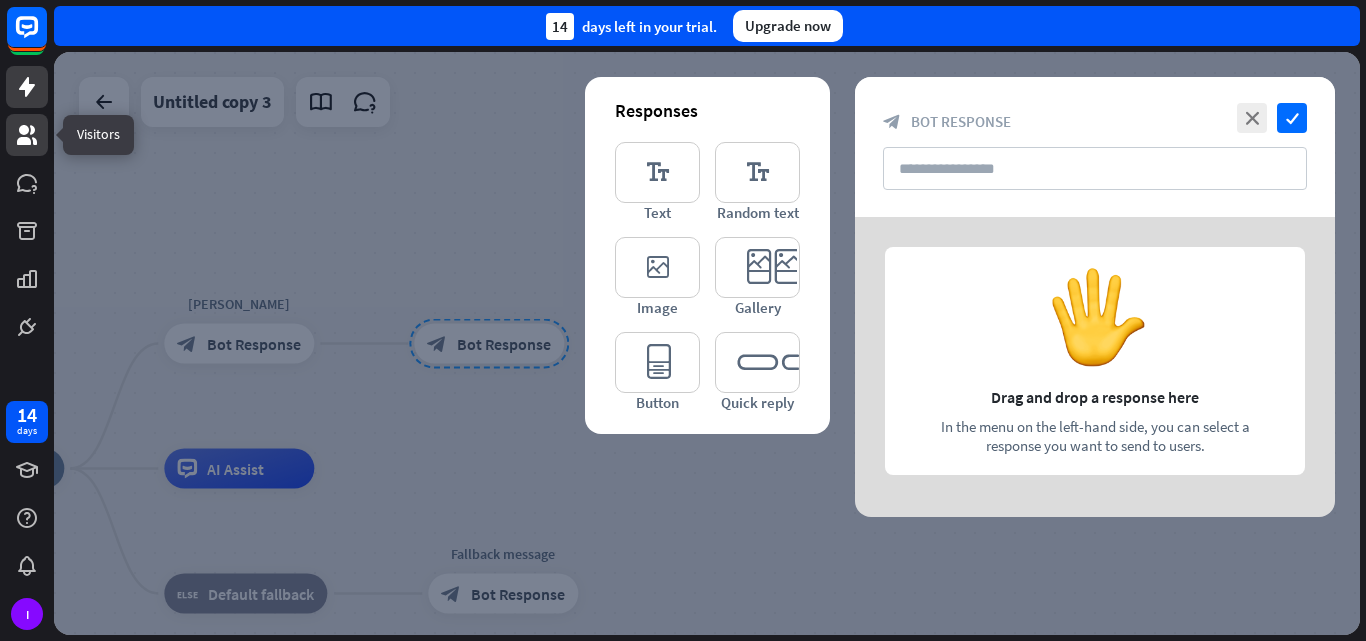 click 